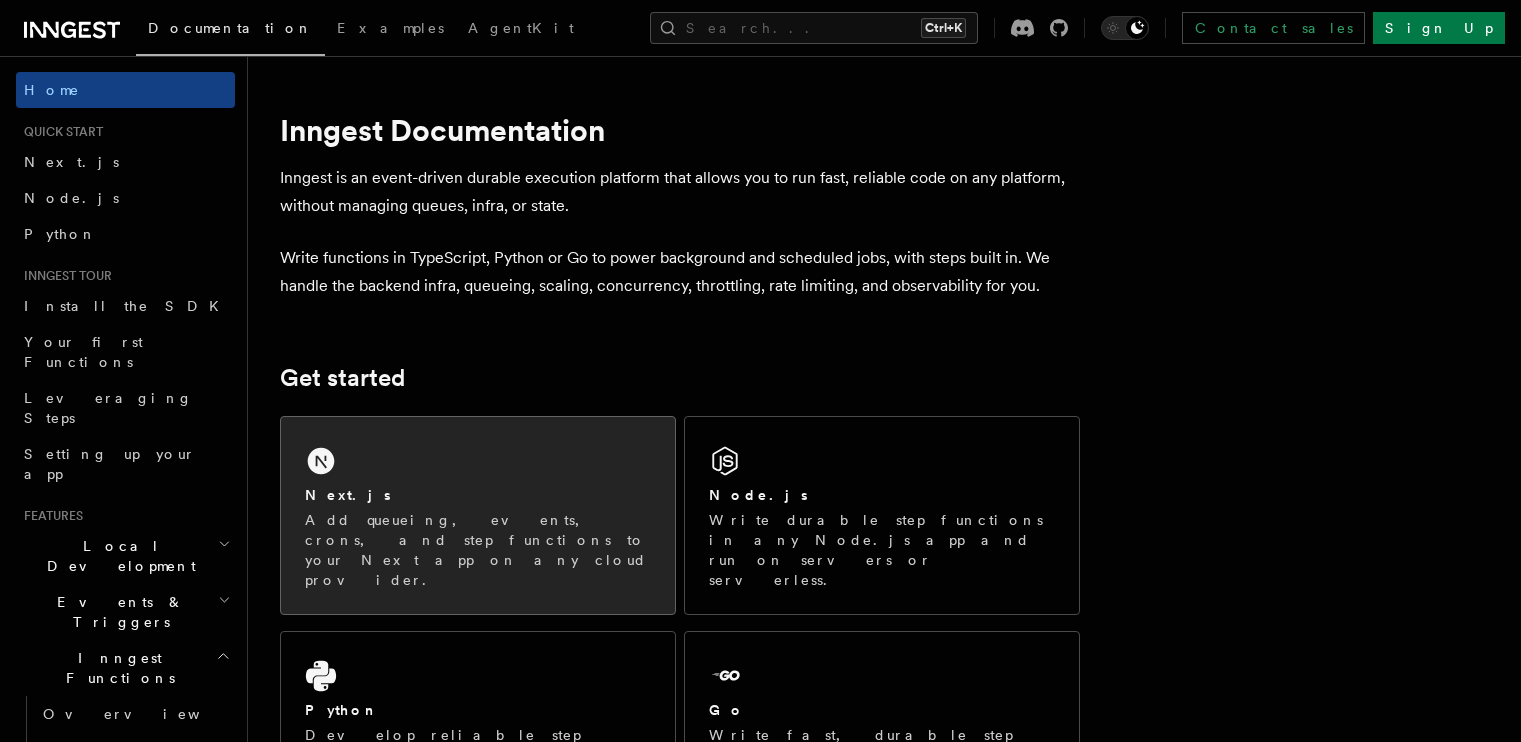 scroll, scrollTop: 0, scrollLeft: 0, axis: both 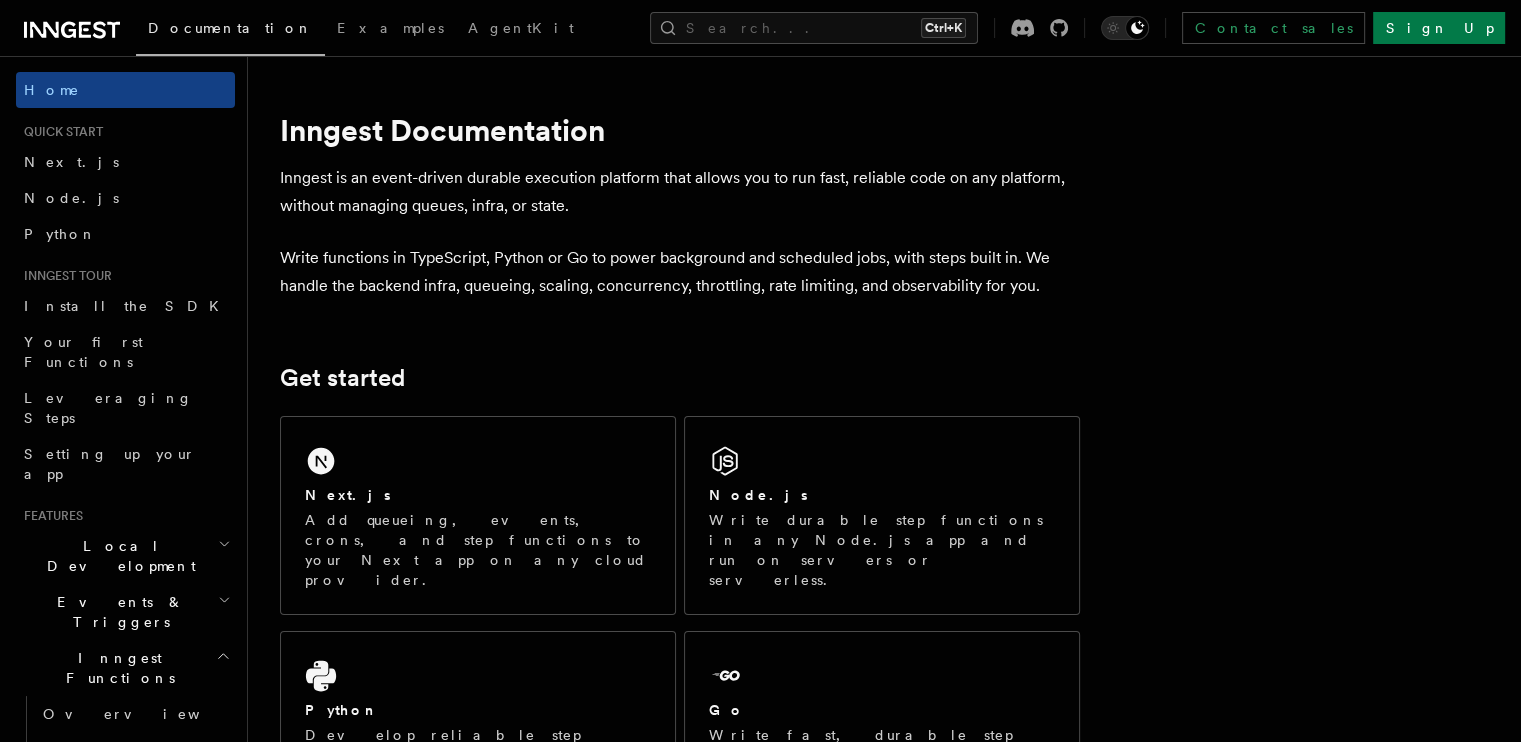 click on "Inngest is an event-driven durable execution platform that allows you to run fast, reliable code on any platform, without managing queues, infra, or state." at bounding box center (680, 192) 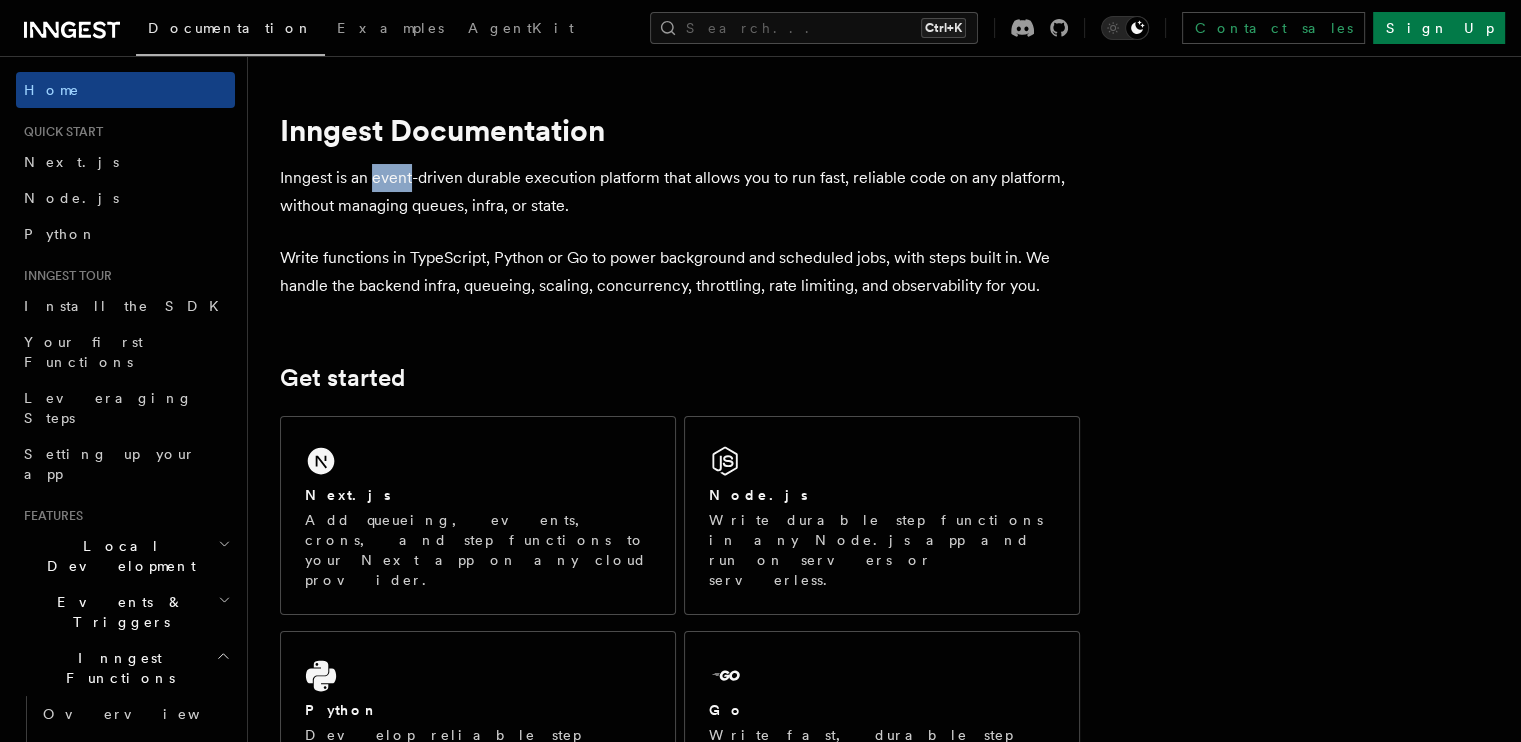 click on "Inngest is an event-driven durable execution platform that allows you to run fast, reliable code on any platform, without managing queues, infra, or state." at bounding box center [680, 192] 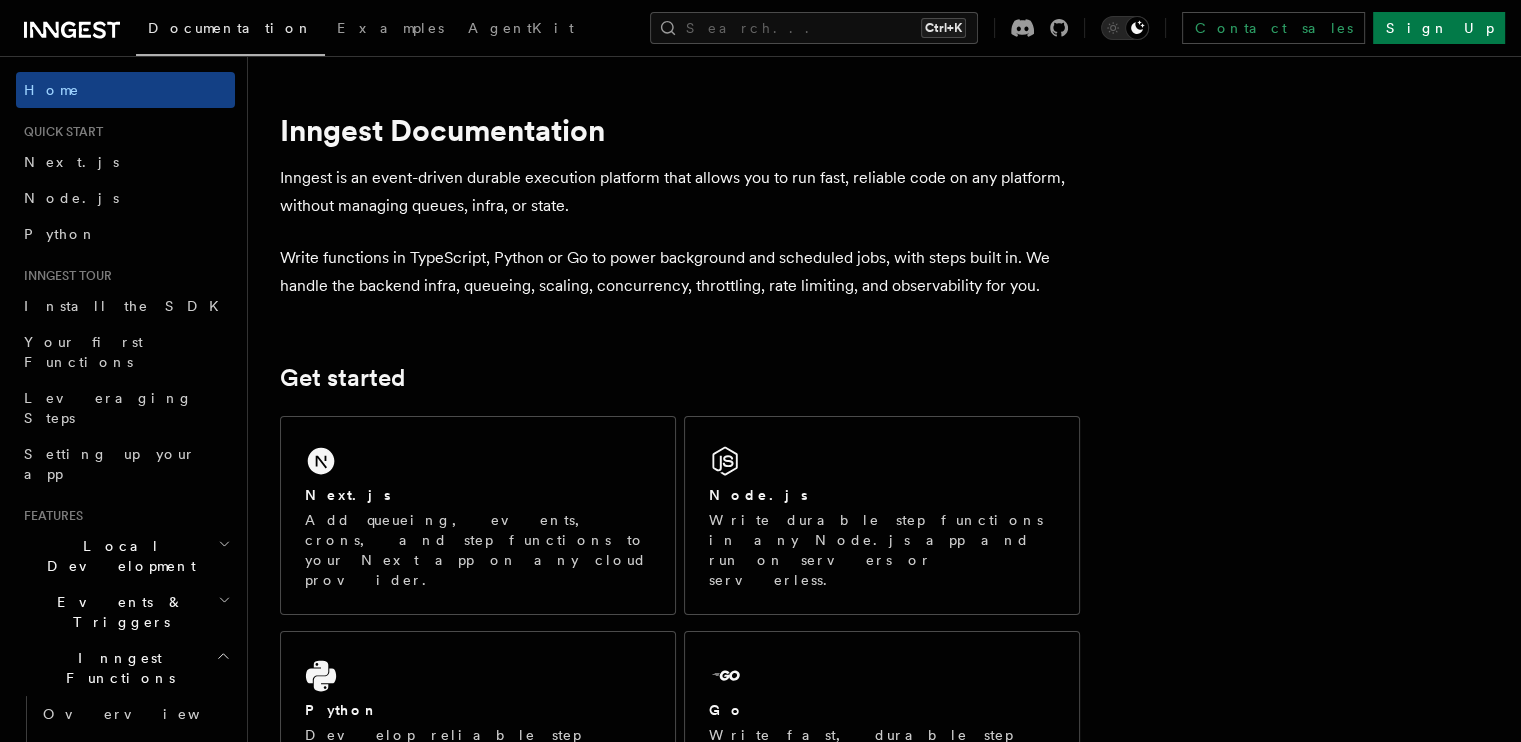click on "Inngest is an event-driven durable execution platform that allows you to run fast, reliable code on any platform, without managing queues, infra, or state." at bounding box center [680, 192] 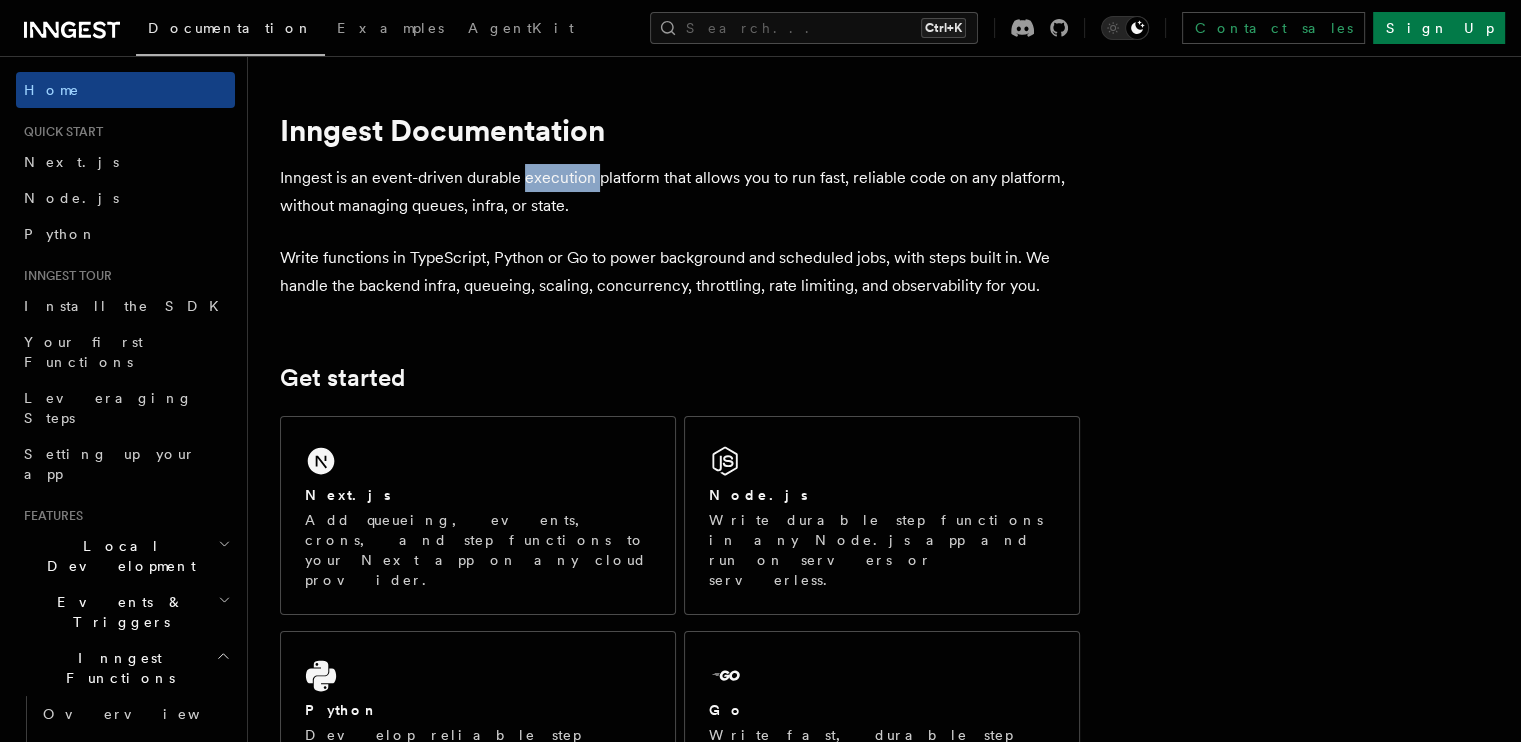 click on "Inngest is an event-driven durable execution platform that allows you to run fast, reliable code on any platform, without managing queues, infra, or state." at bounding box center (680, 192) 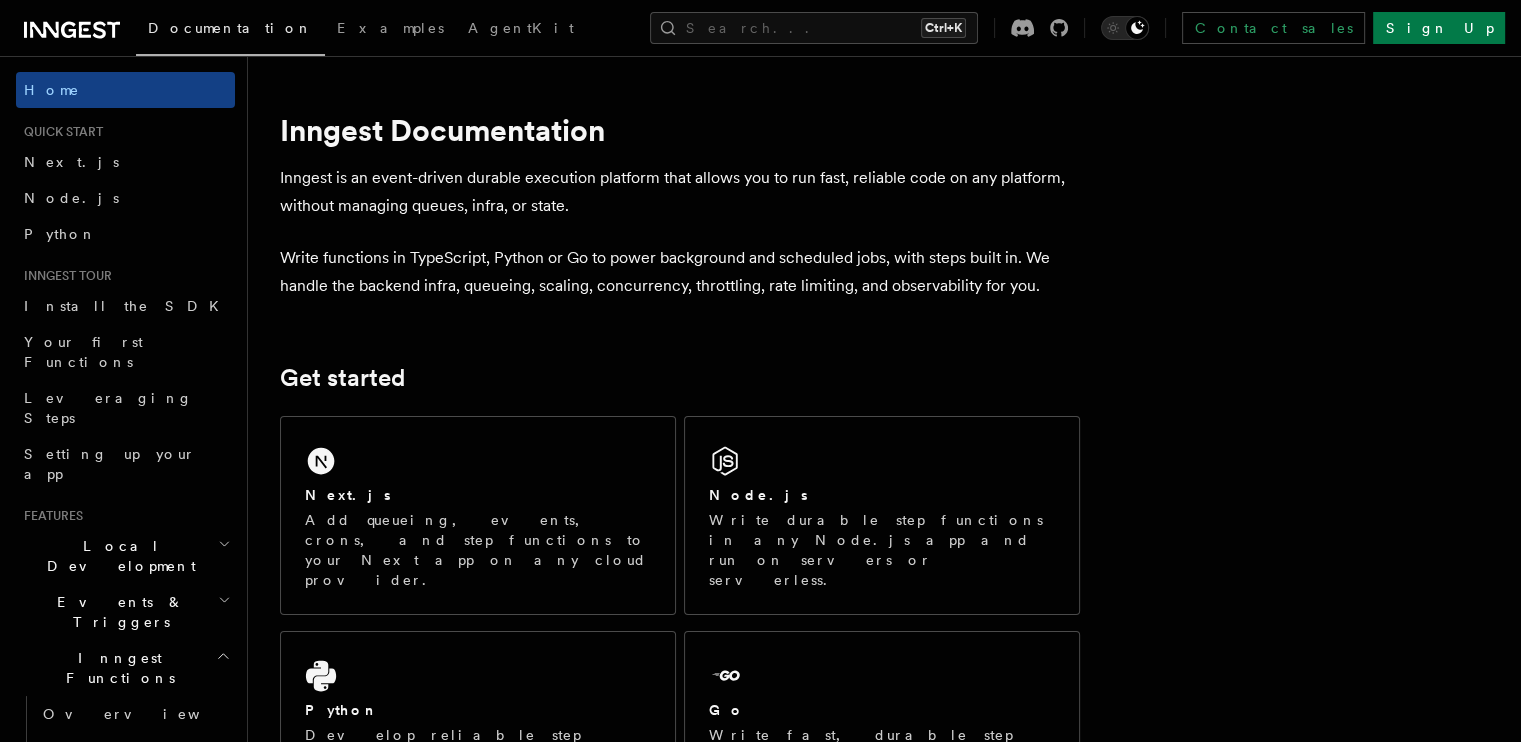 click on "Inngest is an event-driven durable execution platform that allows you to run fast, reliable code on any platform, without managing queues, infra, or state." at bounding box center [680, 192] 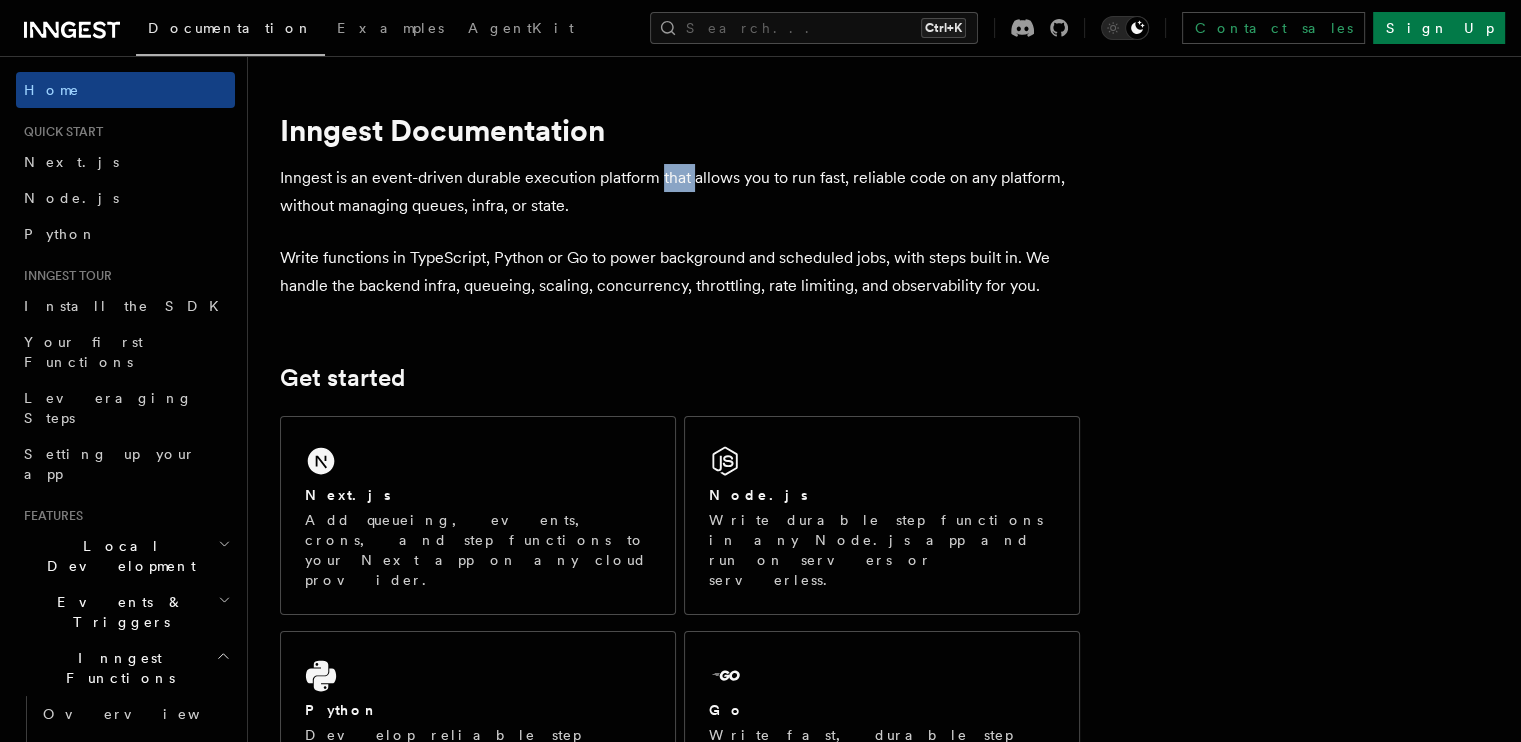 click on "Inngest is an event-driven durable execution platform that allows you to run fast, reliable code on any platform, without managing queues, infra, or state." at bounding box center [680, 192] 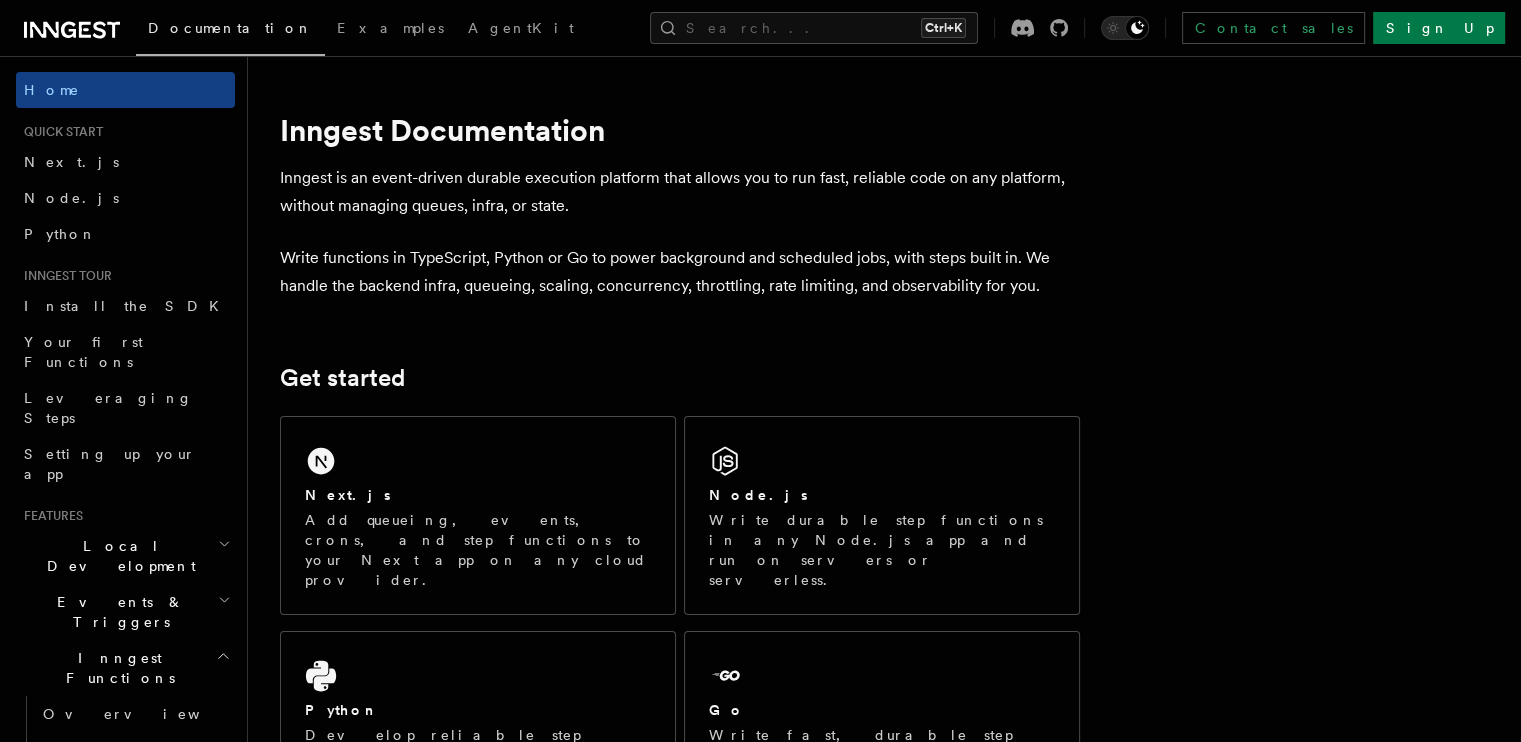 click on "Inngest is an event-driven durable execution platform that allows you to run fast, reliable code on any platform, without managing queues, infra, or state." at bounding box center (680, 192) 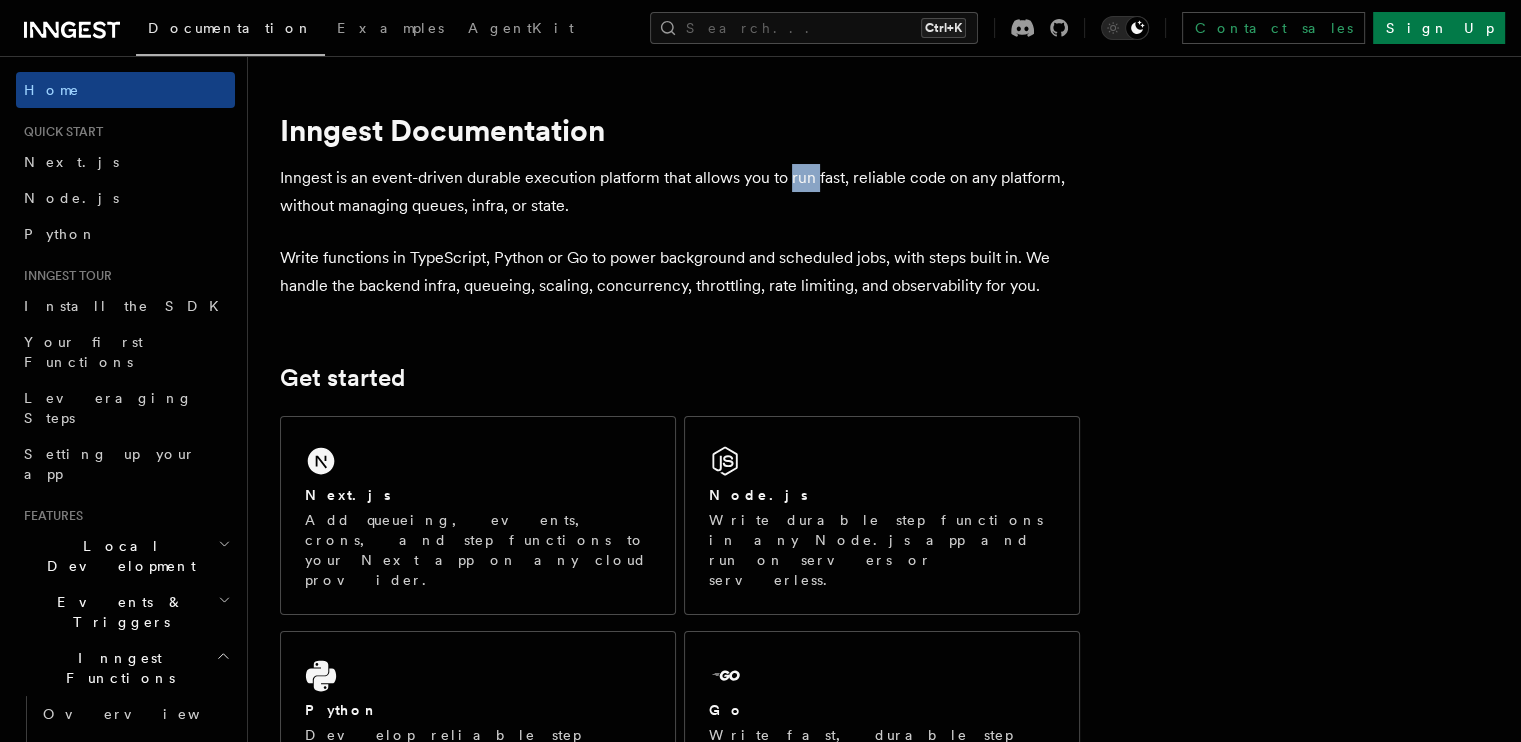 click on "Inngest is an event-driven durable execution platform that allows you to run fast, reliable code on any platform, without managing queues, infra, or state." at bounding box center [680, 192] 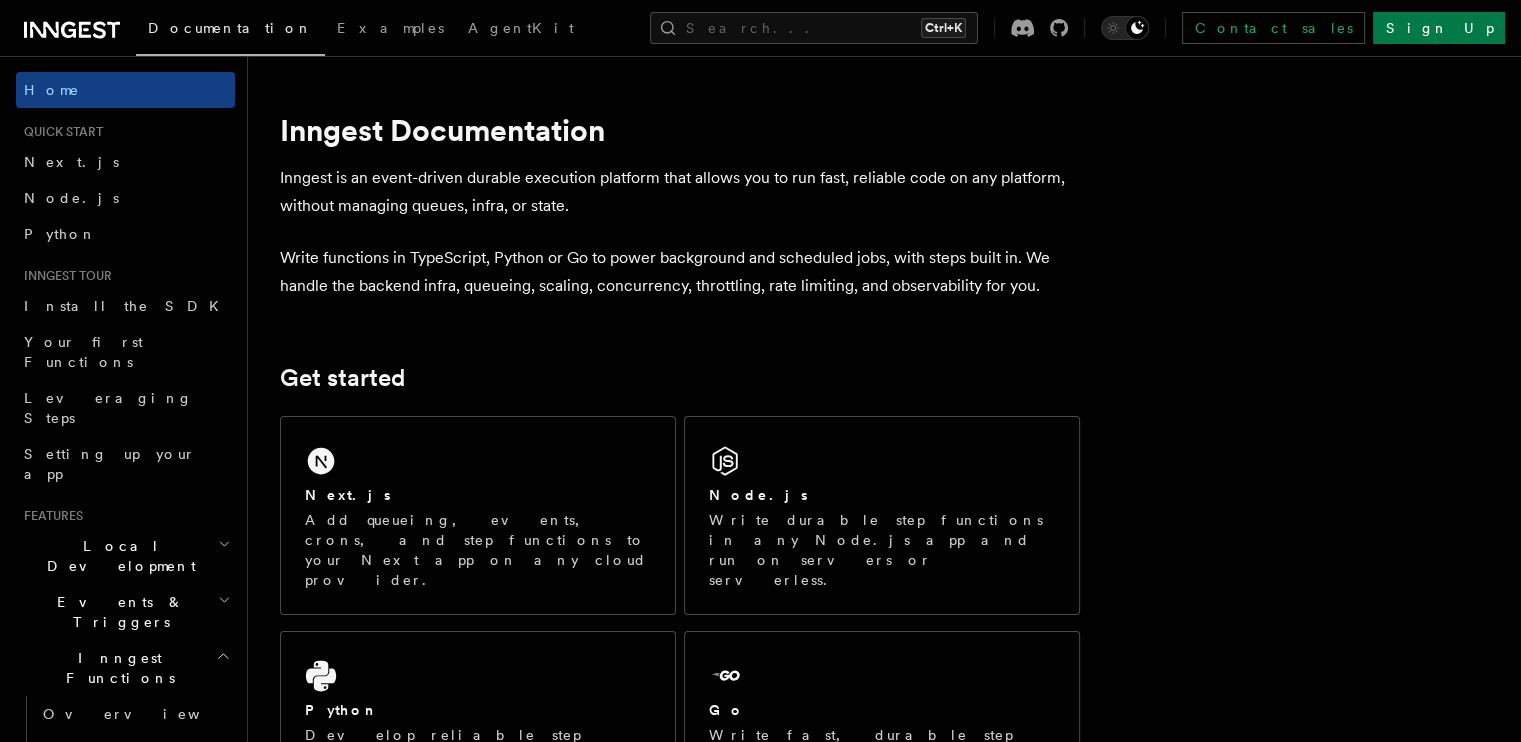 click on "Inngest is an event-driven durable execution platform that allows you to run fast, reliable code on any platform, without managing queues, infra, or state." at bounding box center (680, 192) 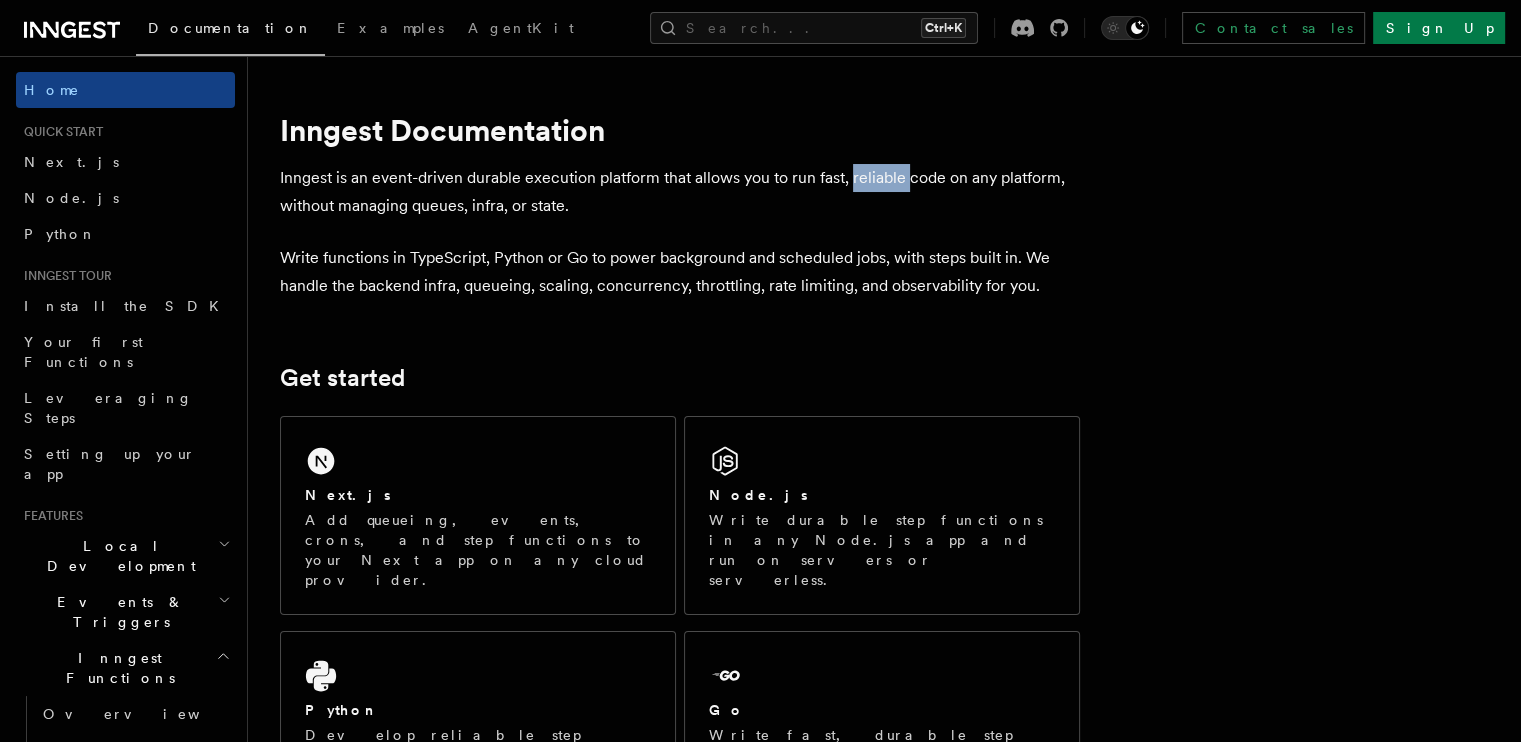 click on "Inngest is an event-driven durable execution platform that allows you to run fast, reliable code on any platform, without managing queues, infra, or state." at bounding box center (680, 192) 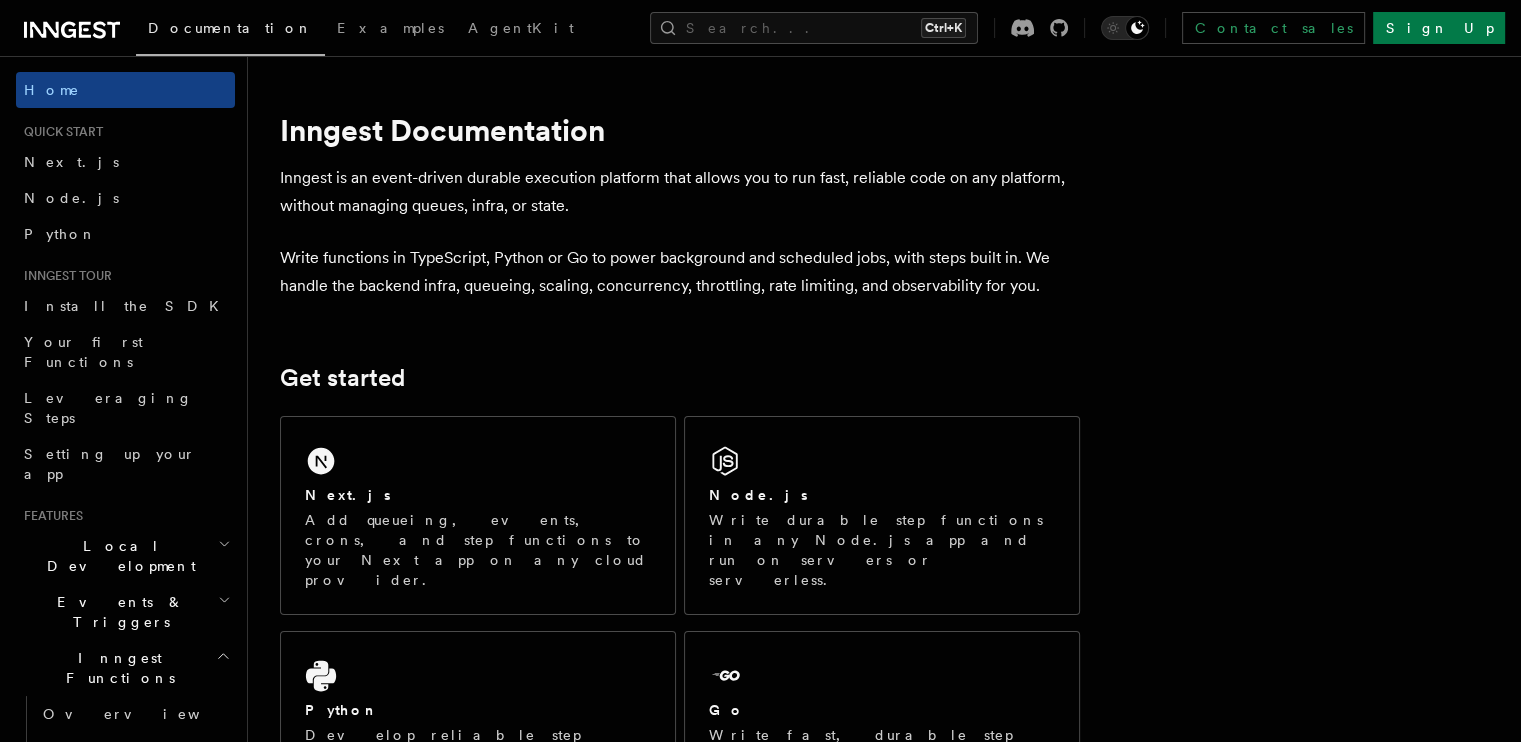 click on "Inngest is an event-driven durable execution platform that allows you to run fast, reliable code on any platform, without managing queues, infra, or state." at bounding box center (680, 192) 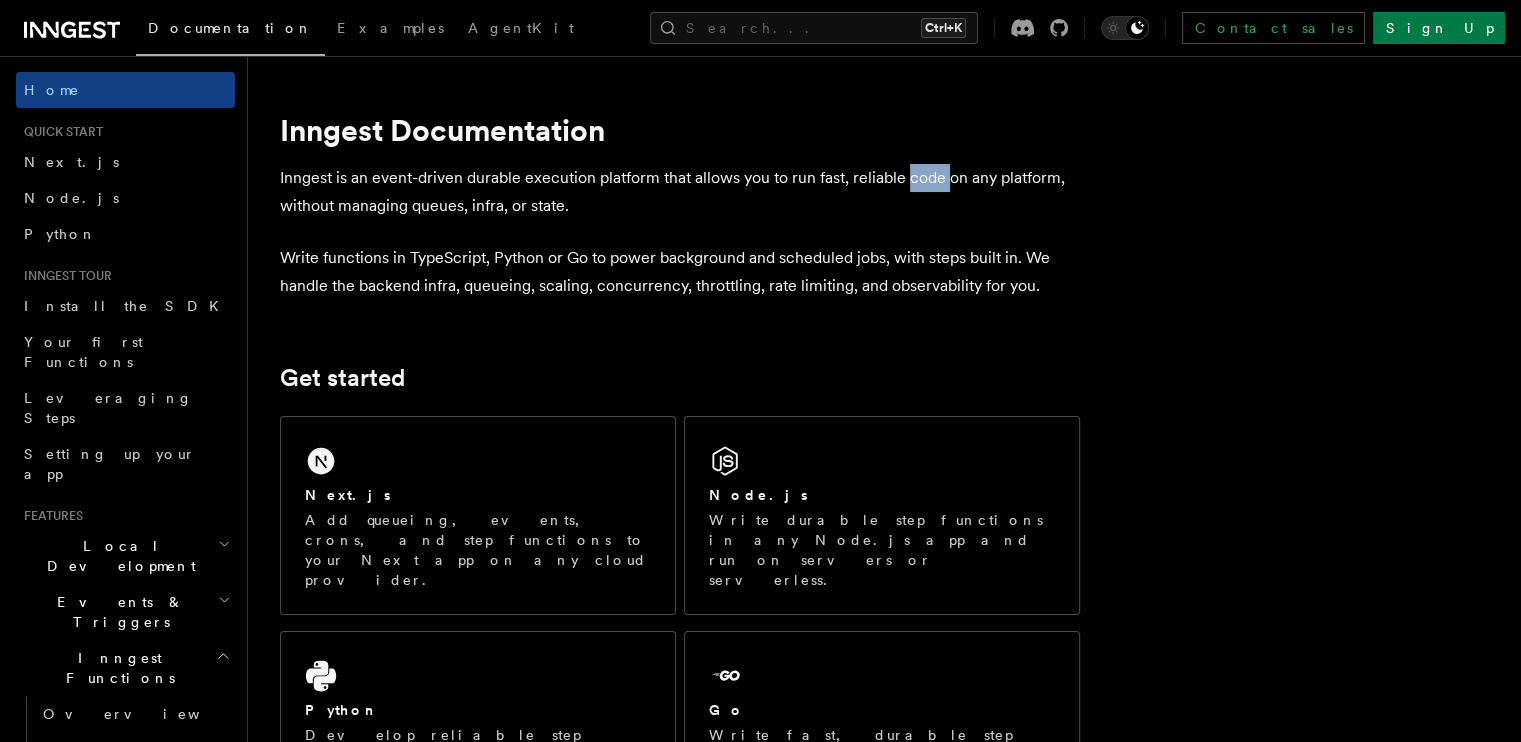 click on "Inngest is an event-driven durable execution platform that allows you to run fast, reliable code on any platform, without managing queues, infra, or state." at bounding box center [680, 192] 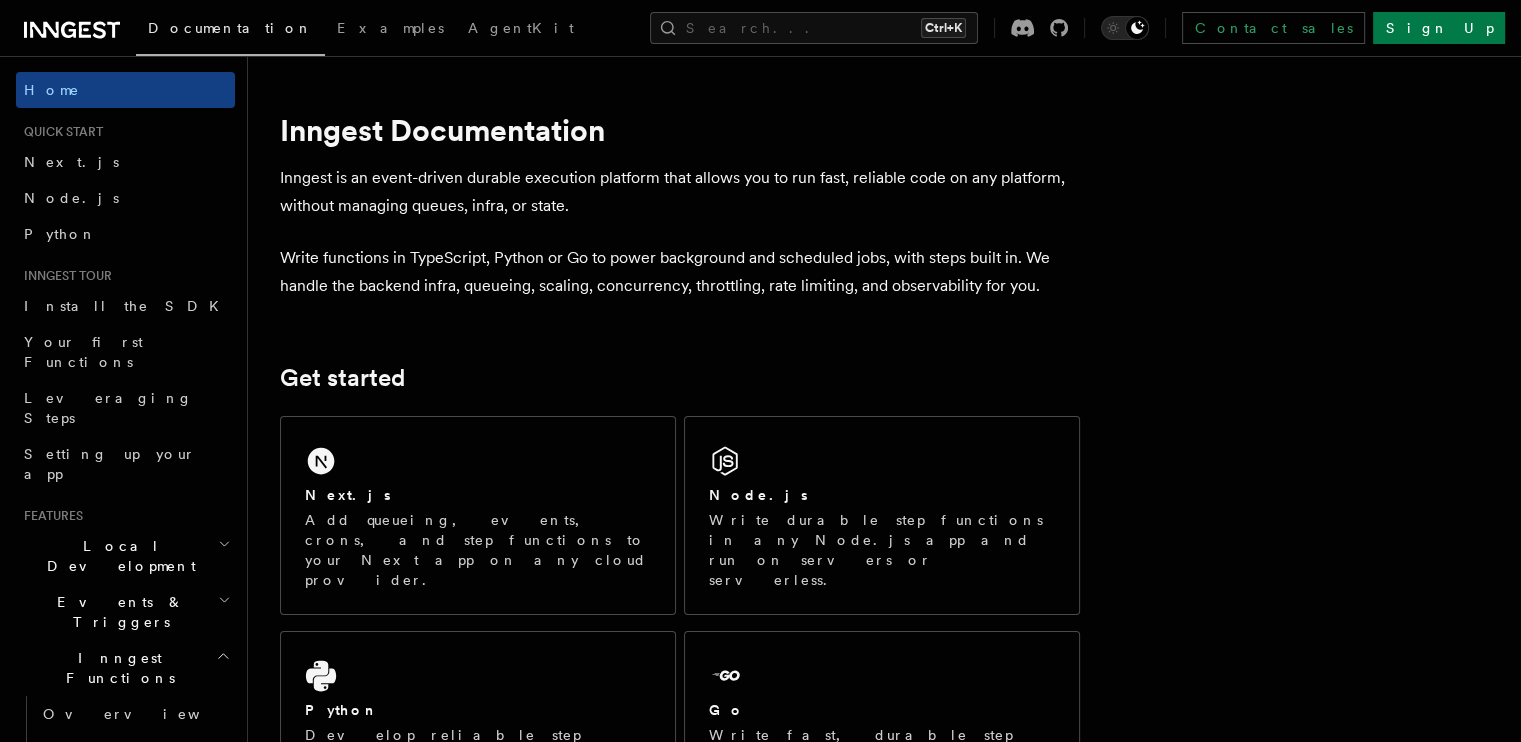 click on "Inngest is an event-driven durable execution platform that allows you to run fast, reliable code on any platform, without managing queues, infra, or state." at bounding box center [680, 192] 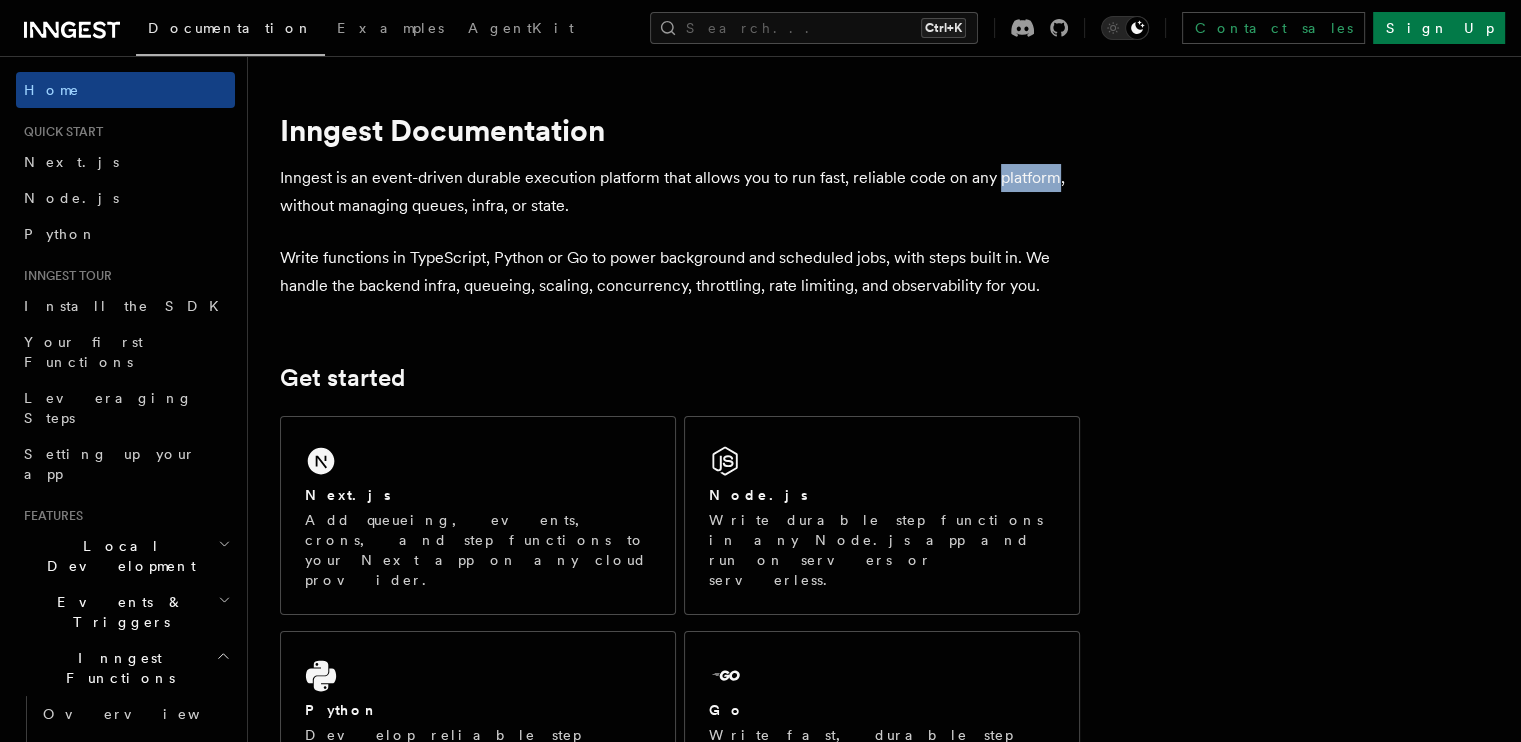 click on "Inngest is an event-driven durable execution platform that allows you to run fast, reliable code on any platform, without managing queues, infra, or state." at bounding box center [680, 192] 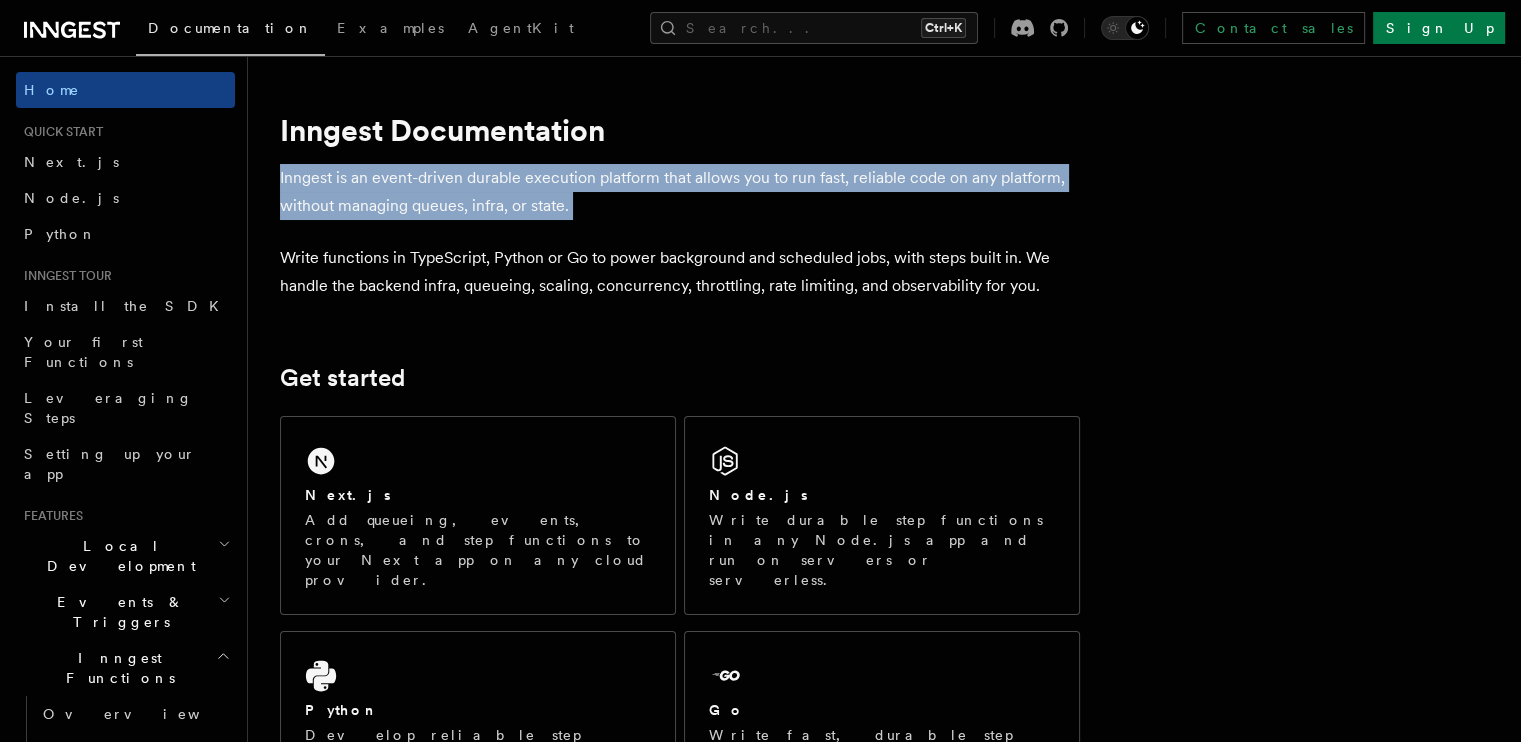 click on "Inngest is an event-driven durable execution platform that allows you to run fast, reliable code on any platform, without managing queues, infra, or state." at bounding box center (680, 192) 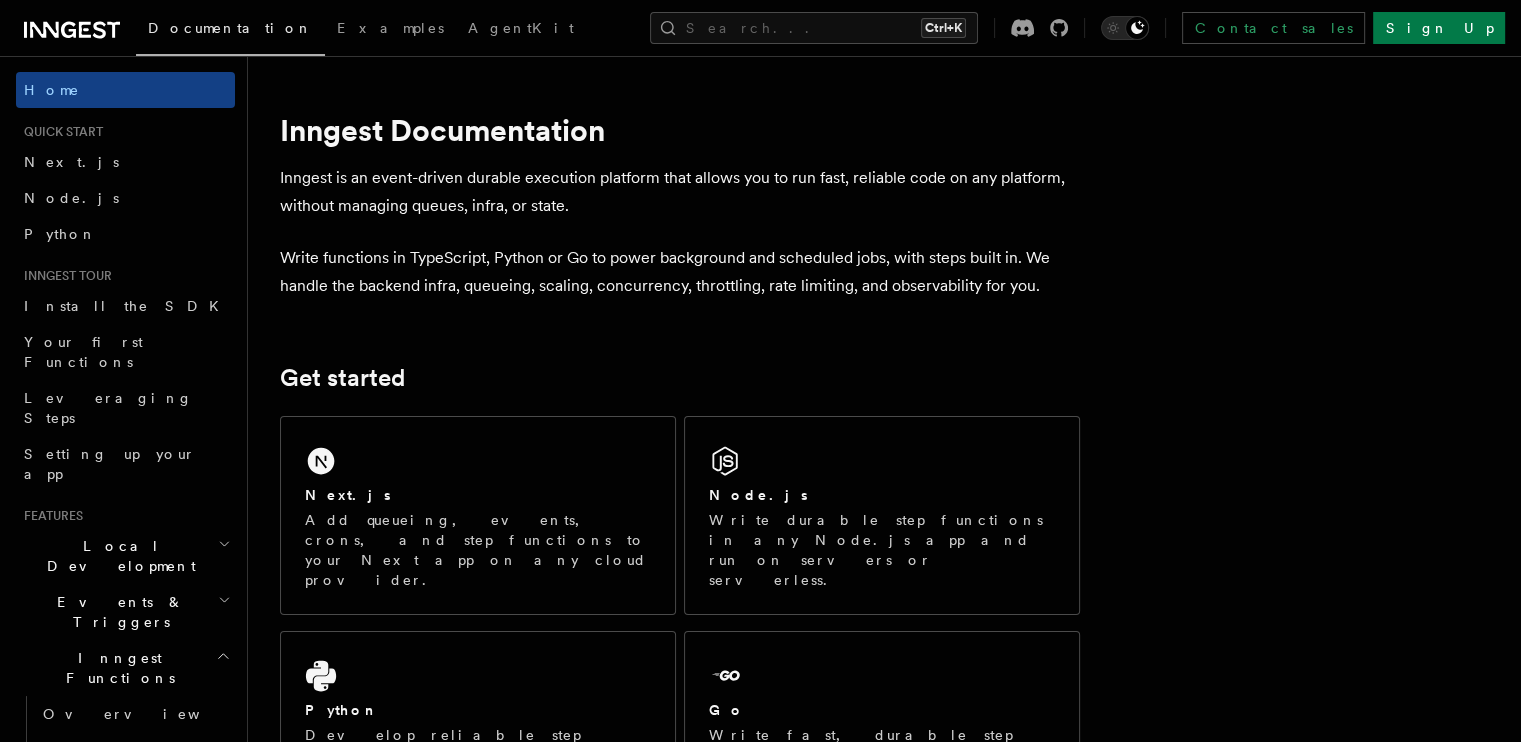 click on "Inngest is an event-driven durable execution platform that allows you to run fast, reliable code on any platform, without managing queues, infra, or state." at bounding box center [680, 192] 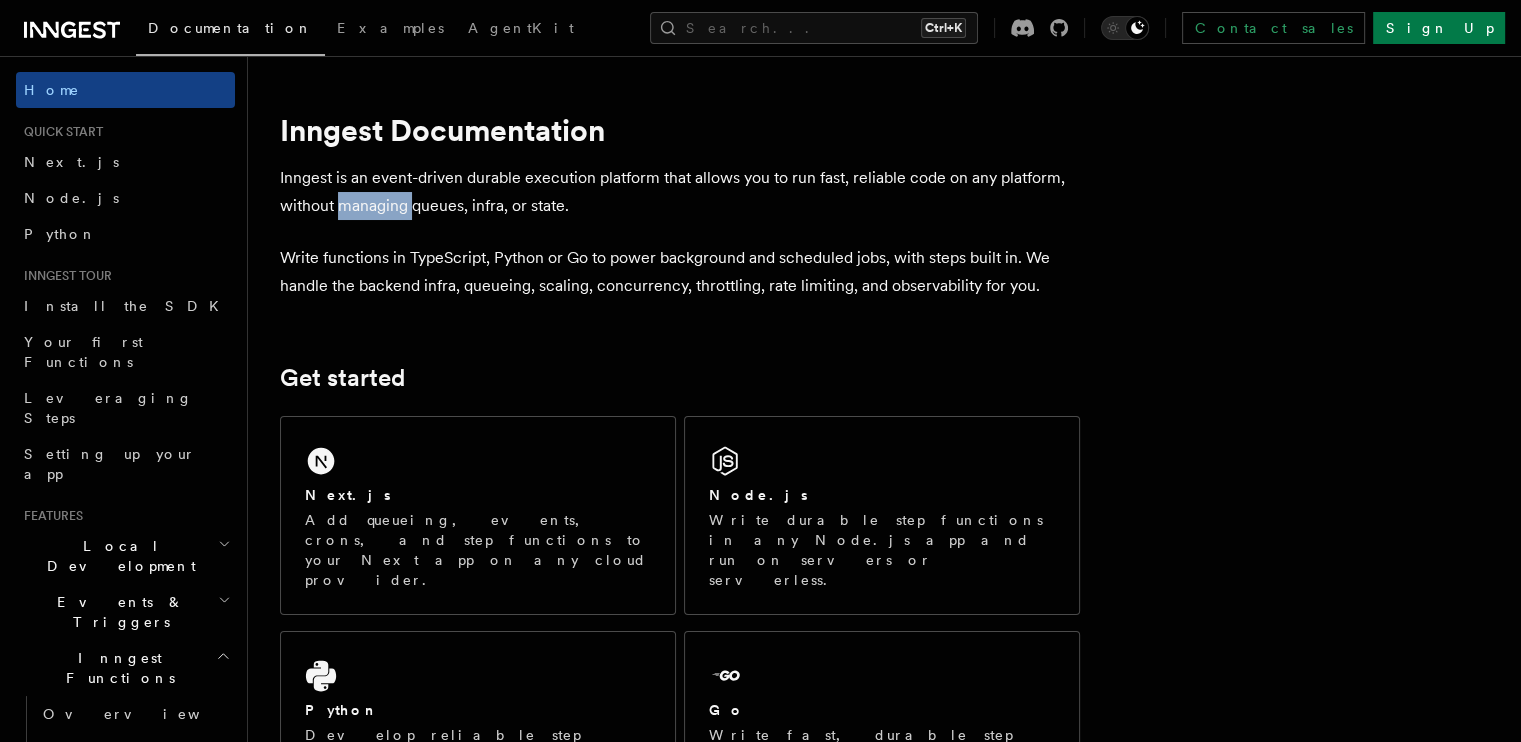 click on "Inngest is an event-driven durable execution platform that allows you to run fast, reliable code on any platform, without managing queues, infra, or state." at bounding box center (680, 192) 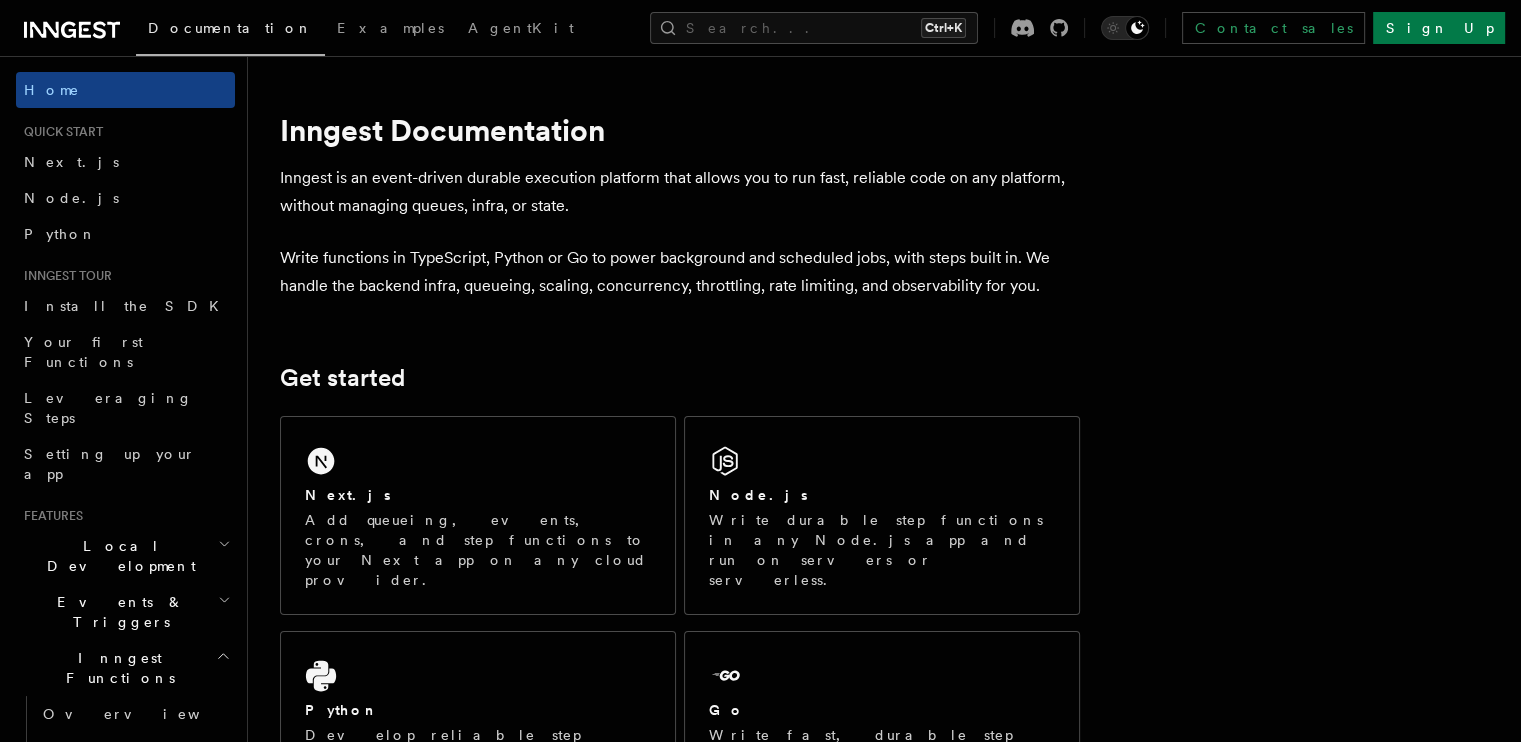 click on "Inngest is an event-driven durable execution platform that allows you to run fast, reliable code on any platform, without managing queues, infra, or state." at bounding box center [680, 192] 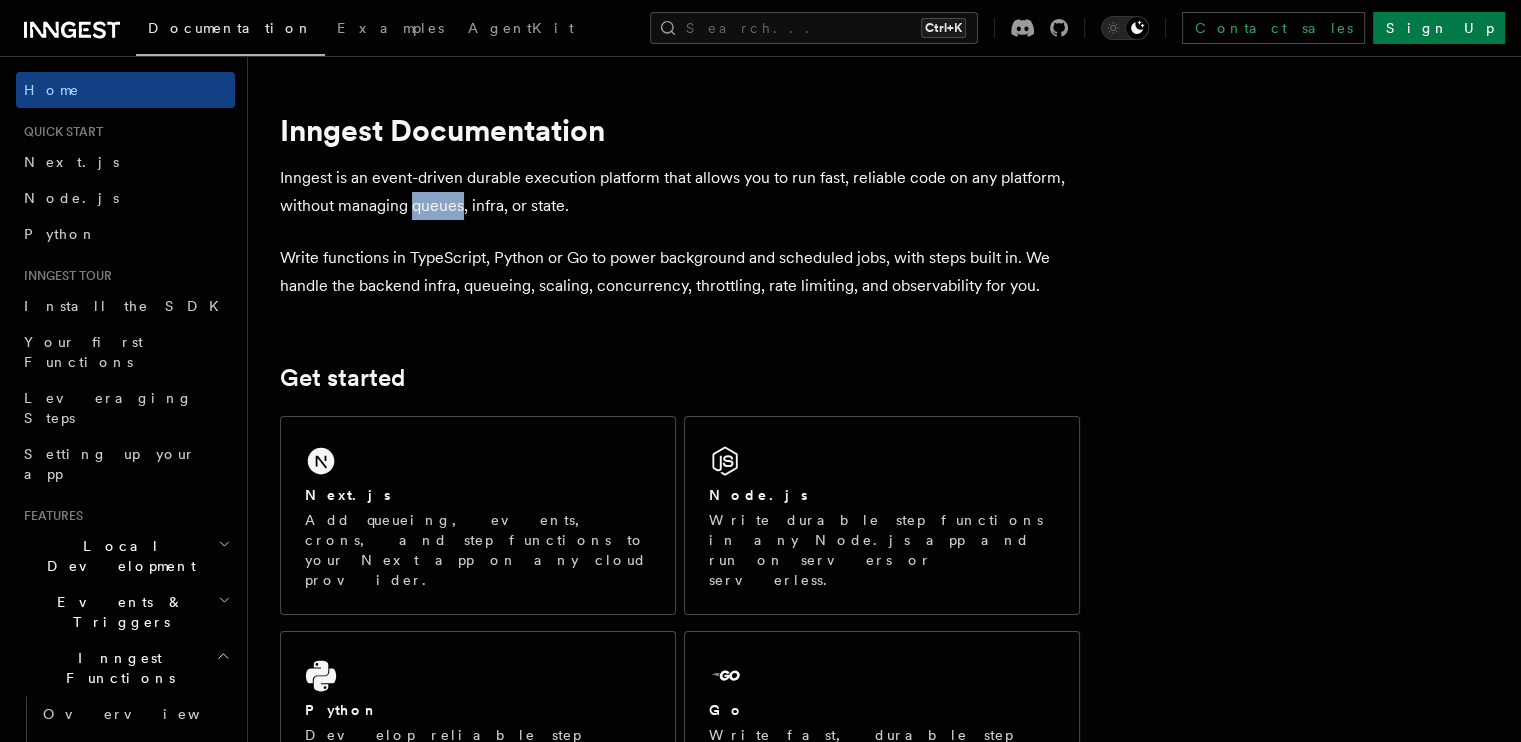 click on "Inngest is an event-driven durable execution platform that allows you to run fast, reliable code on any platform, without managing queues, infra, or state." at bounding box center (680, 192) 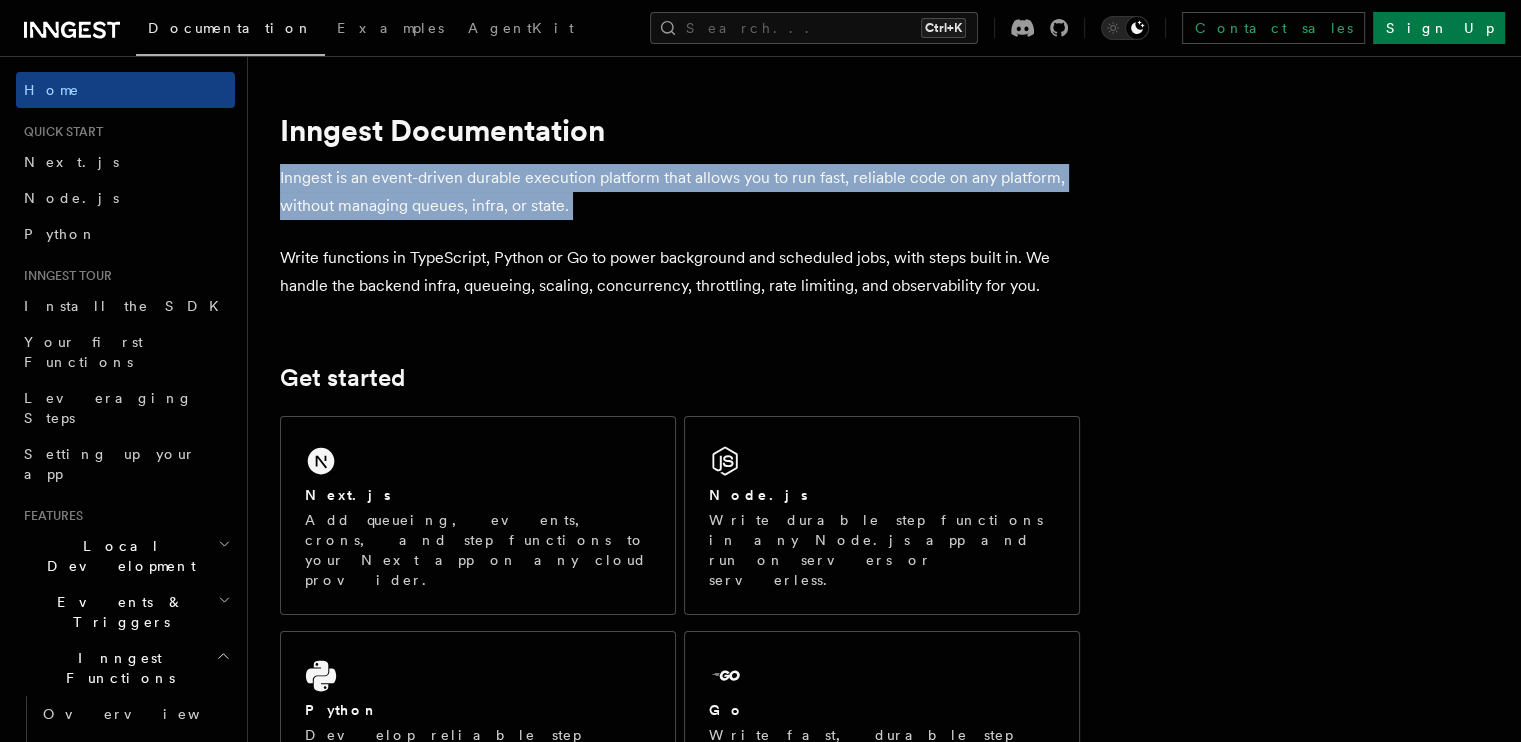 click on "Inngest is an event-driven durable execution platform that allows you to run fast, reliable code on any platform, without managing queues, infra, or state." at bounding box center [680, 192] 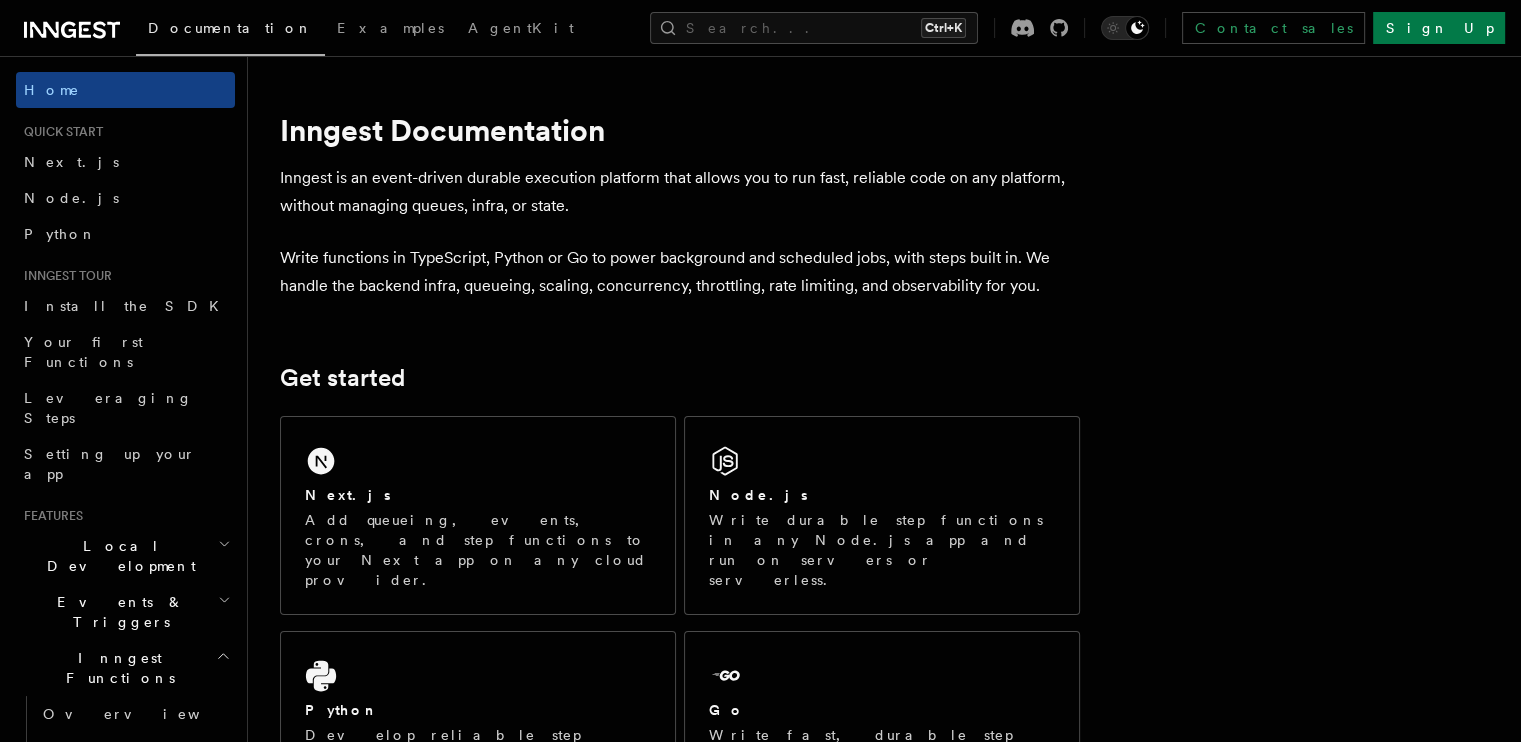 click on "Inngest is an event-driven durable execution platform that allows you to run fast, reliable code on any platform, without managing queues, infra, or state." at bounding box center (680, 192) 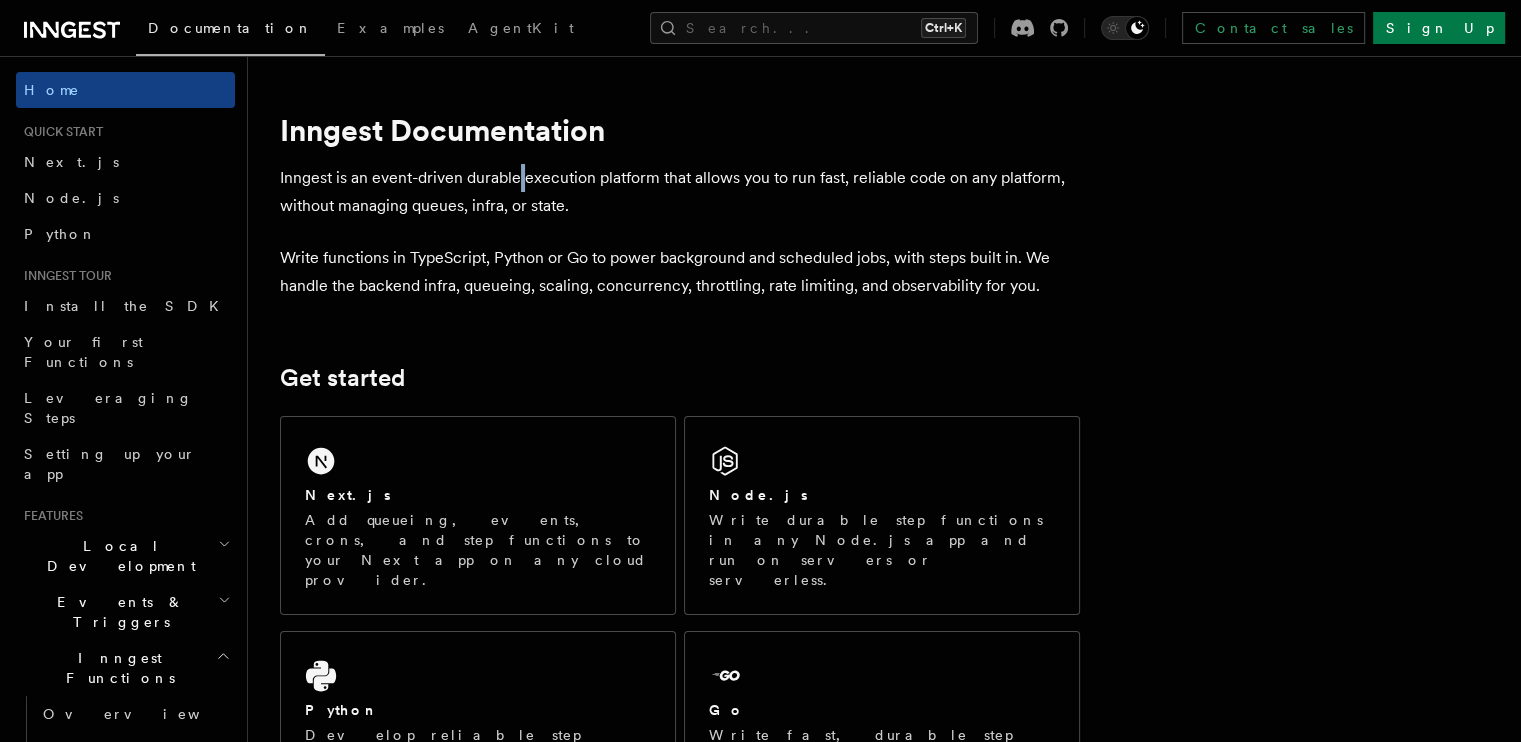 click on "Inngest is an event-driven durable execution platform that allows you to run fast, reliable code on any platform, without managing queues, infra, or state." at bounding box center (680, 192) 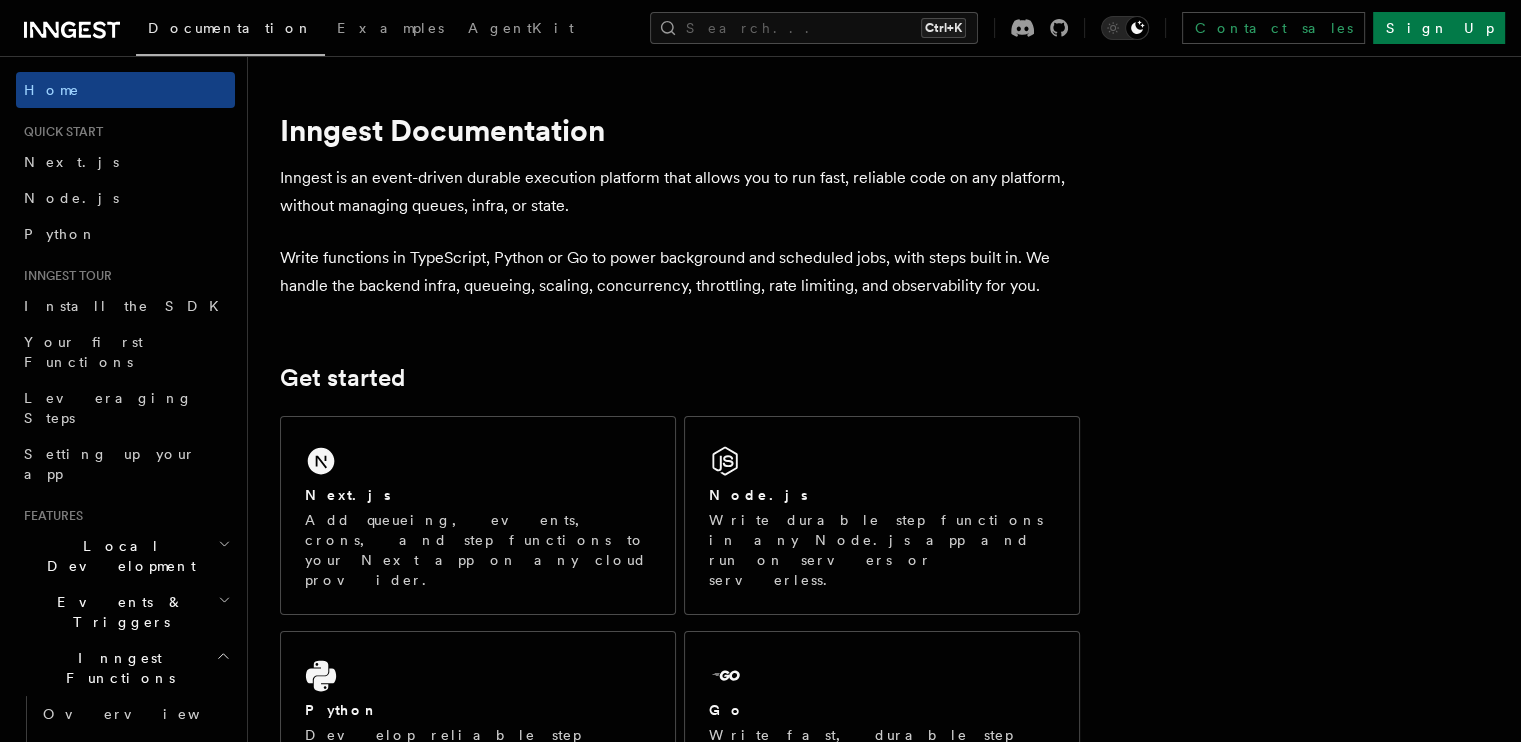click on "Inngest is an event-driven durable execution platform that allows you to run fast, reliable code on any platform, without managing queues, infra, or state." at bounding box center [680, 192] 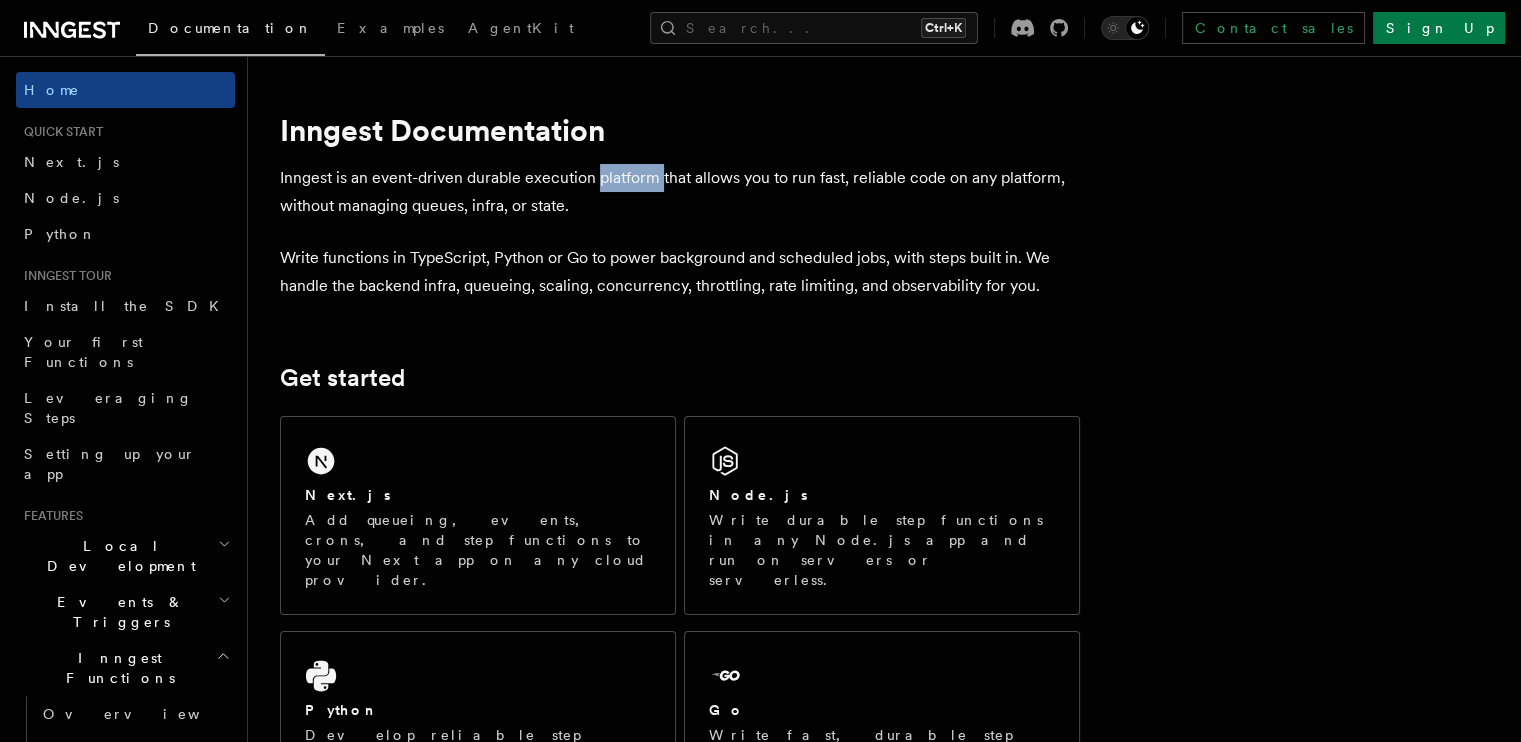 click on "Inngest is an event-driven durable execution platform that allows you to run fast, reliable code on any platform, without managing queues, infra, or state." at bounding box center (680, 192) 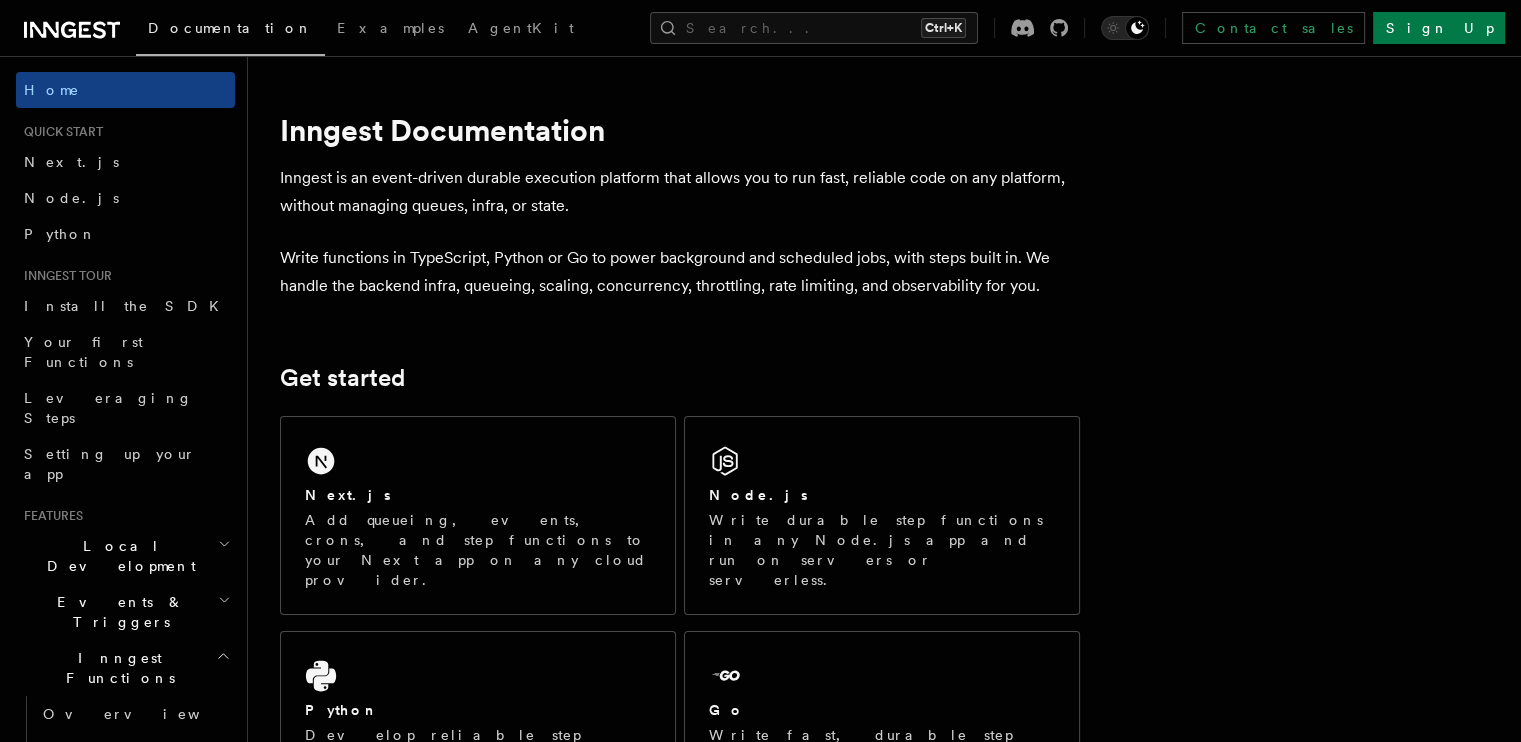 click on "Inngest is an event-driven durable execution platform that allows you to run fast, reliable code on any platform, without managing queues, infra, or state." at bounding box center (680, 192) 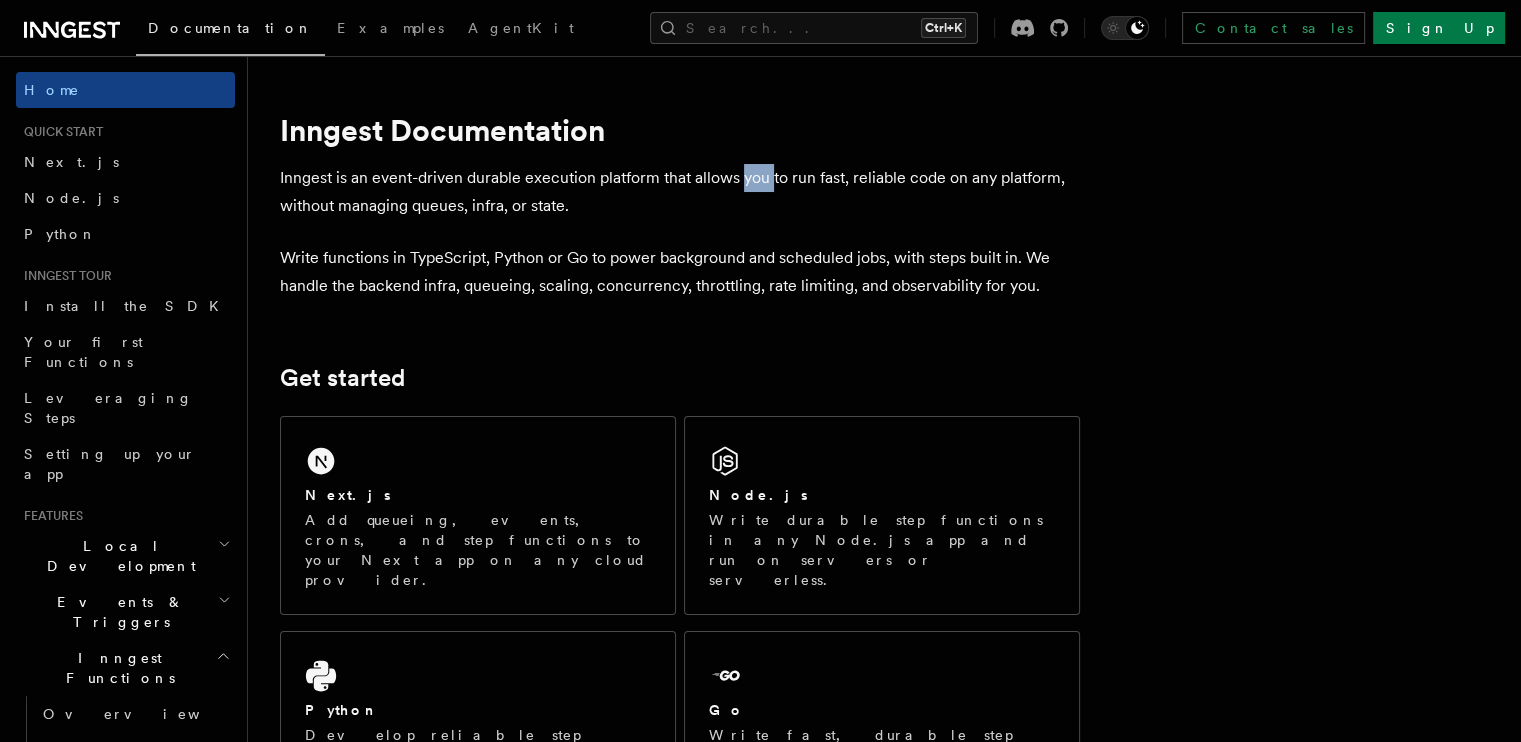 drag, startPoint x: 780, startPoint y: 179, endPoint x: 794, endPoint y: 179, distance: 14 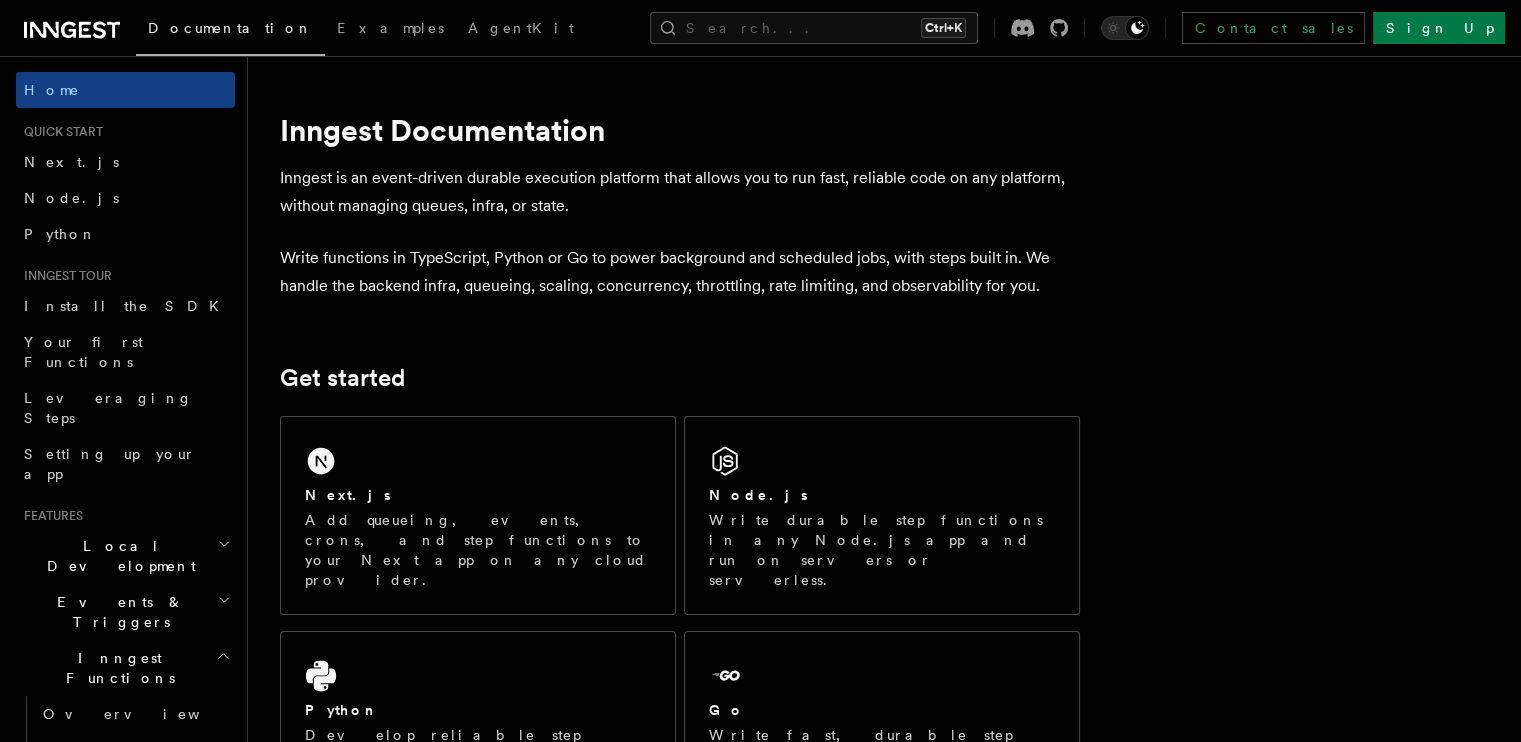 click on "Inngest is an event-driven durable execution platform that allows you to run fast, reliable code on any platform, without managing queues, infra, or state." at bounding box center [680, 192] 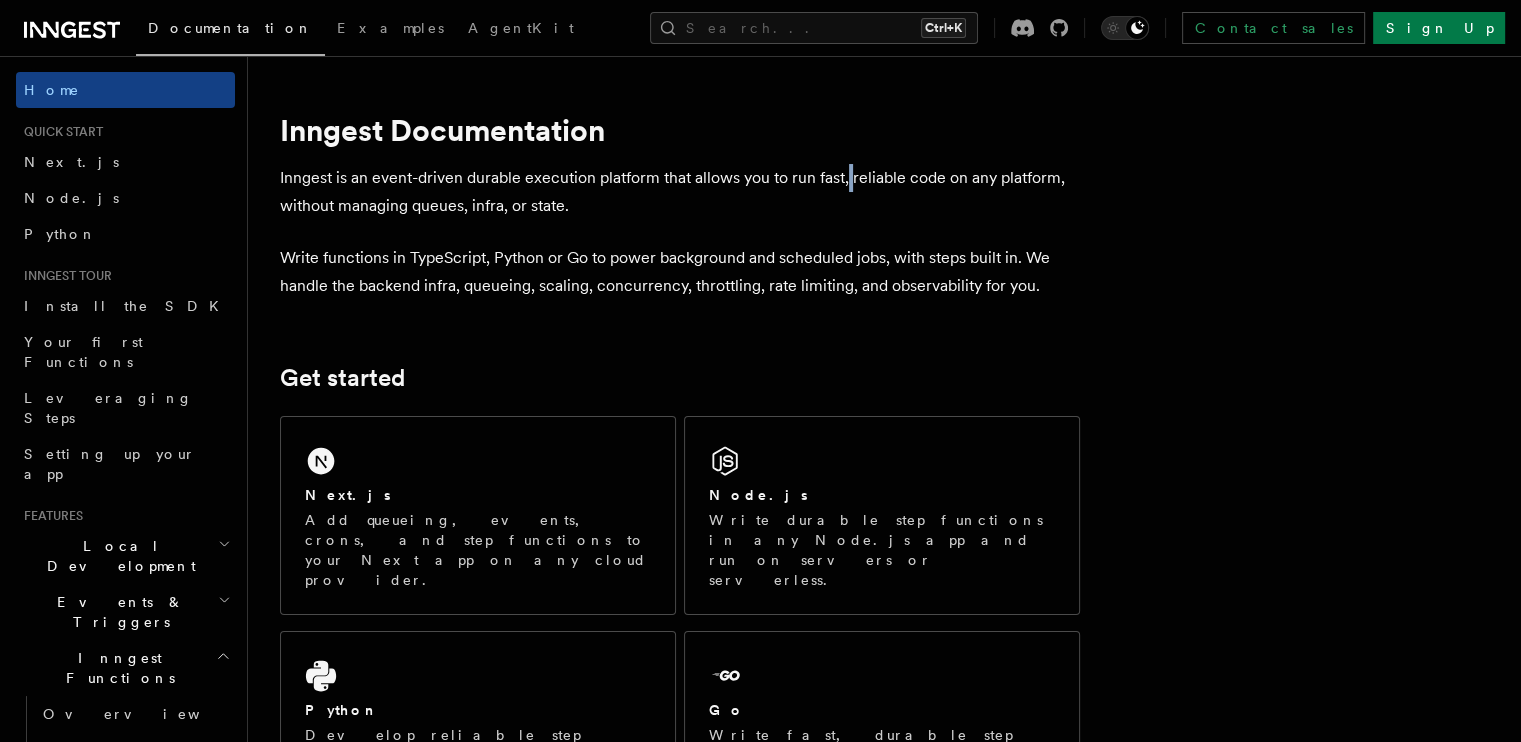 click on "Inngest is an event-driven durable execution platform that allows you to run fast, reliable code on any platform, without managing queues, infra, or state." at bounding box center (680, 192) 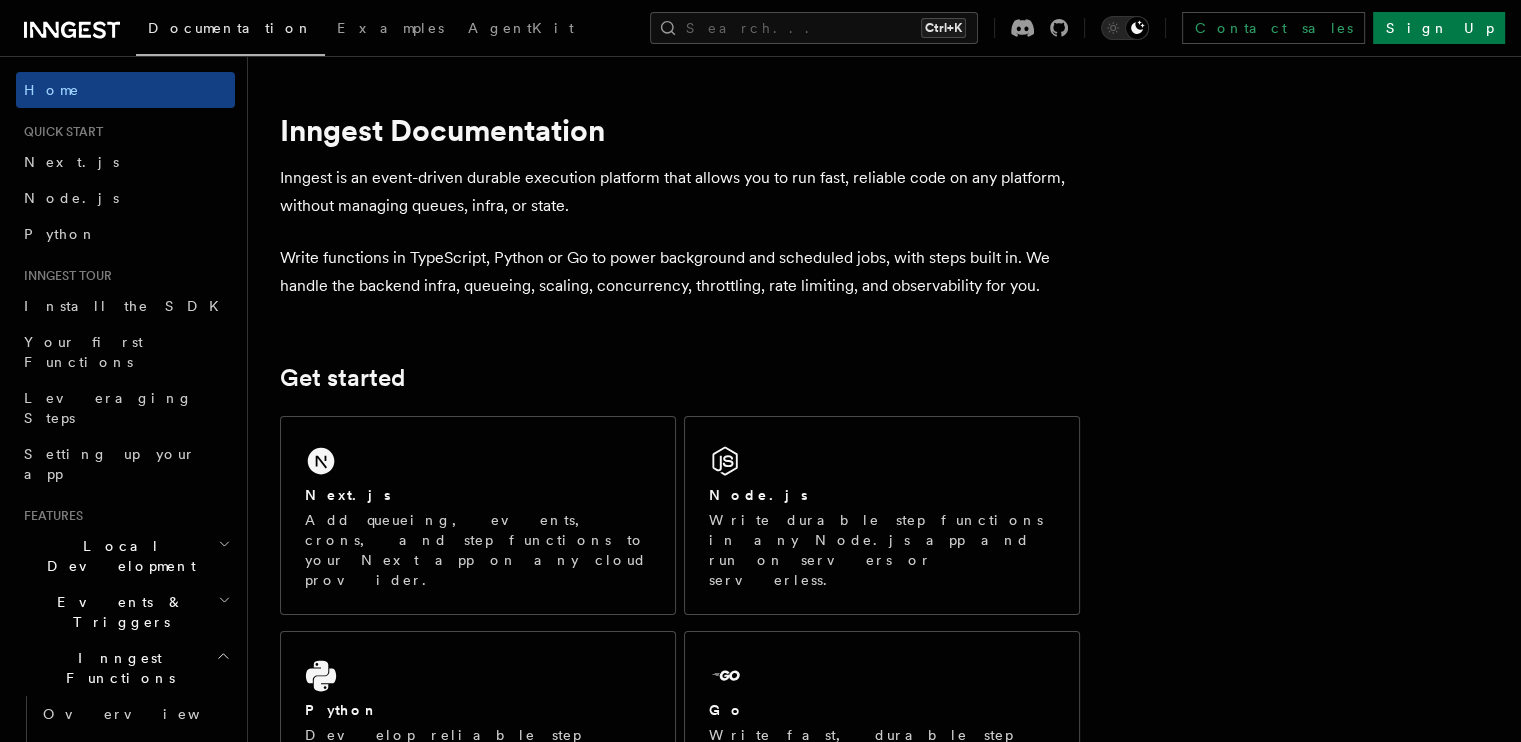 click on "Inngest is an event-driven durable execution platform that allows you to run fast, reliable code on any platform, without managing queues, infra, or state." at bounding box center (680, 192) 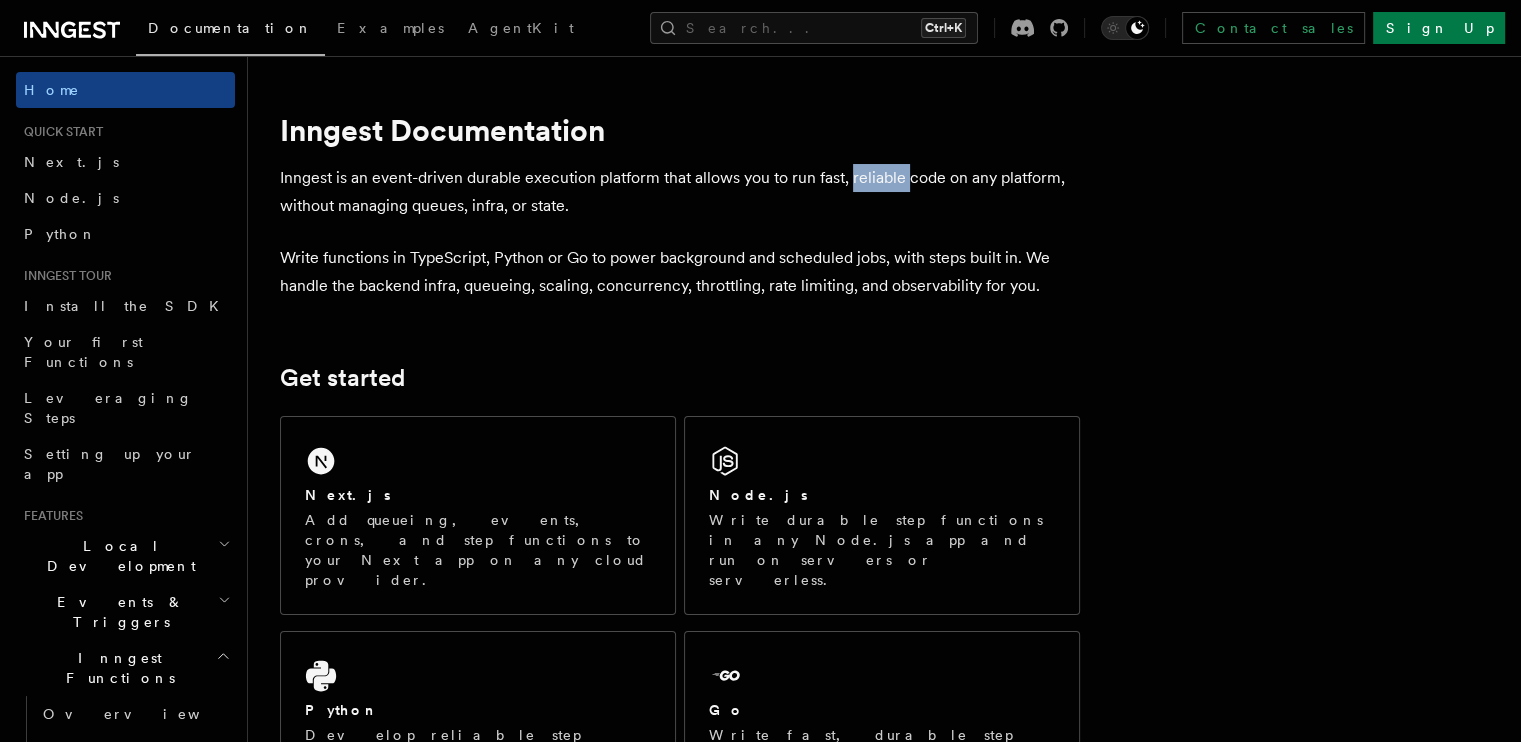 click on "Inngest is an event-driven durable execution platform that allows you to run fast, reliable code on any platform, without managing queues, infra, or state." at bounding box center [680, 192] 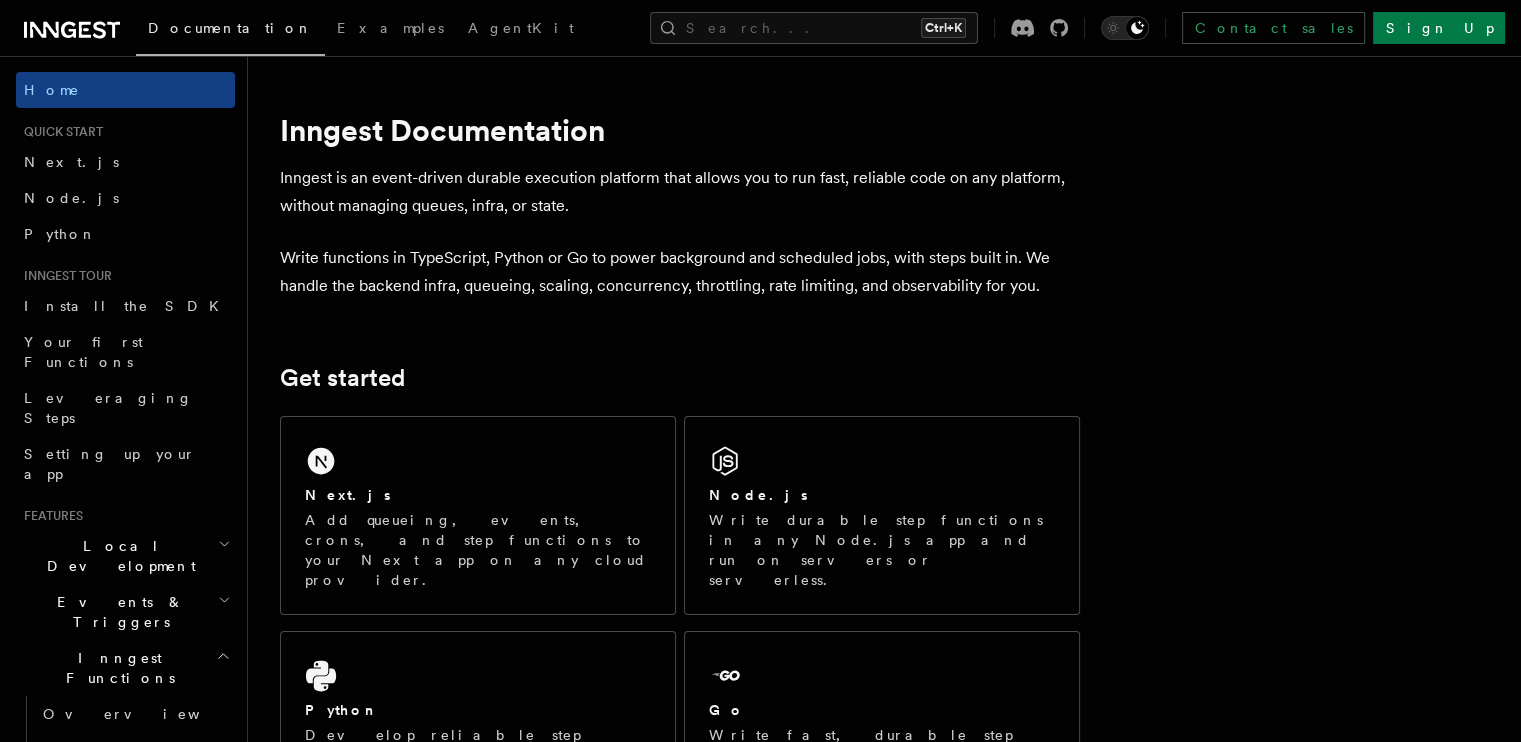 click on "Inngest is an event-driven durable execution platform that allows you to run fast, reliable code on any platform, without managing queues, infra, or state." at bounding box center (680, 192) 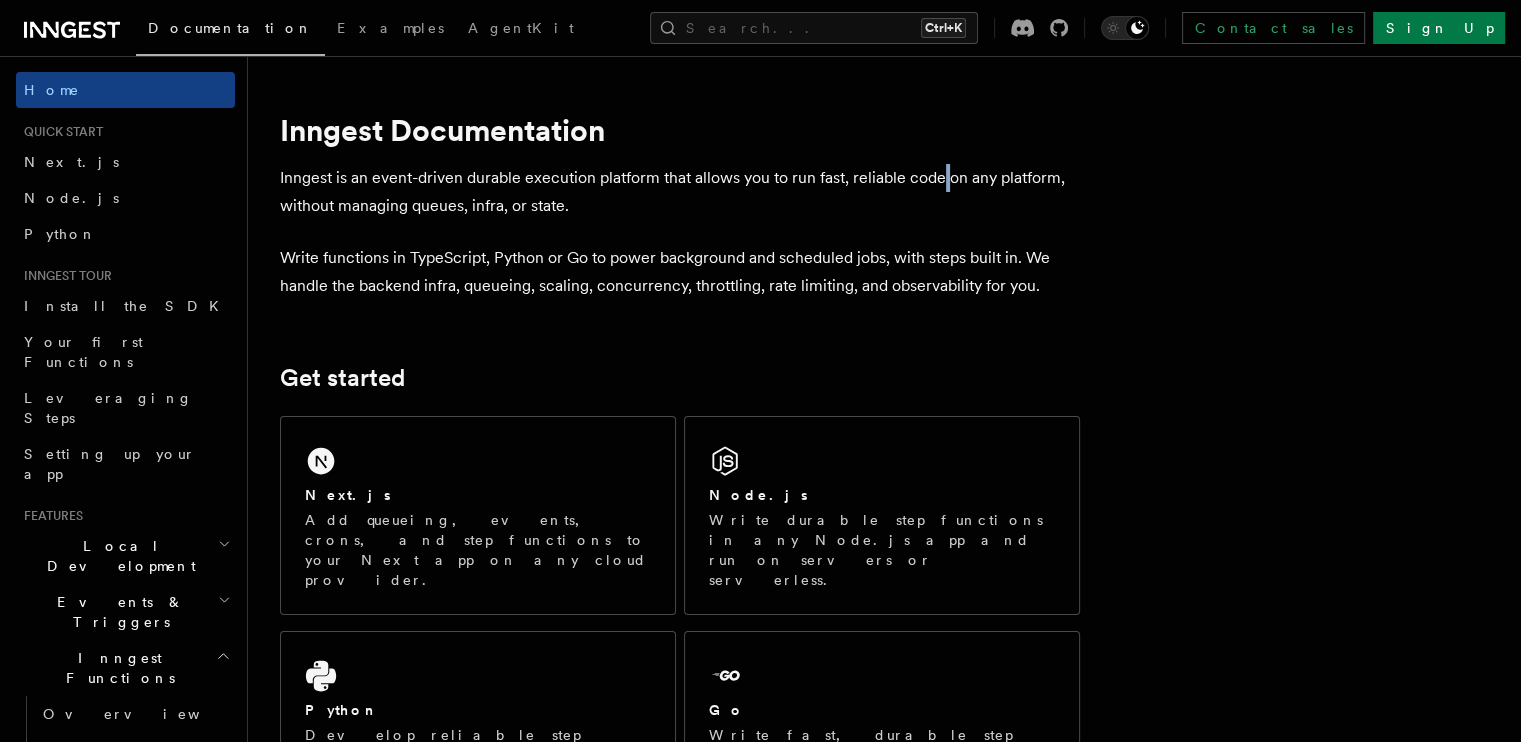click on "Inngest is an event-driven durable execution platform that allows you to run fast, reliable code on any platform, without managing queues, infra, or state." at bounding box center [680, 192] 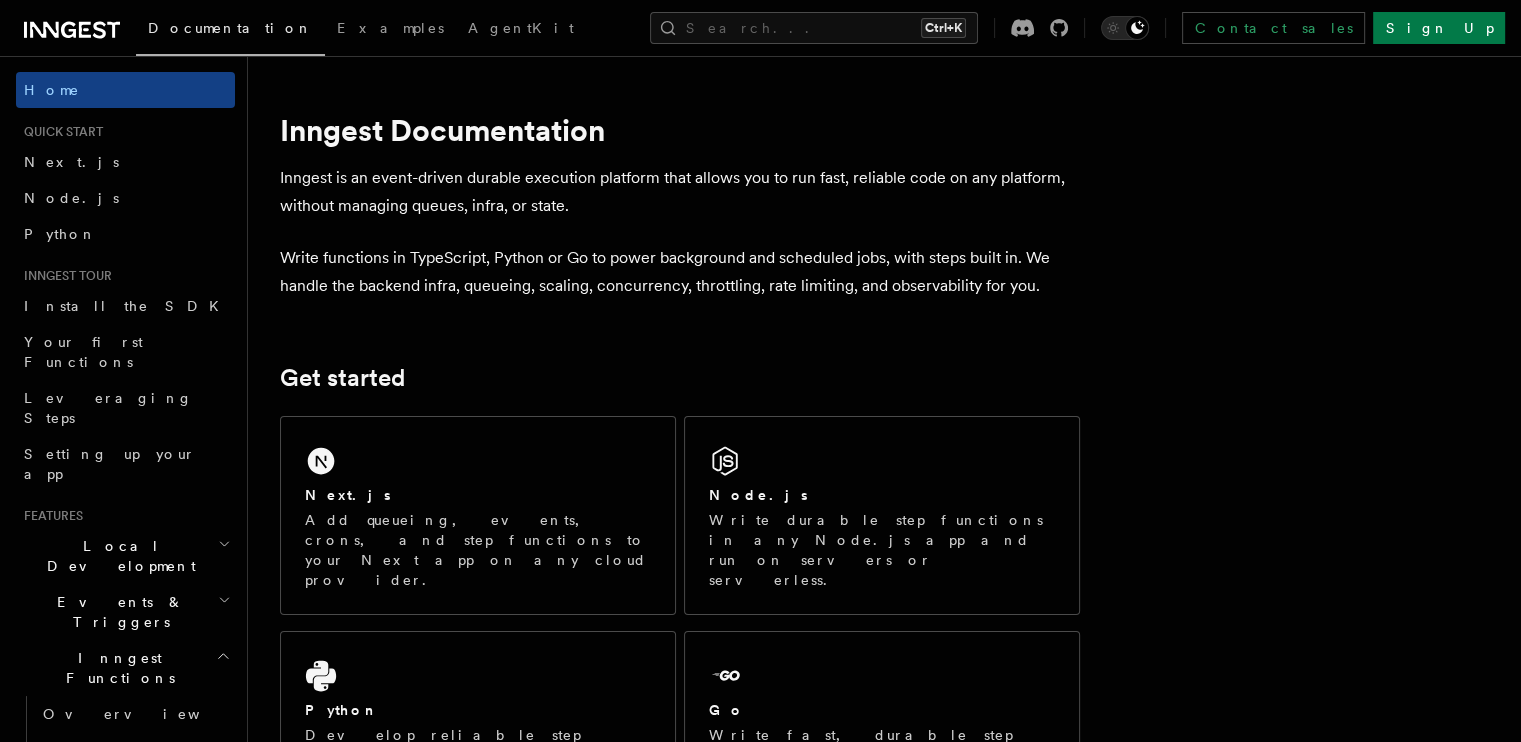 click on "Inngest is an event-driven durable execution platform that allows you to run fast, reliable code on any platform, without managing queues, infra, or state." at bounding box center (680, 192) 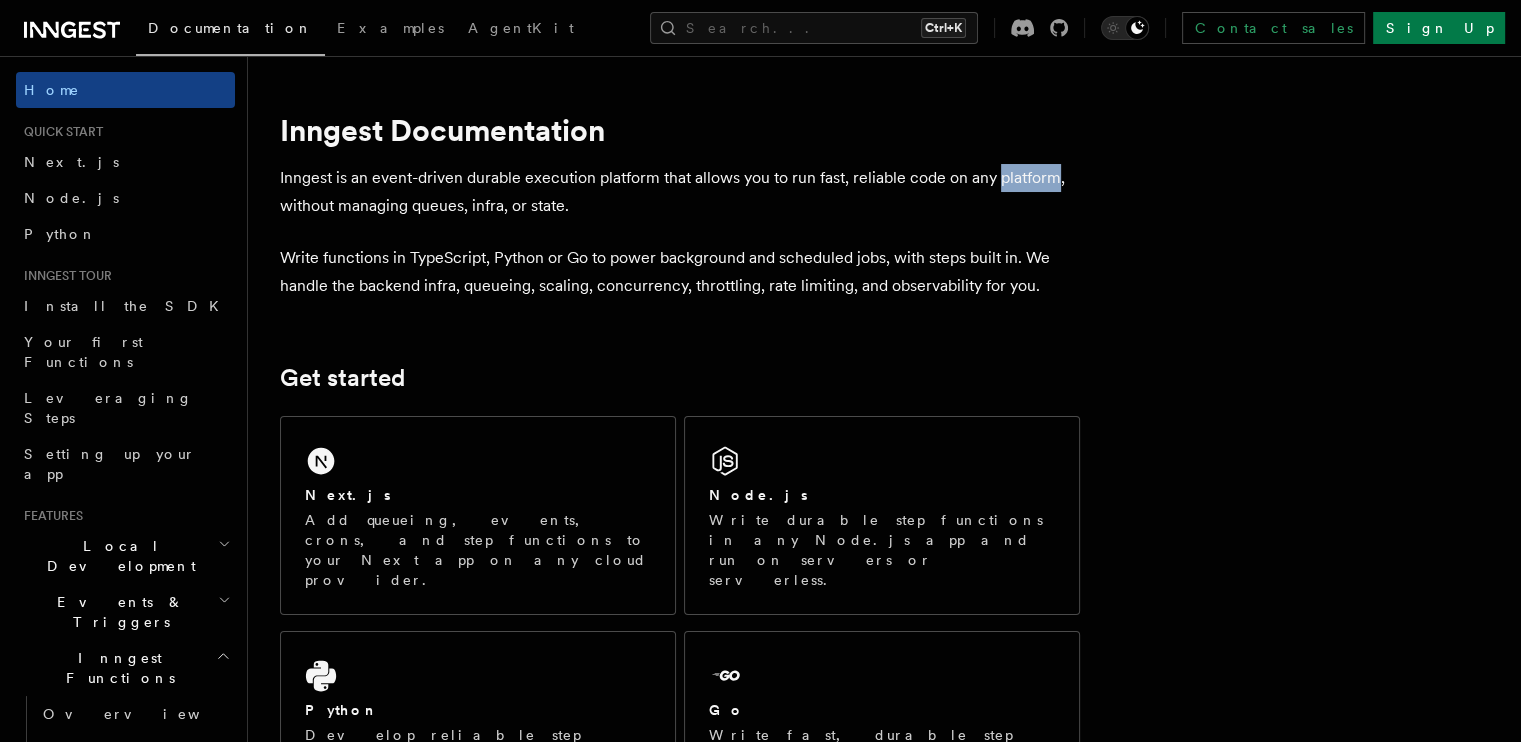 click on "Inngest is an event-driven durable execution platform that allows you to run fast, reliable code on any platform, without managing queues, infra, or state." at bounding box center (680, 192) 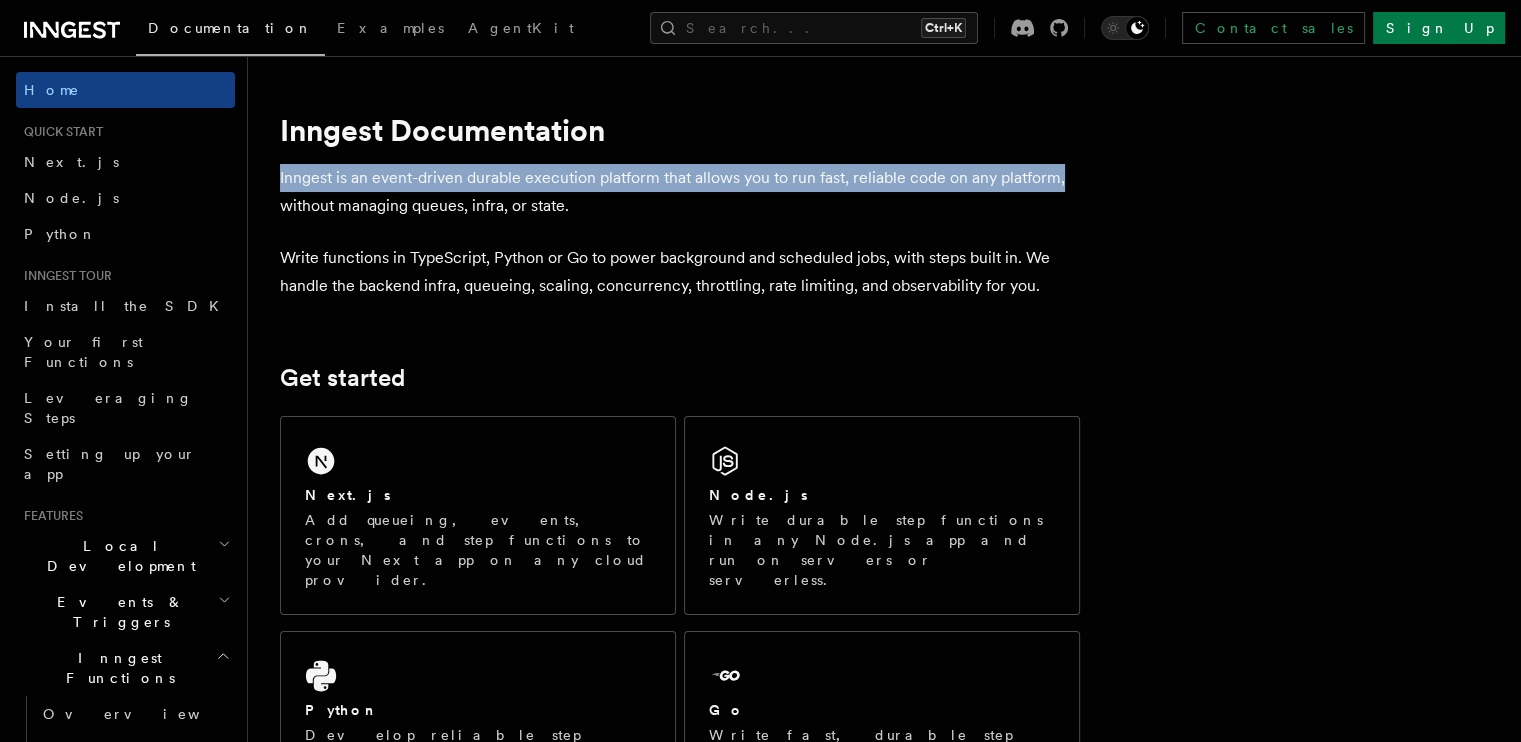 drag, startPoint x: 296, startPoint y: 175, endPoint x: 1094, endPoint y: 177, distance: 798.0025 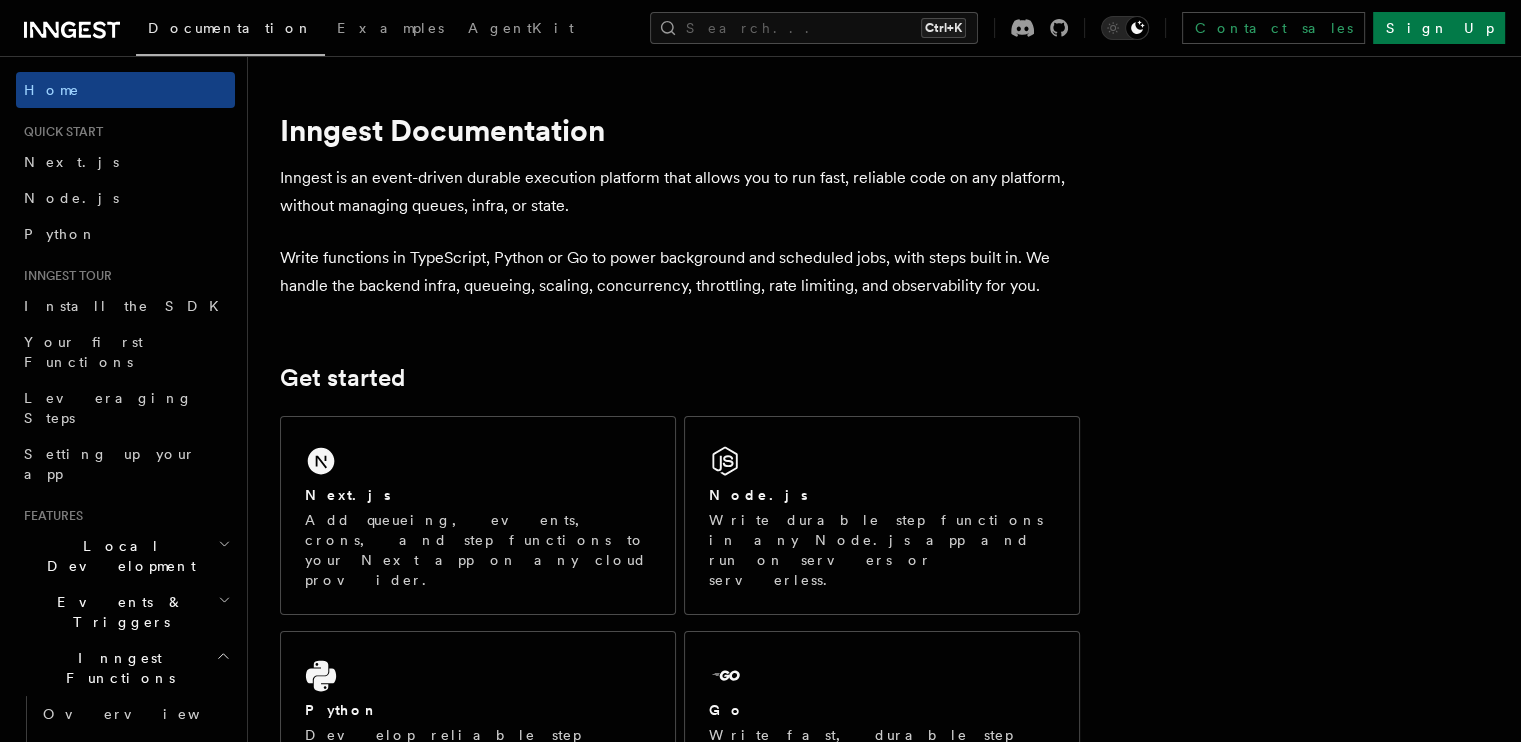 click on "Inngest is an event-driven durable execution platform that allows you to run fast, reliable code on any platform, without managing queues, infra, or state." at bounding box center (680, 192) 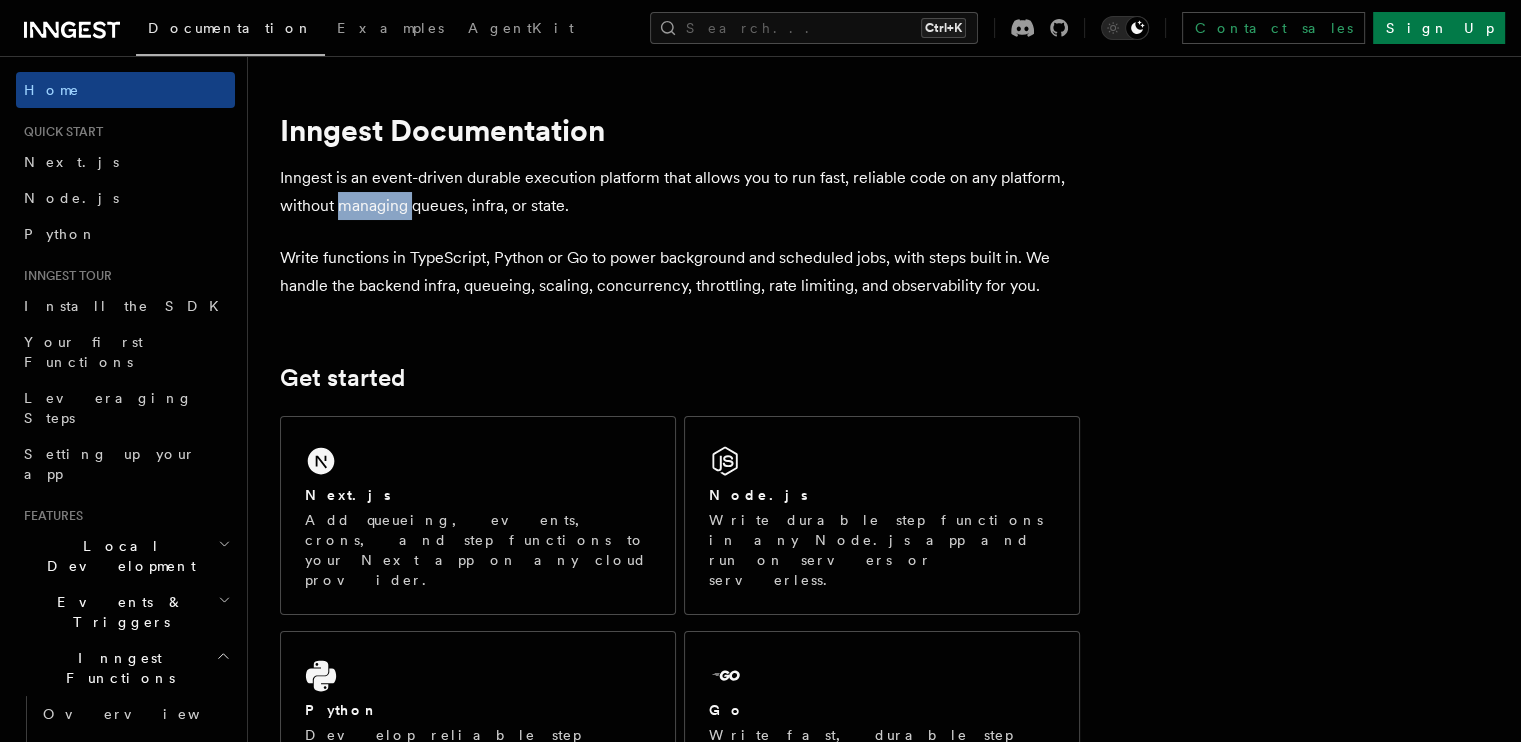 click on "Inngest is an event-driven durable execution platform that allows you to run fast, reliable code on any platform, without managing queues, infra, or state." at bounding box center [680, 192] 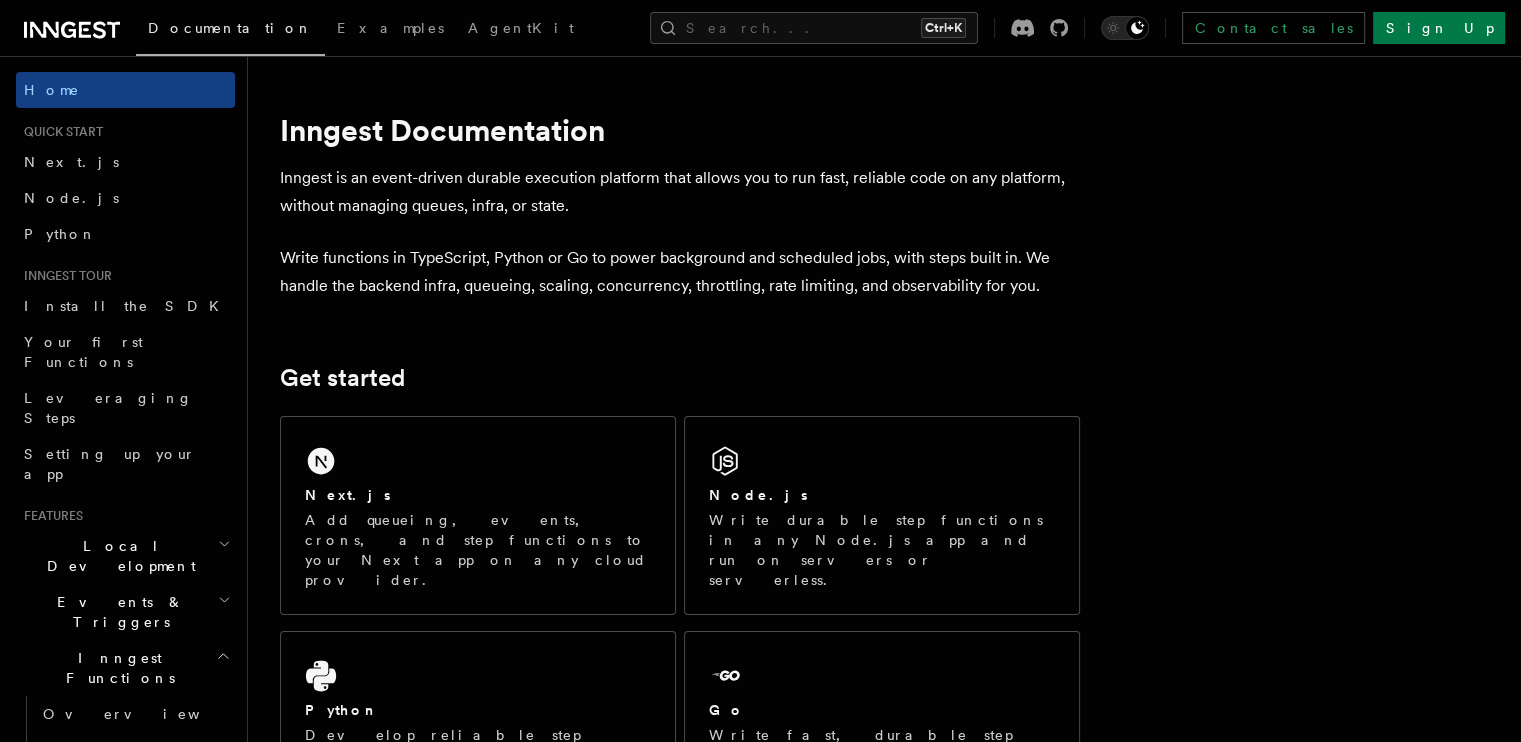 click on "Inngest is an event-driven durable execution platform that allows you to run fast, reliable code on any platform, without managing queues, infra, or state." at bounding box center (680, 192) 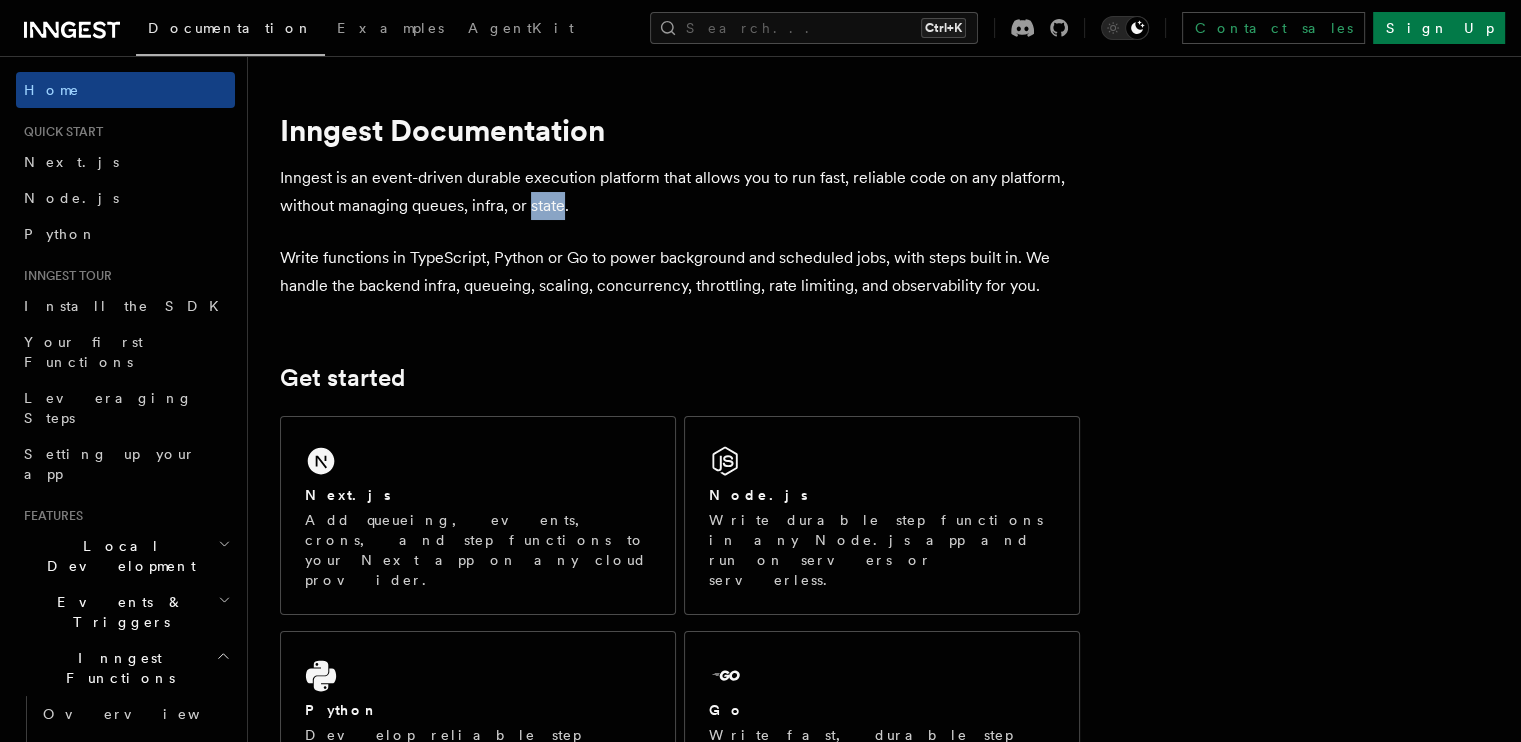 click on "Inngest is an event-driven durable execution platform that allows you to run fast, reliable code on any platform, without managing queues, infra, or state." at bounding box center (680, 192) 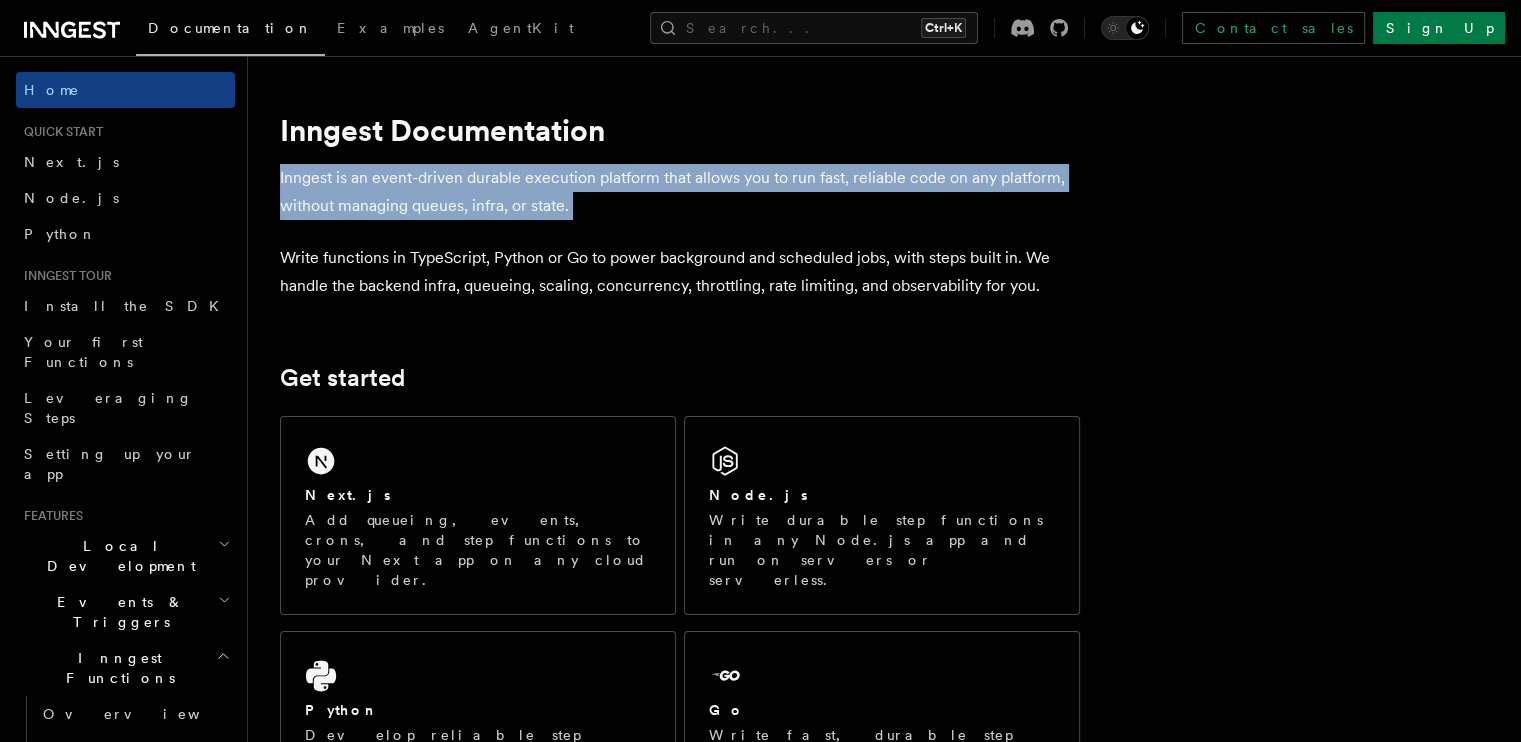 click on "Inngest is an event-driven durable execution platform that allows you to run fast, reliable code on any platform, without managing queues, infra, or state." at bounding box center [680, 192] 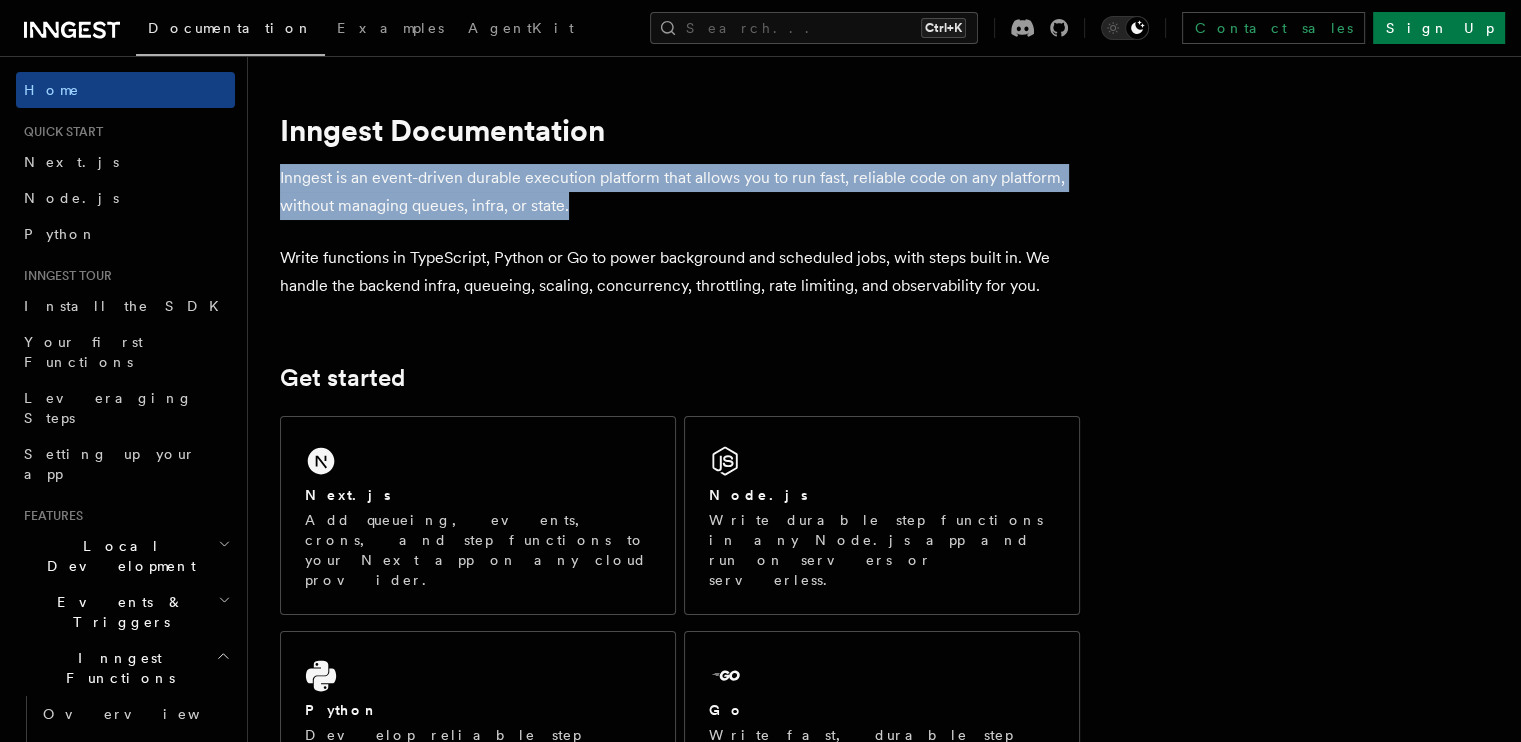 drag, startPoint x: 604, startPoint y: 203, endPoint x: 271, endPoint y: 153, distance: 336.73282 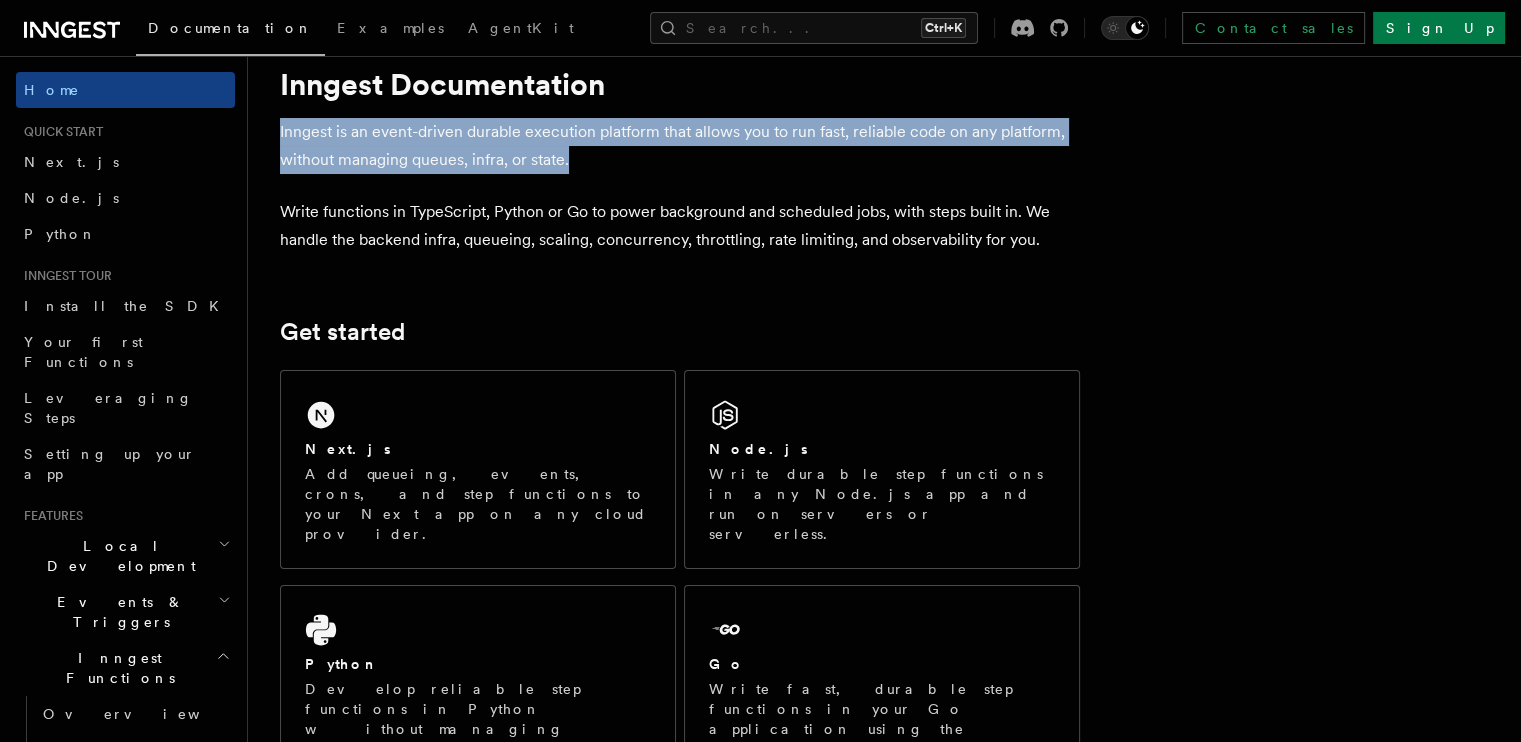 scroll, scrollTop: 100, scrollLeft: 0, axis: vertical 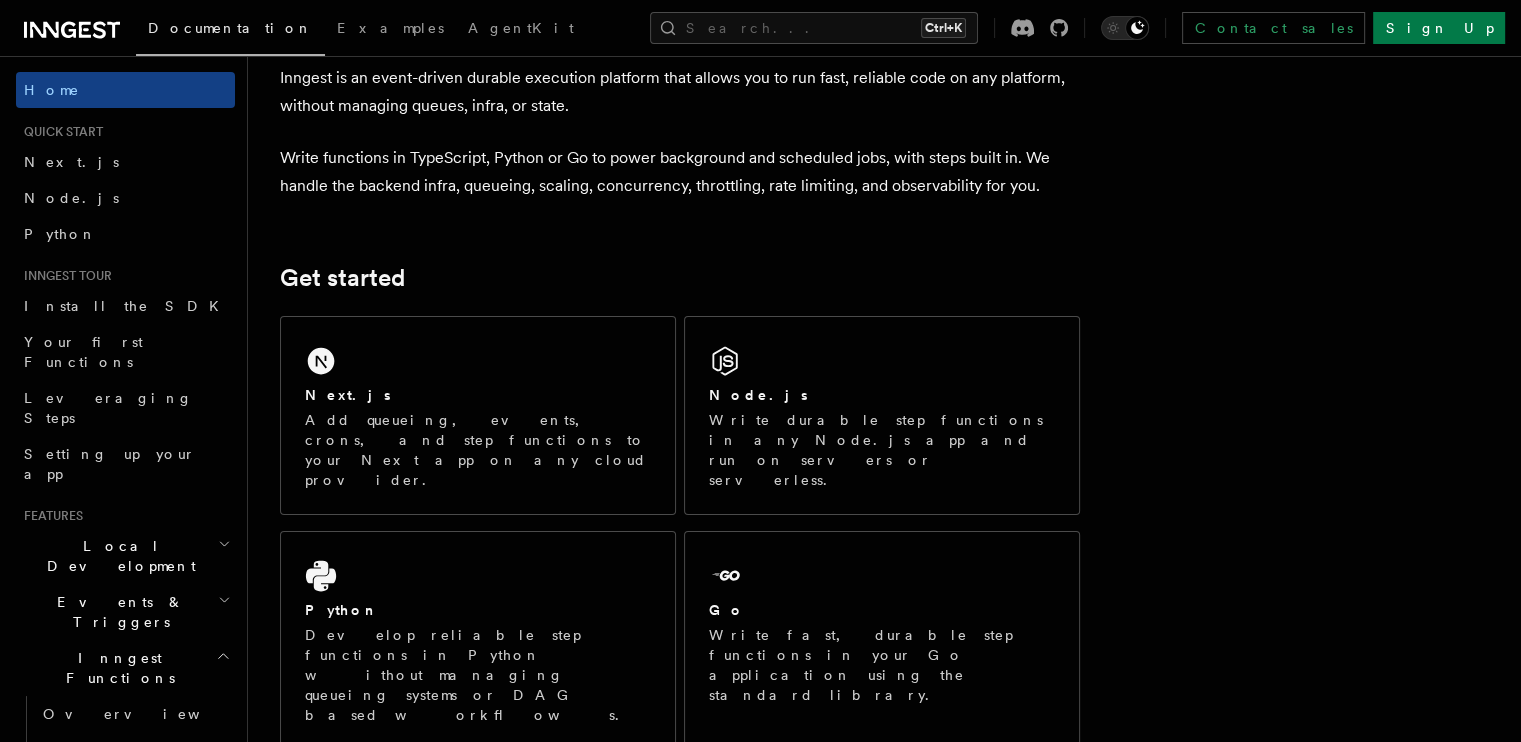 click on "Write functions in TypeScript, Python or Go to power background and scheduled jobs, with steps built in.  We handle the backend infra, queueing, scaling, concurrency, throttling, rate limiting, and observability for you." at bounding box center [680, 172] 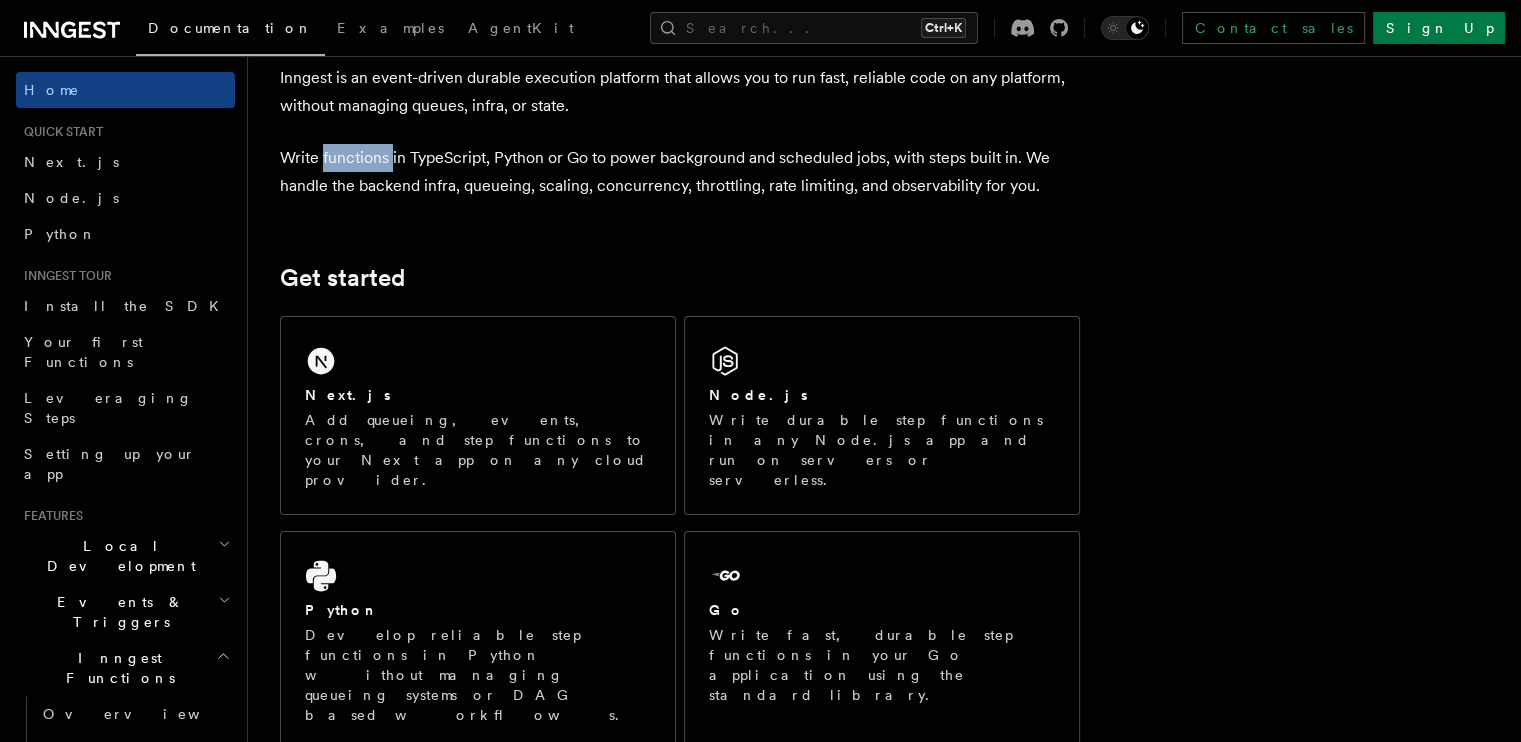 click on "Write functions in TypeScript, Python or Go to power background and scheduled jobs, with steps built in.  We handle the backend infra, queueing, scaling, concurrency, throttling, rate limiting, and observability for you." at bounding box center [680, 172] 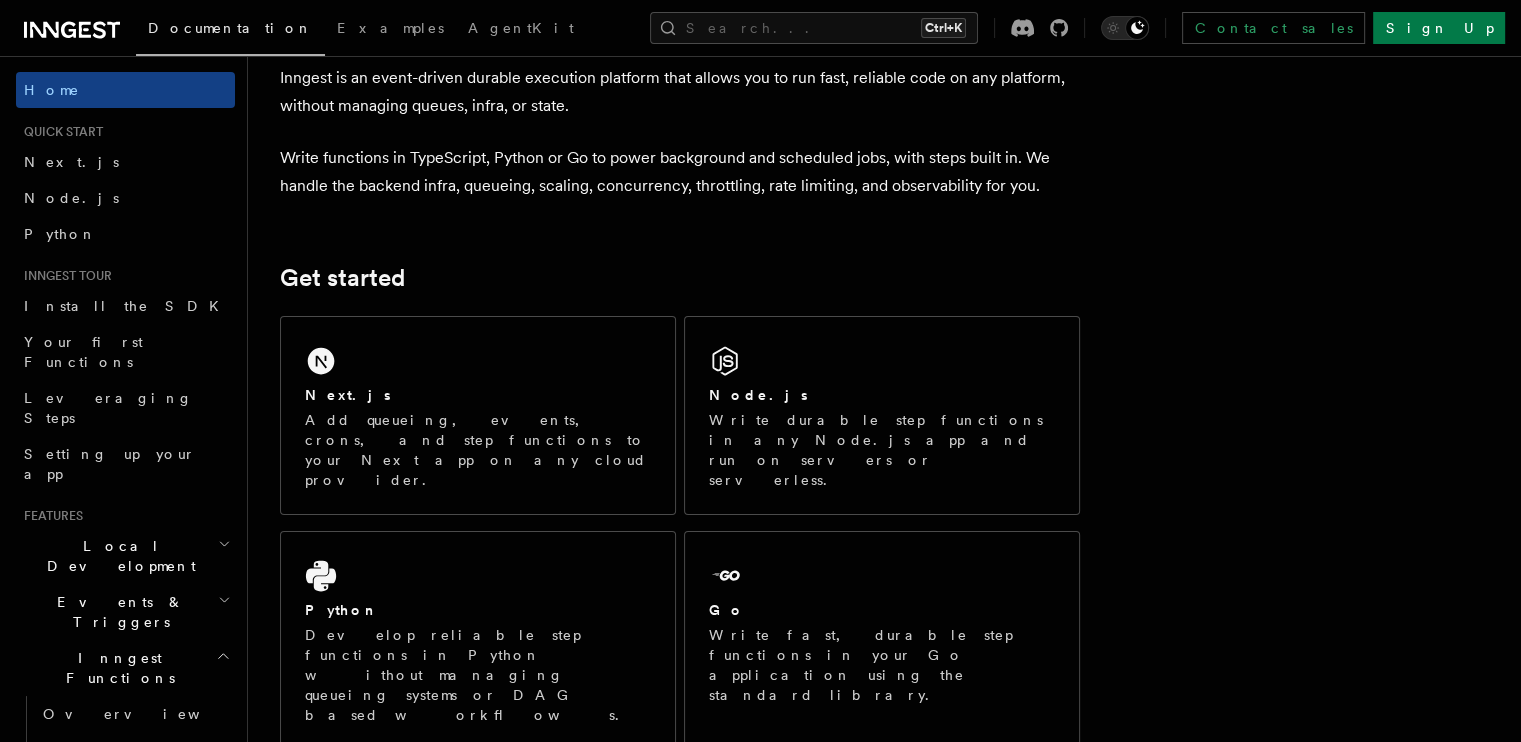 click on "Write functions in TypeScript, Python or Go to power background and scheduled jobs, with steps built in.  We handle the backend infra, queueing, scaling, concurrency, throttling, rate limiting, and observability for you." at bounding box center [680, 172] 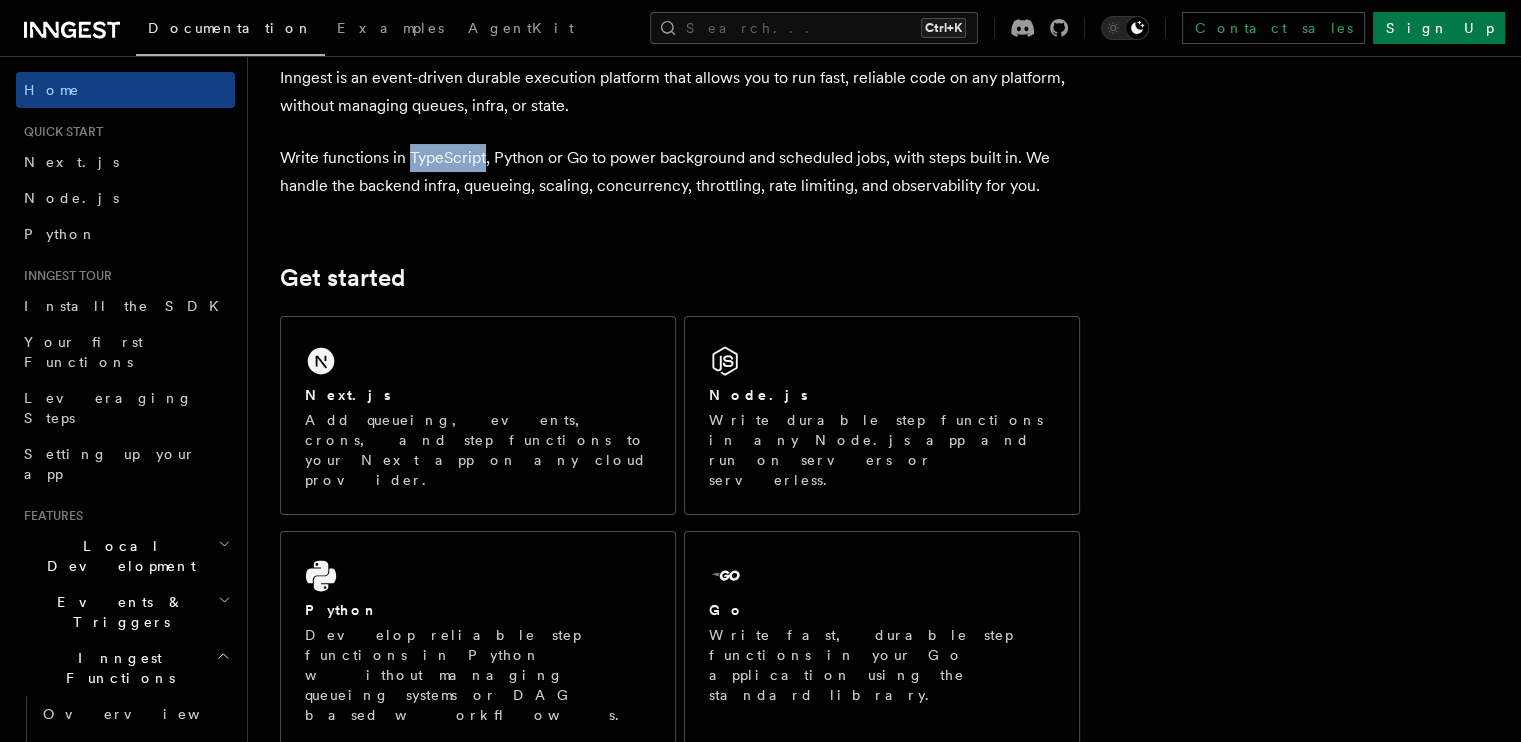 click on "Write functions in TypeScript, Python or Go to power background and scheduled jobs, with steps built in.  We handle the backend infra, queueing, scaling, concurrency, throttling, rate limiting, and observability for you." at bounding box center (680, 172) 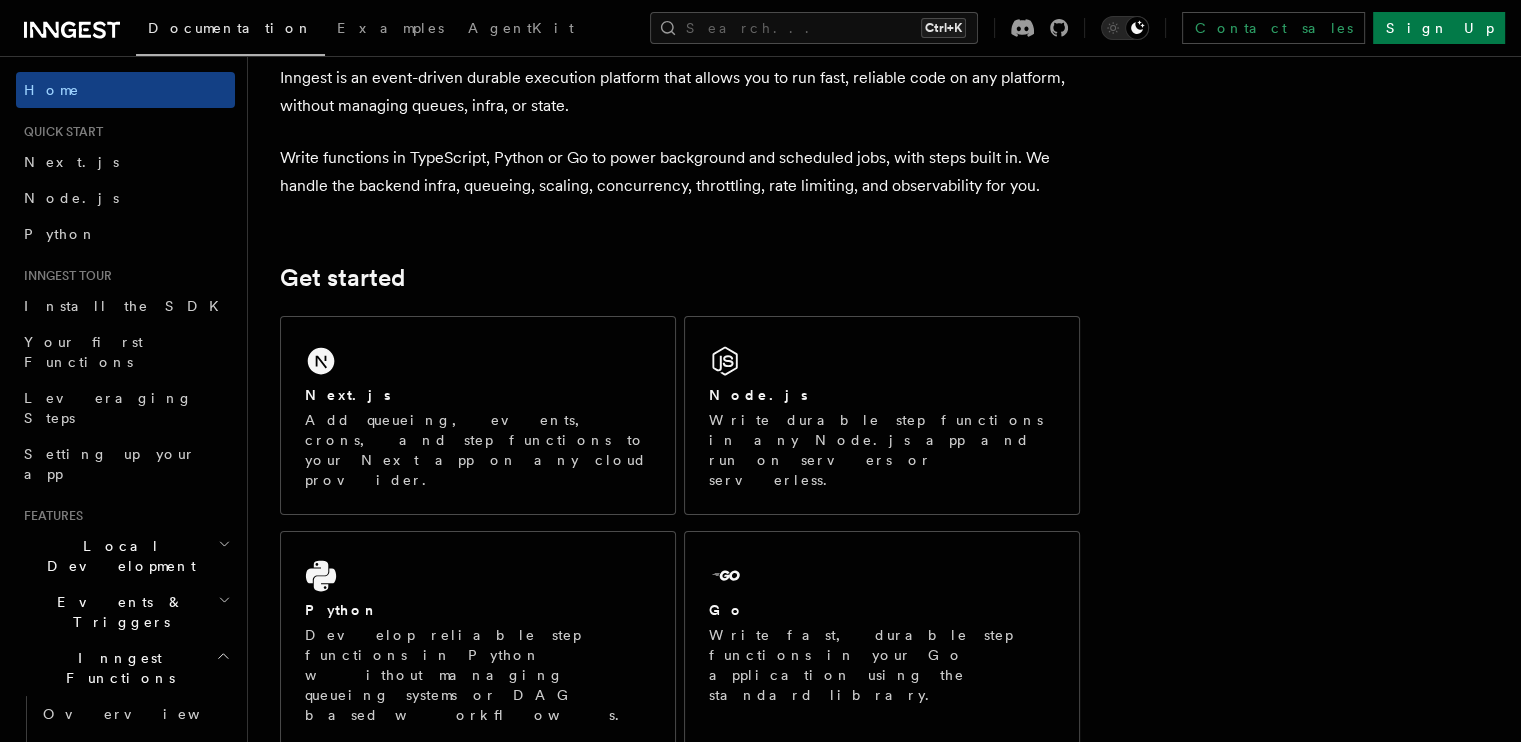 click on "Write functions in TypeScript, Python or Go to power background and scheduled jobs, with steps built in.  We handle the backend infra, queueing, scaling, concurrency, throttling, rate limiting, and observability for you." at bounding box center (680, 172) 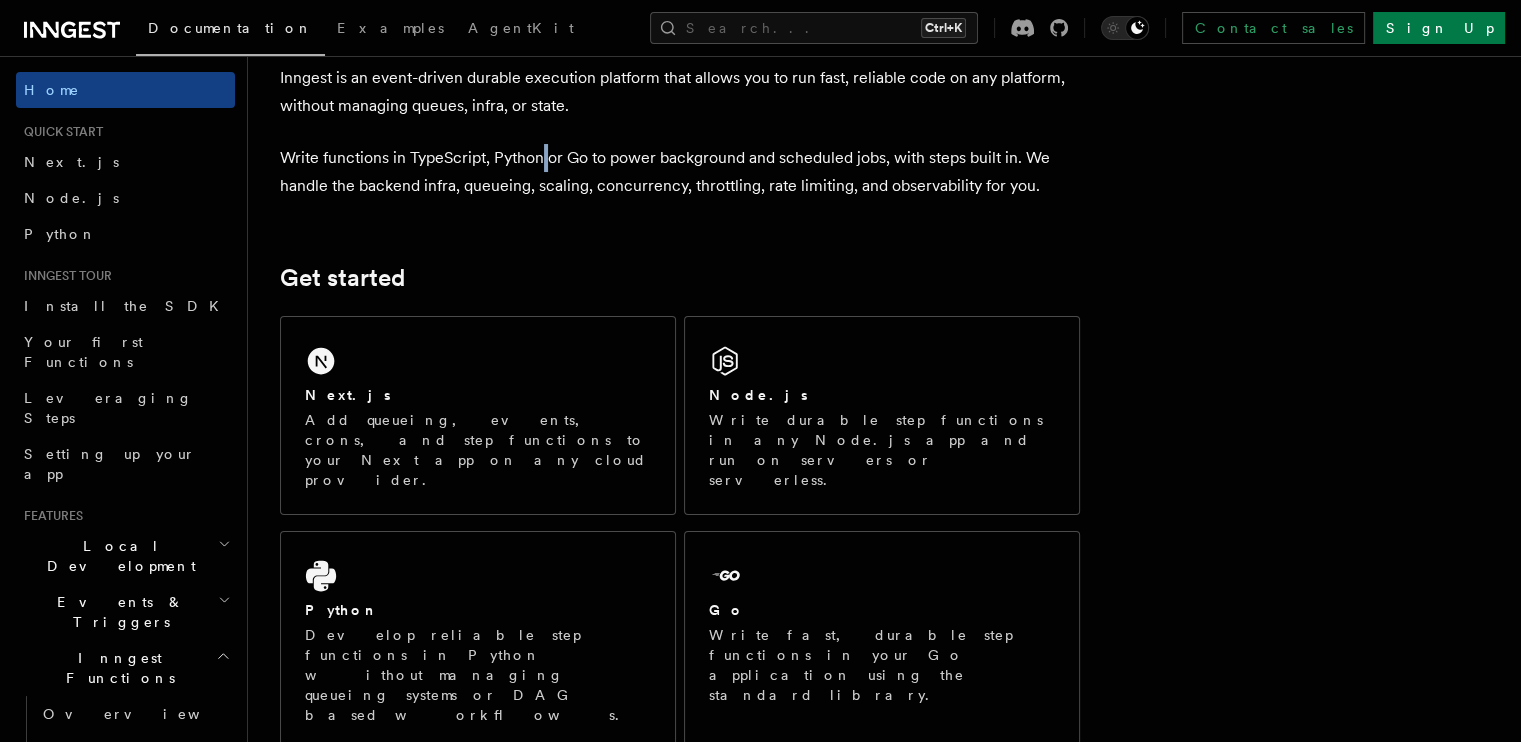 click on "Write functions in TypeScript, Python or Go to power background and scheduled jobs, with steps built in.  We handle the backend infra, queueing, scaling, concurrency, throttling, rate limiting, and observability for you." at bounding box center (680, 172) 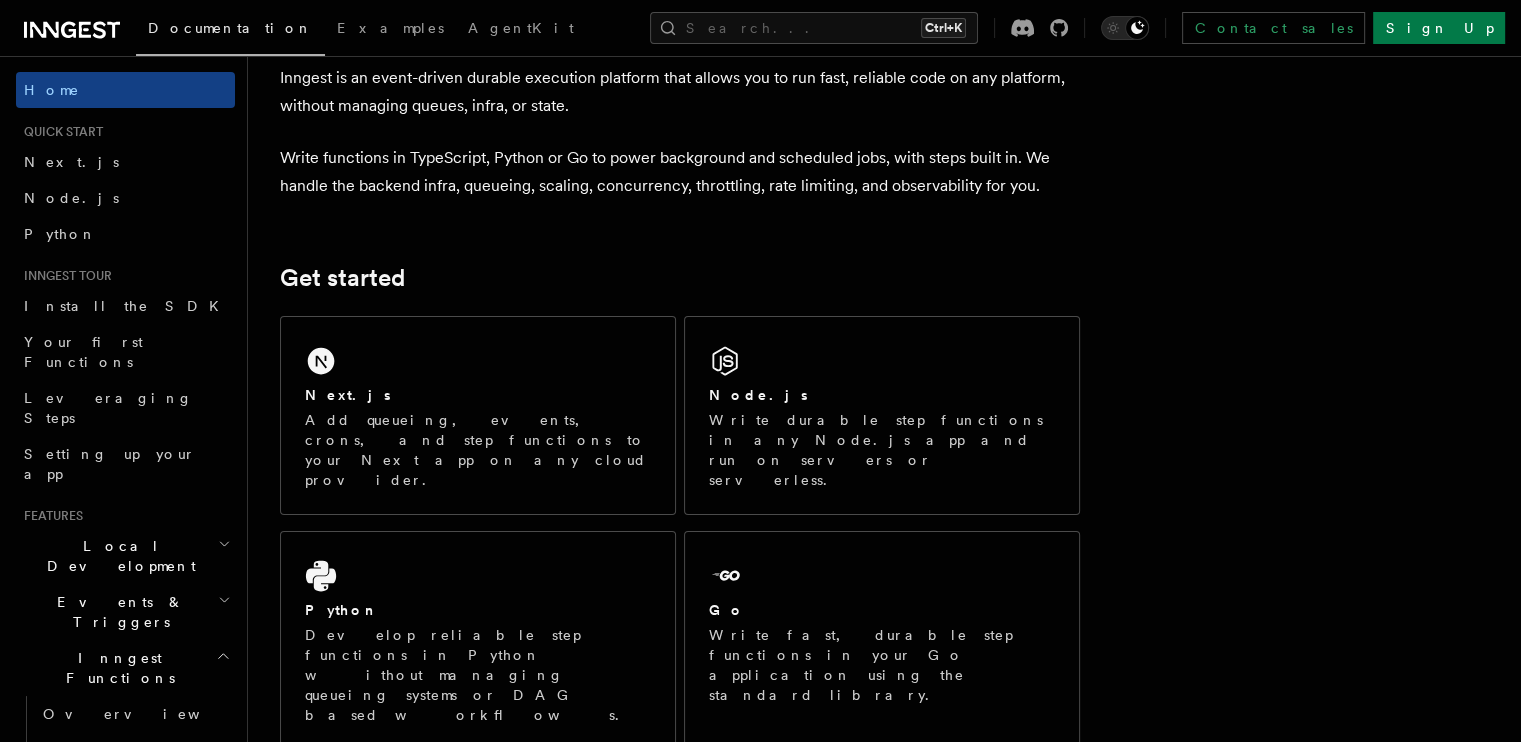 click on "Write functions in TypeScript, Python or Go to power background and scheduled jobs, with steps built in.  We handle the backend infra, queueing, scaling, concurrency, throttling, rate limiting, and observability for you." at bounding box center [680, 172] 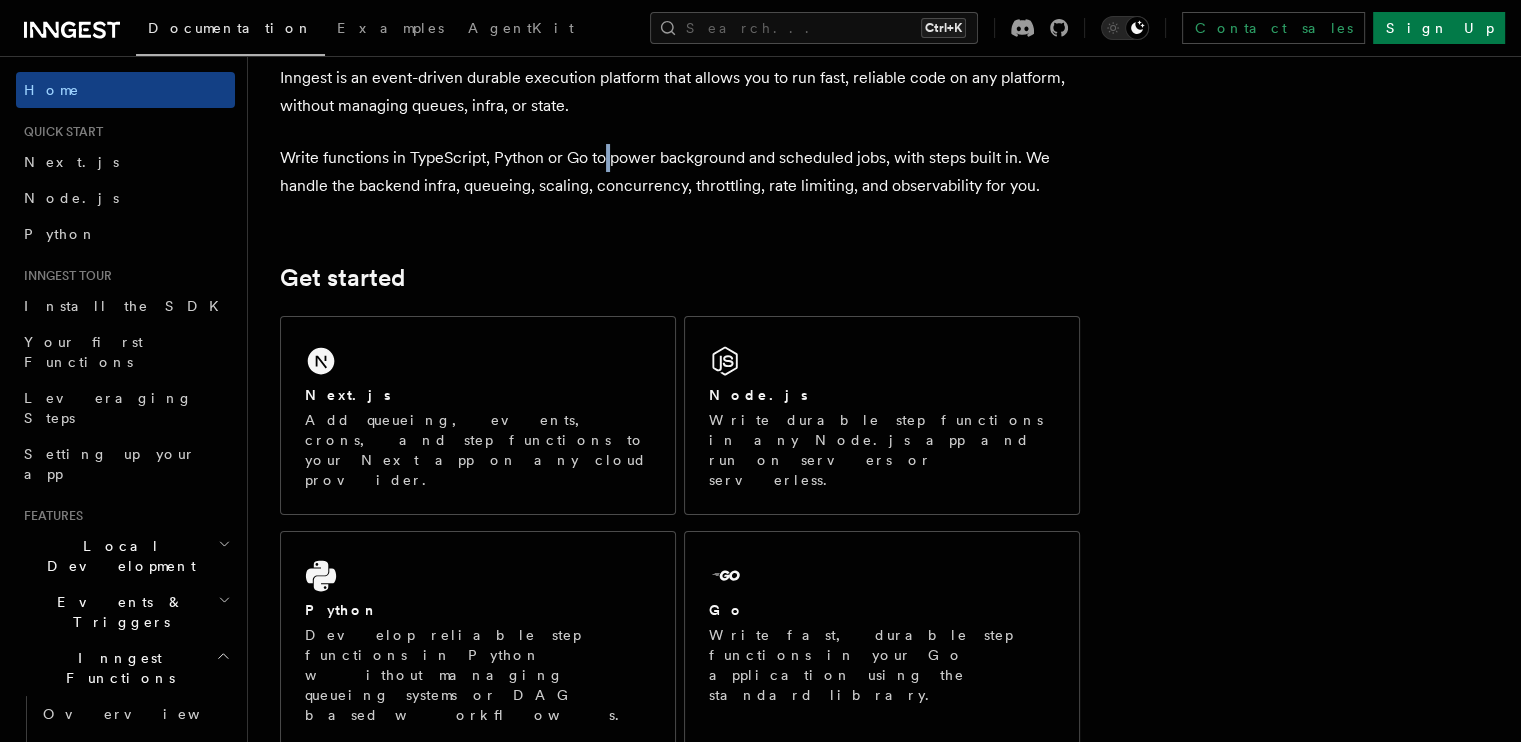 click on "Write functions in TypeScript, Python or Go to power background and scheduled jobs, with steps built in.  We handle the backend infra, queueing, scaling, concurrency, throttling, rate limiting, and observability for you." at bounding box center (680, 172) 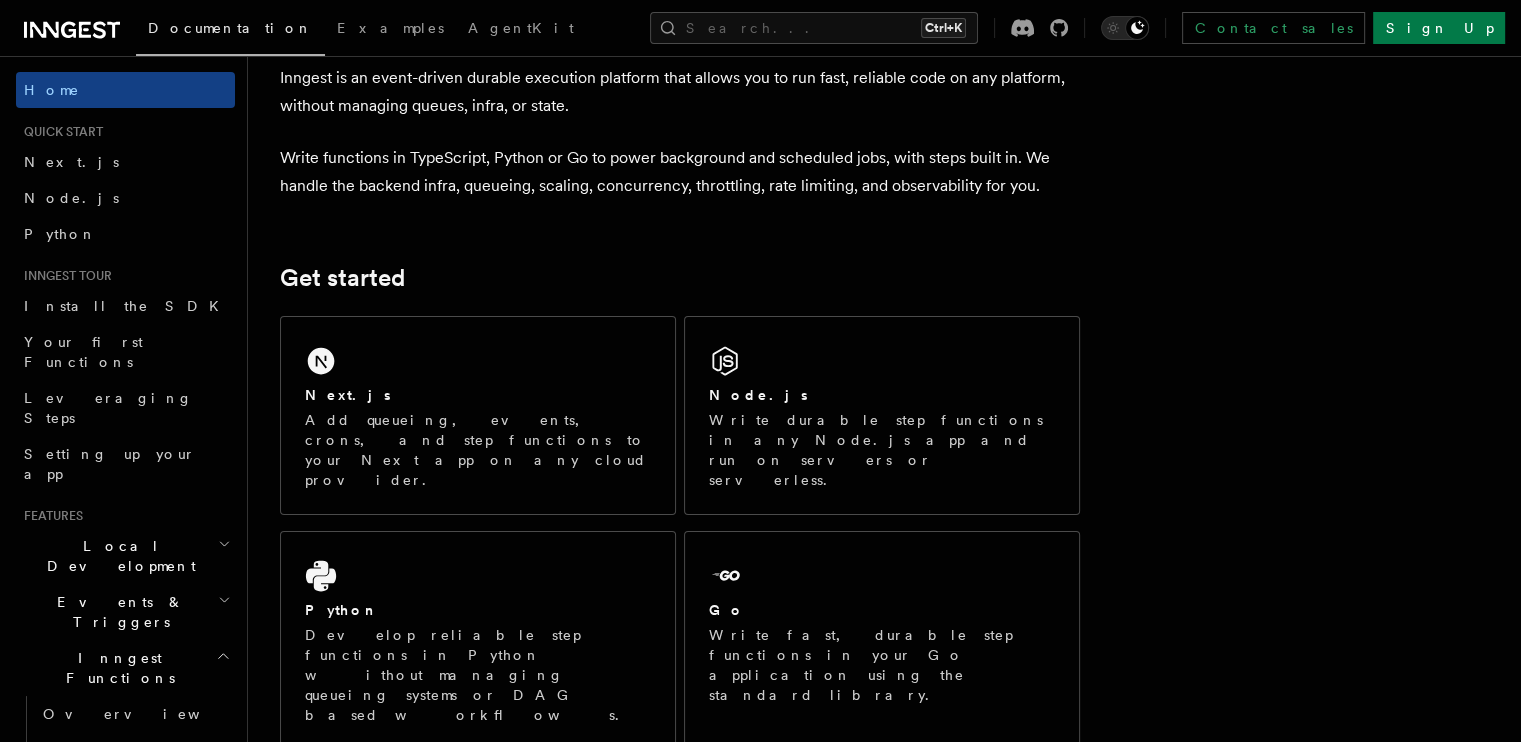click on "Write functions in TypeScript, Python or Go to power background and scheduled jobs, with steps built in.  We handle the backend infra, queueing, scaling, concurrency, throttling, rate limiting, and observability for you." at bounding box center (680, 172) 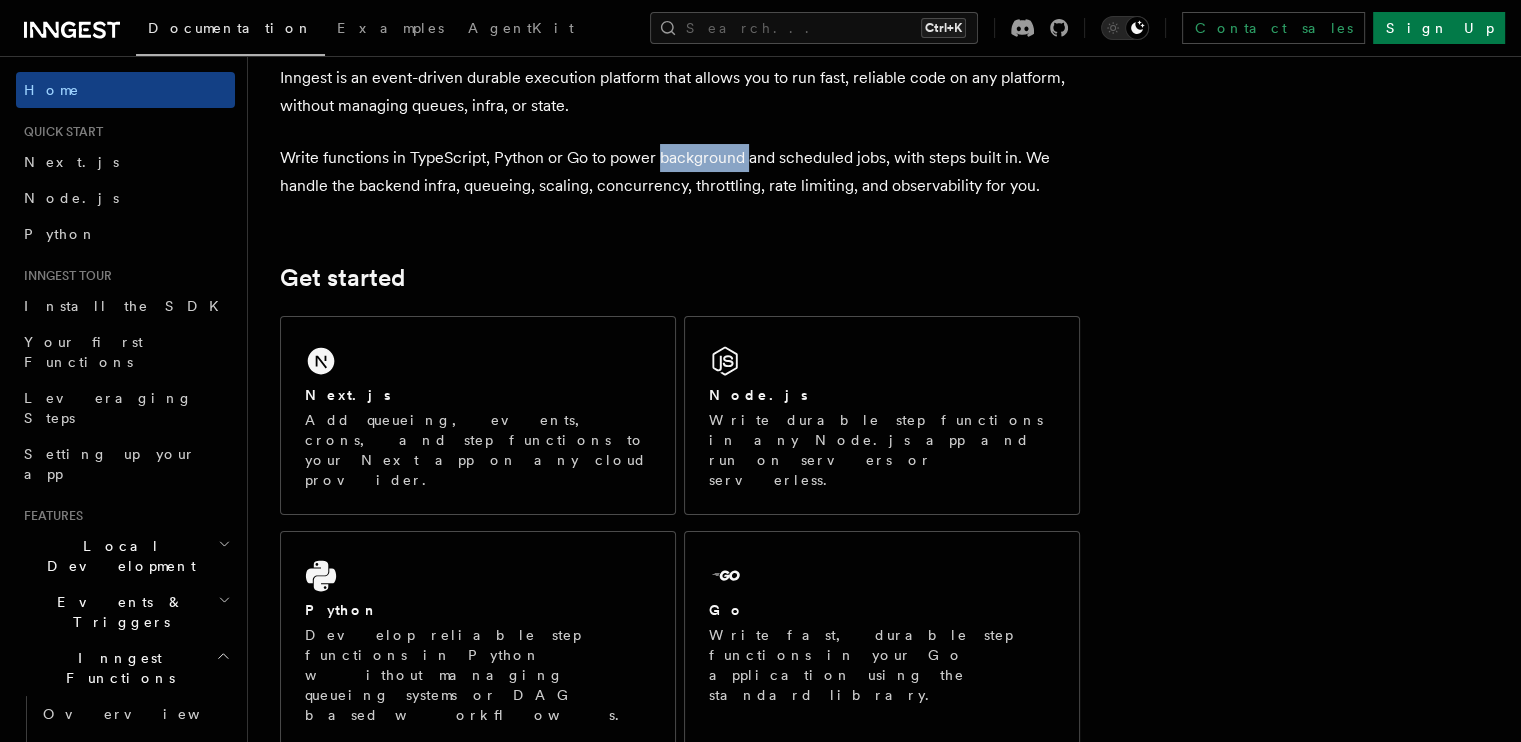 click on "Write functions in TypeScript, Python or Go to power background and scheduled jobs, with steps built in.  We handle the backend infra, queueing, scaling, concurrency, throttling, rate limiting, and observability for you." at bounding box center [680, 172] 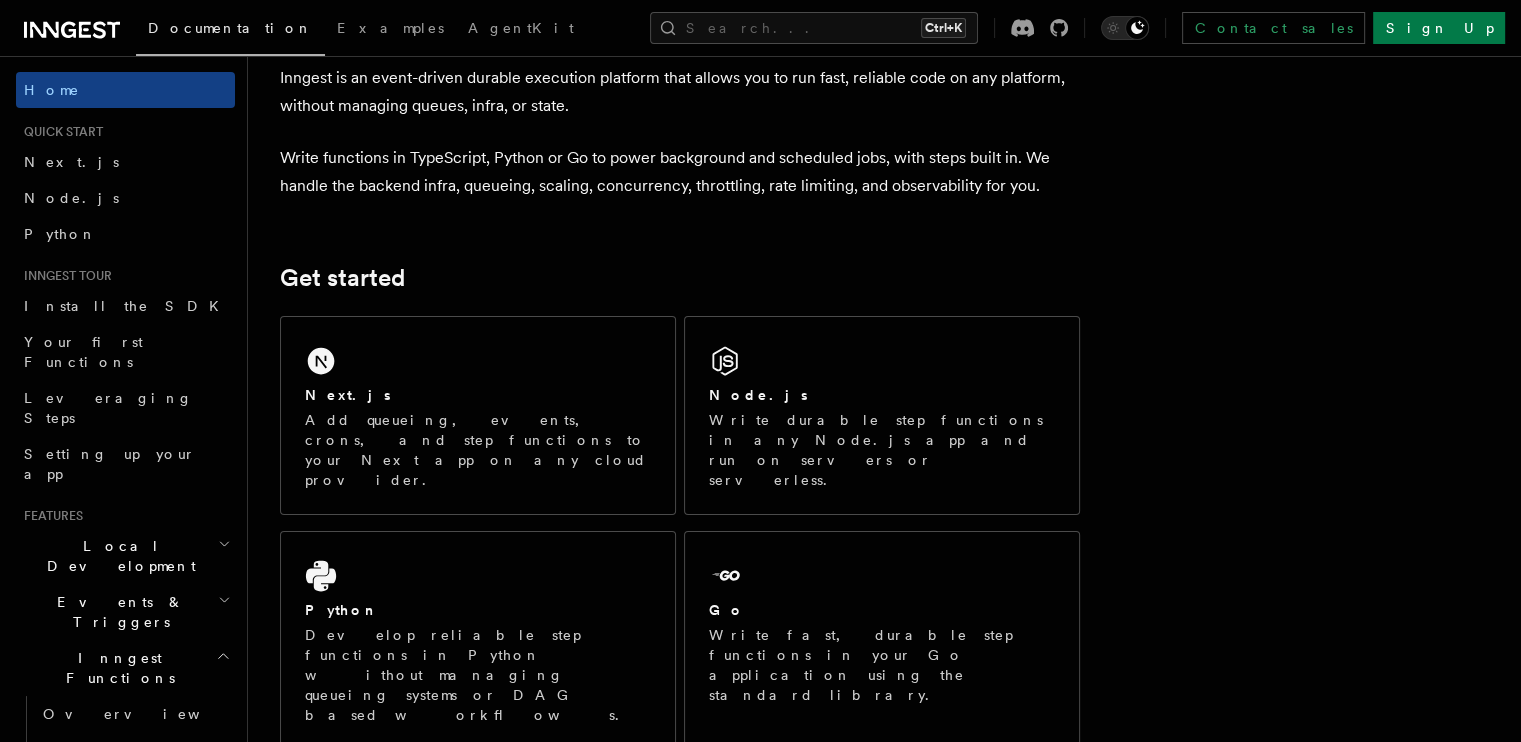 click on "Write functions in TypeScript, Python or Go to power background and scheduled jobs, with steps built in.  We handle the backend infra, queueing, scaling, concurrency, throttling, rate limiting, and observability for you." at bounding box center (680, 172) 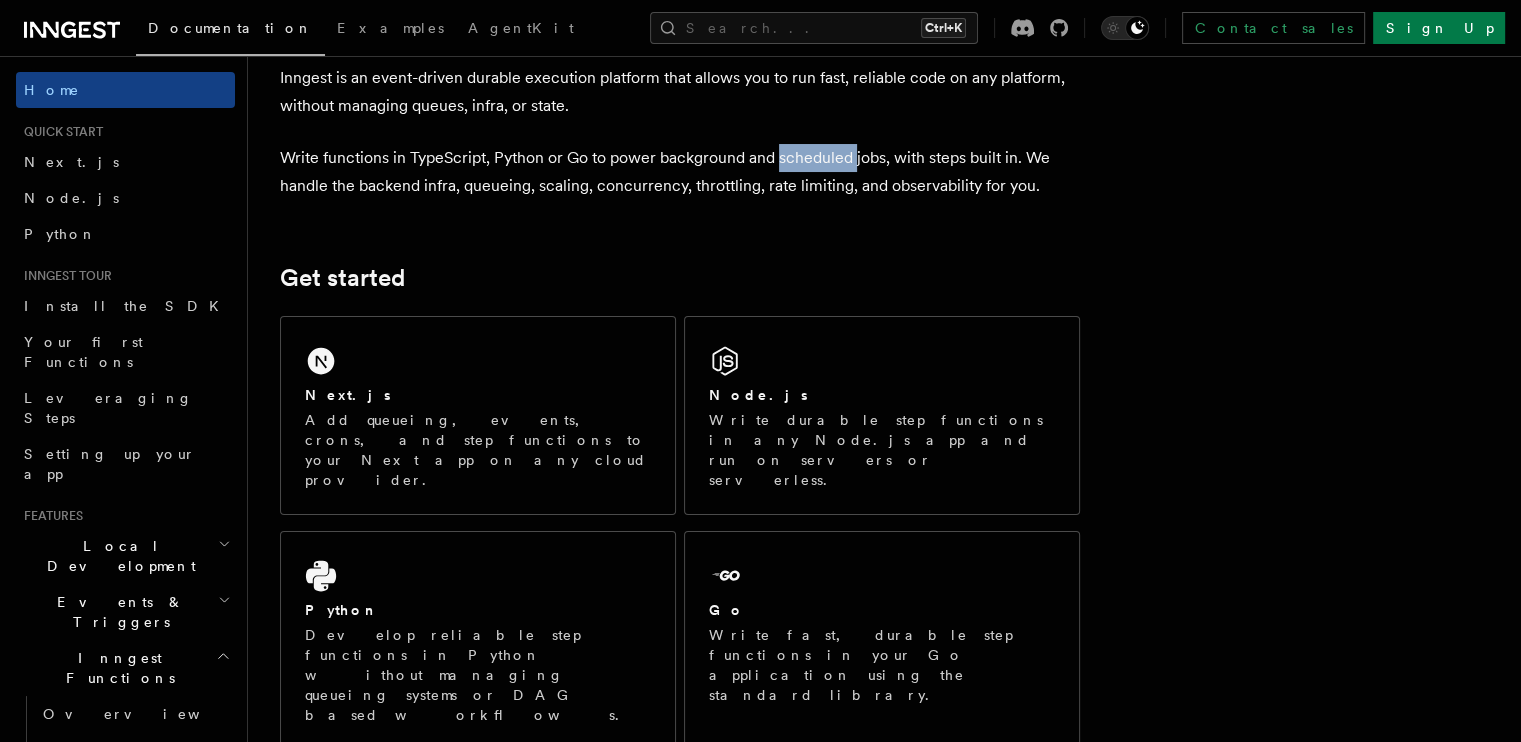 click on "Write functions in TypeScript, Python or Go to power background and scheduled jobs, with steps built in.  We handle the backend infra, queueing, scaling, concurrency, throttling, rate limiting, and observability for you." at bounding box center [680, 172] 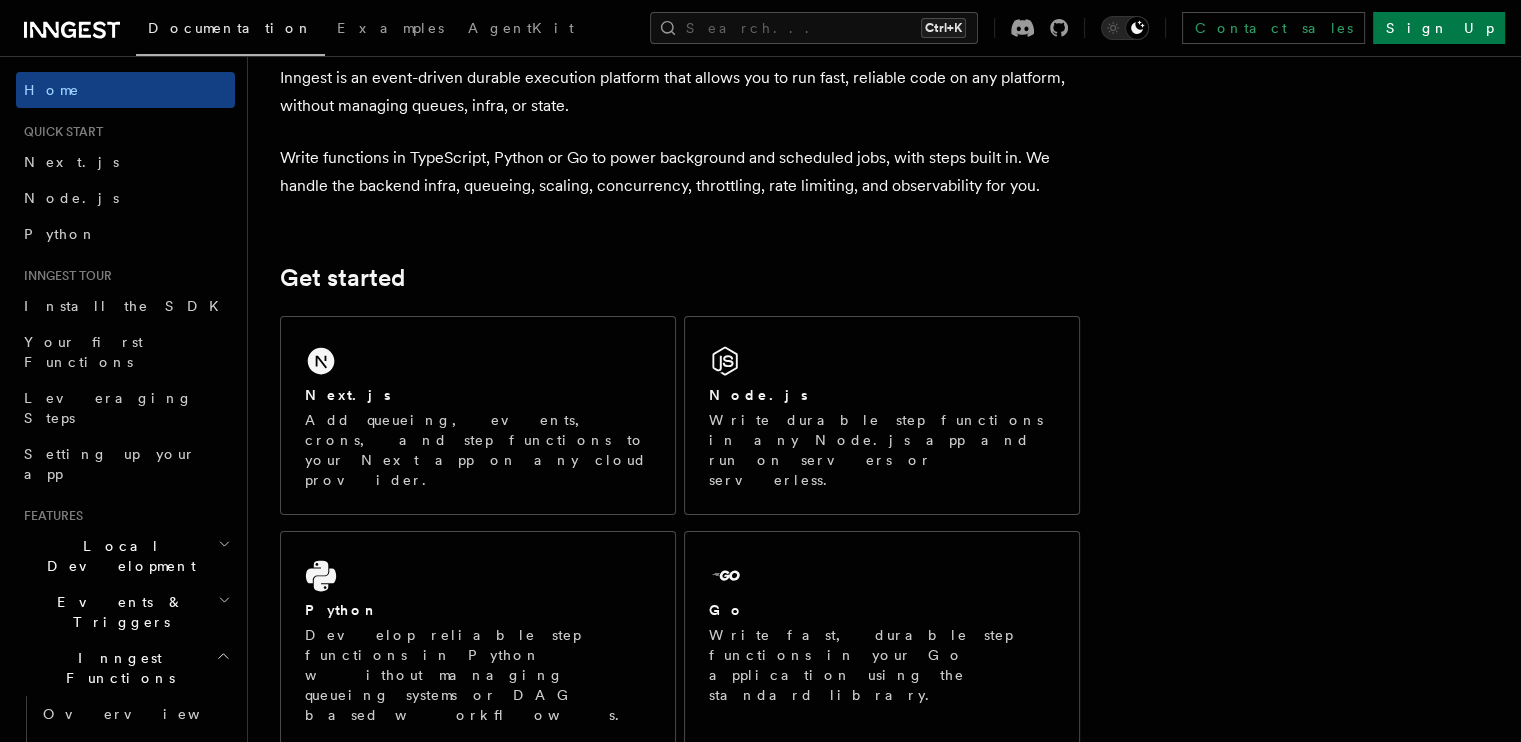 click on "Write functions in TypeScript, Python or Go to power background and scheduled jobs, with steps built in.  We handle the backend infra, queueing, scaling, concurrency, throttling, rate limiting, and observability for you." at bounding box center [680, 172] 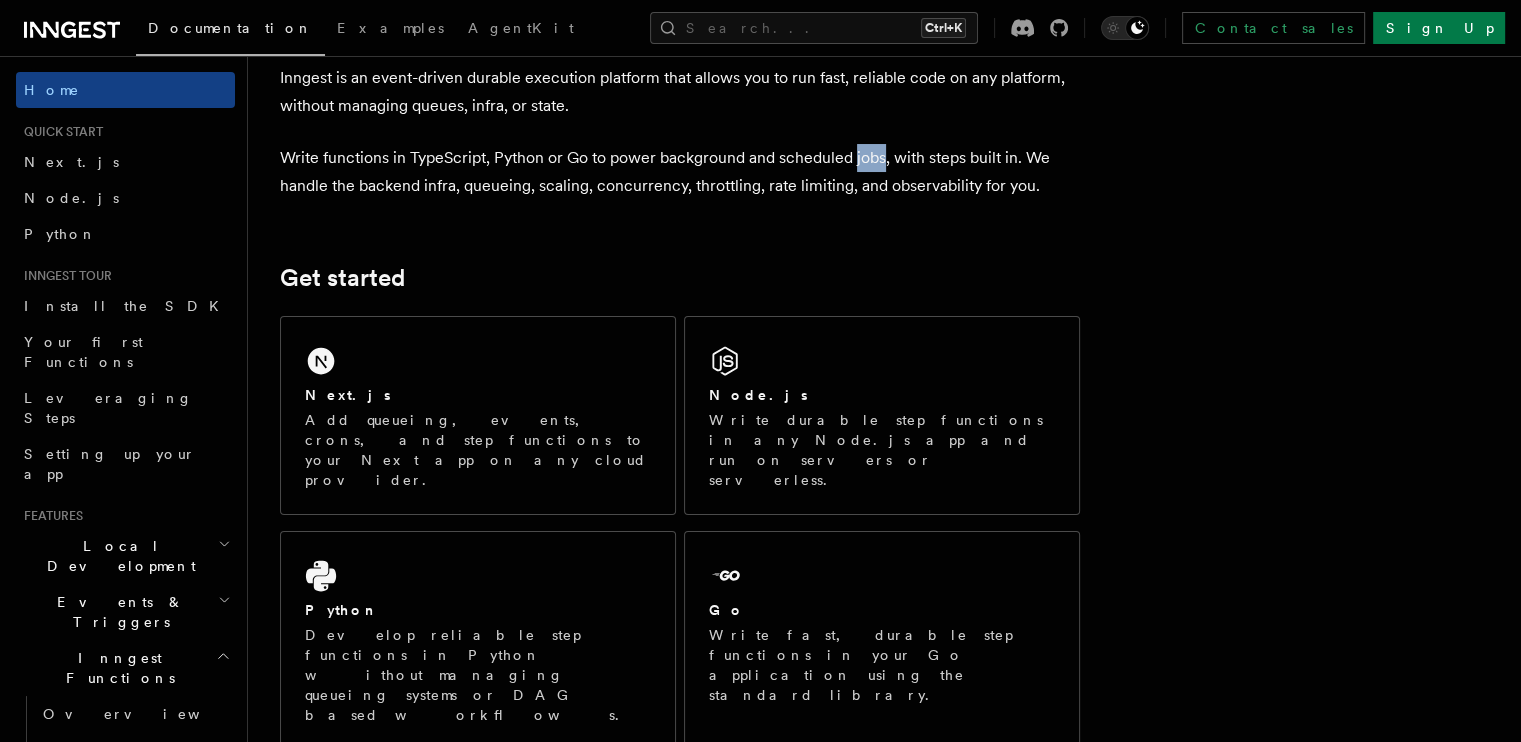 click on "Write functions in TypeScript, Python or Go to power background and scheduled jobs, with steps built in.  We handle the backend infra, queueing, scaling, concurrency, throttling, rate limiting, and observability for you." at bounding box center [680, 172] 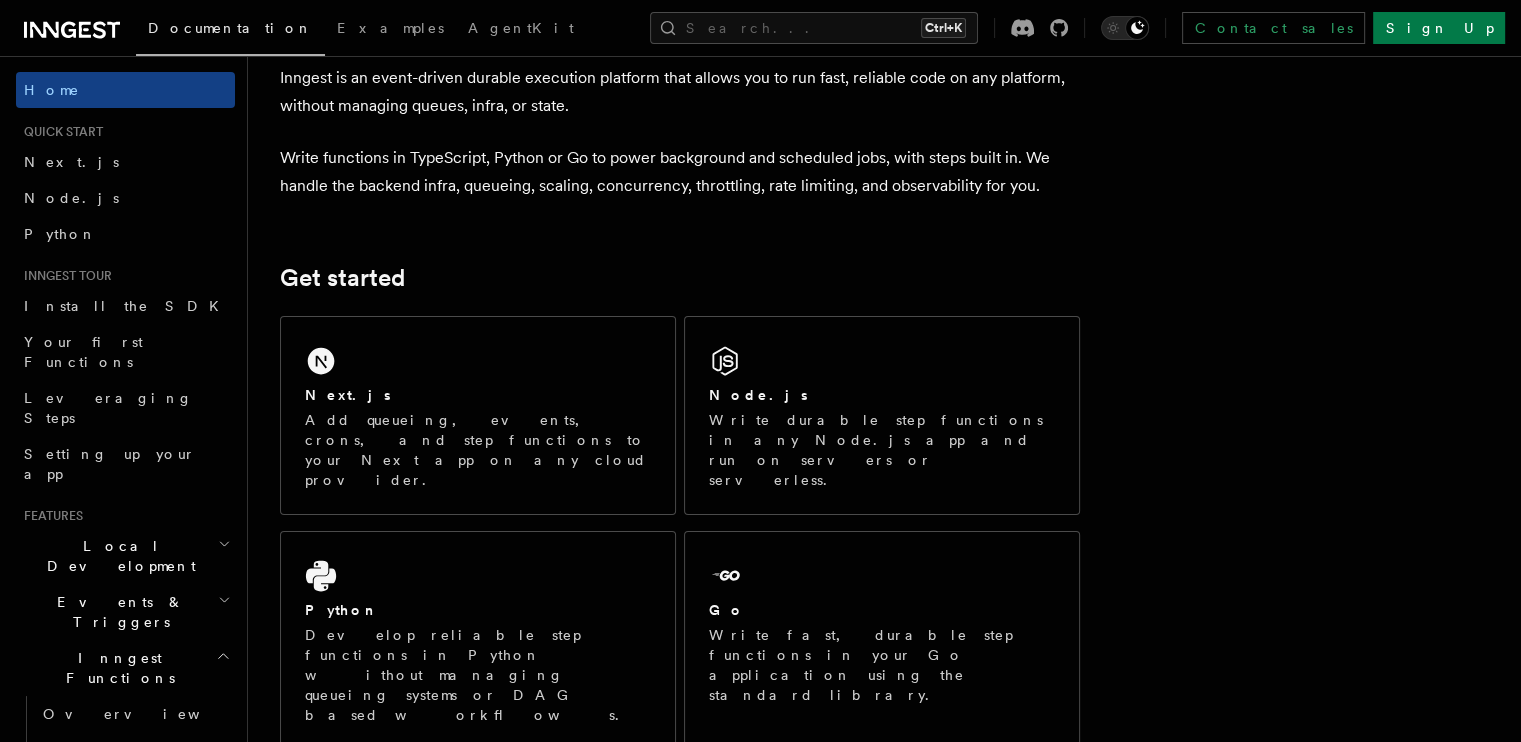 click on "Write functions in TypeScript, Python or Go to power background and scheduled jobs, with steps built in.  We handle the backend infra, queueing, scaling, concurrency, throttling, rate limiting, and observability for you." at bounding box center [680, 172] 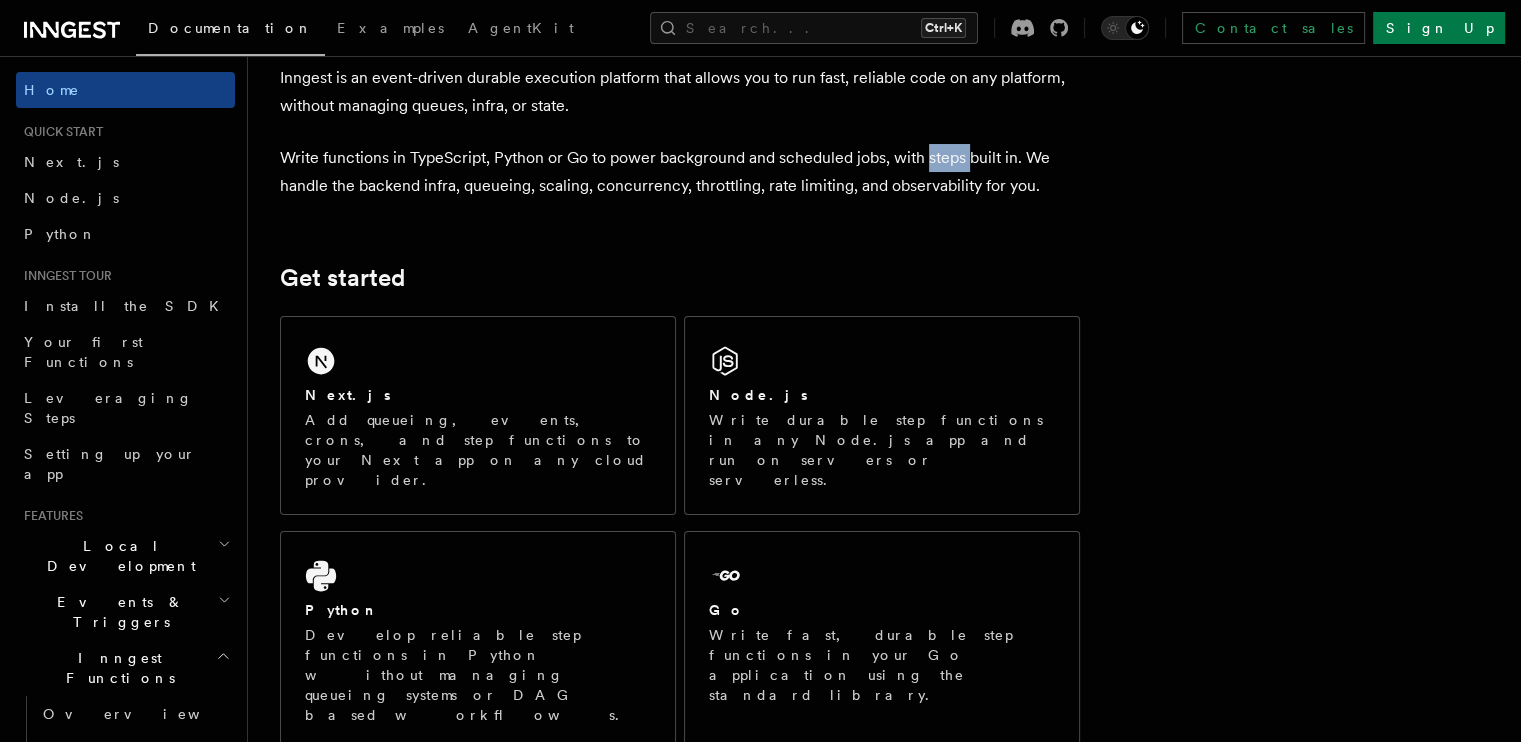 click on "Write functions in TypeScript, Python or Go to power background and scheduled jobs, with steps built in.  We handle the backend infra, queueing, scaling, concurrency, throttling, rate limiting, and observability for you." at bounding box center (680, 172) 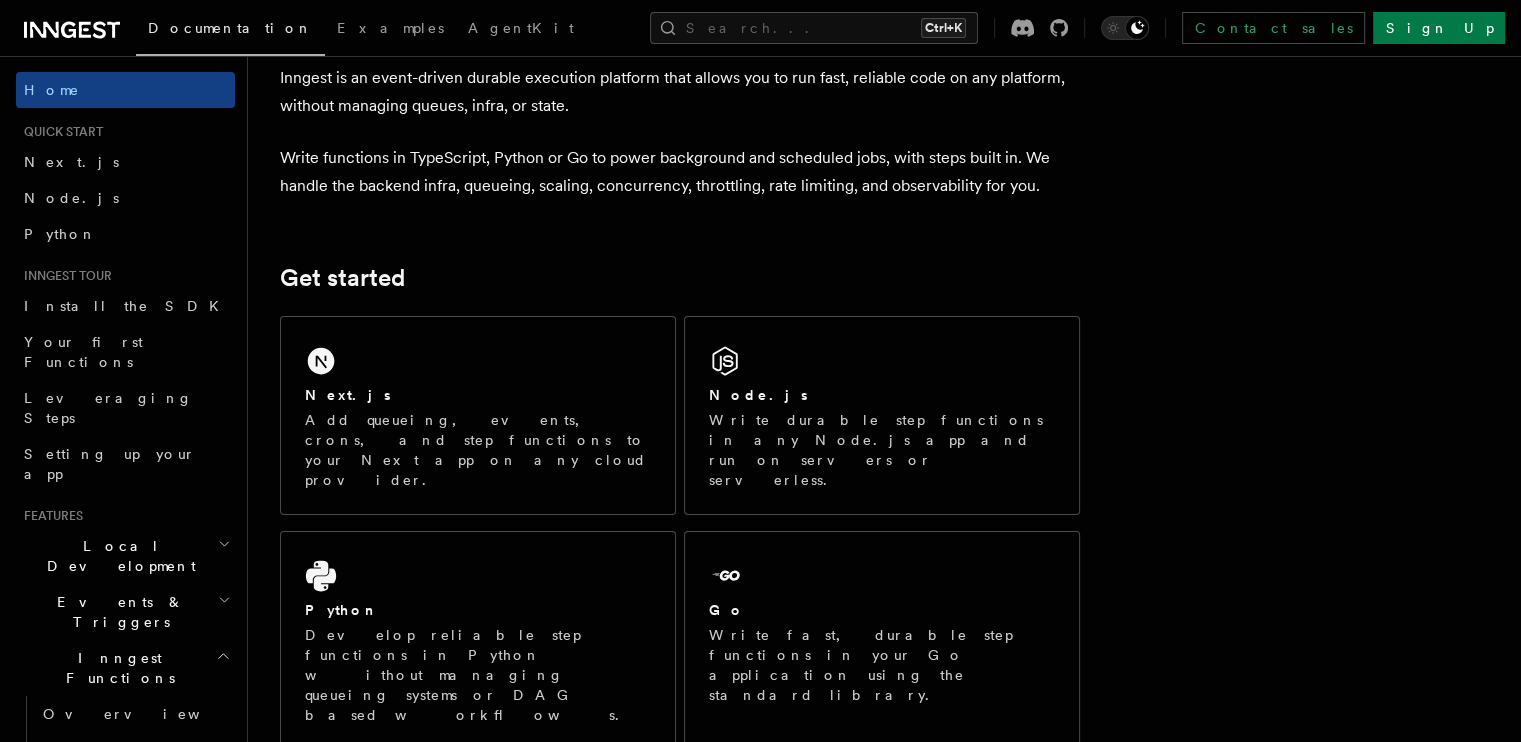click on "Write functions in TypeScript, Python or Go to power background and scheduled jobs, with steps built in.  We handle the backend infra, queueing, scaling, concurrency, throttling, rate limiting, and observability for you." at bounding box center [680, 172] 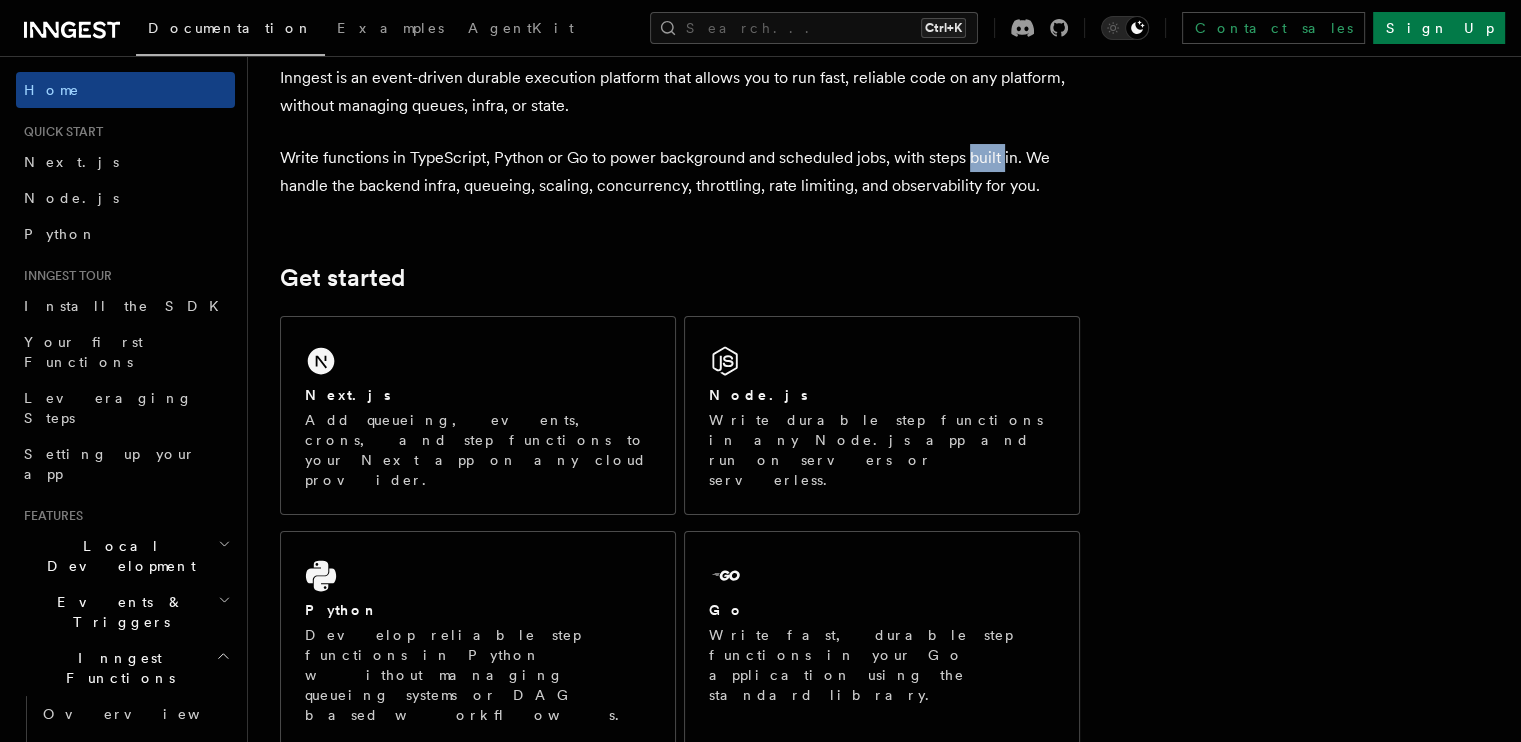 click on "Write functions in TypeScript, Python or Go to power background and scheduled jobs, with steps built in.  We handle the backend infra, queueing, scaling, concurrency, throttling, rate limiting, and observability for you." at bounding box center [680, 172] 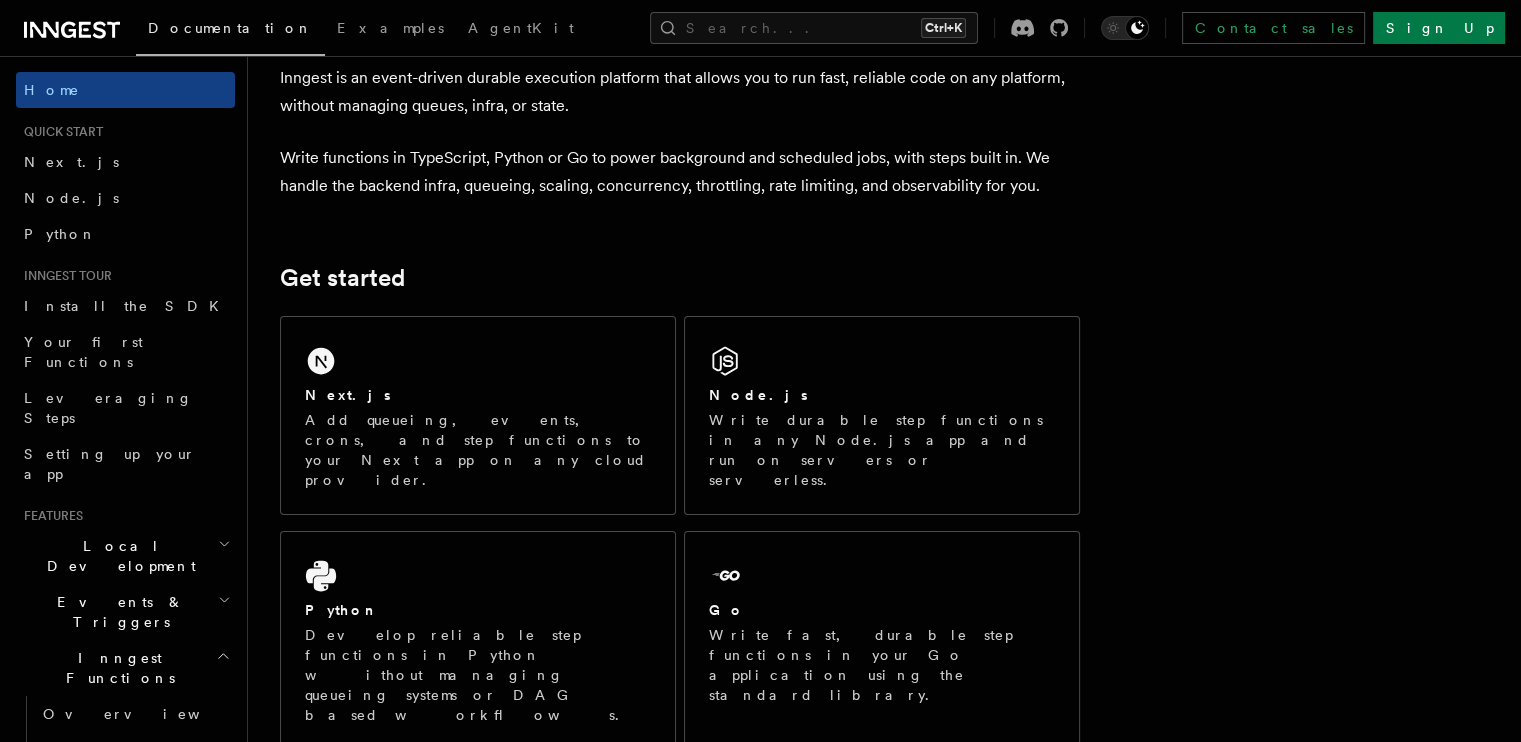 click on "Write functions in TypeScript, Python or Go to power background and scheduled jobs, with steps built in.  We handle the backend infra, queueing, scaling, concurrency, throttling, rate limiting, and observability for you." at bounding box center (680, 172) 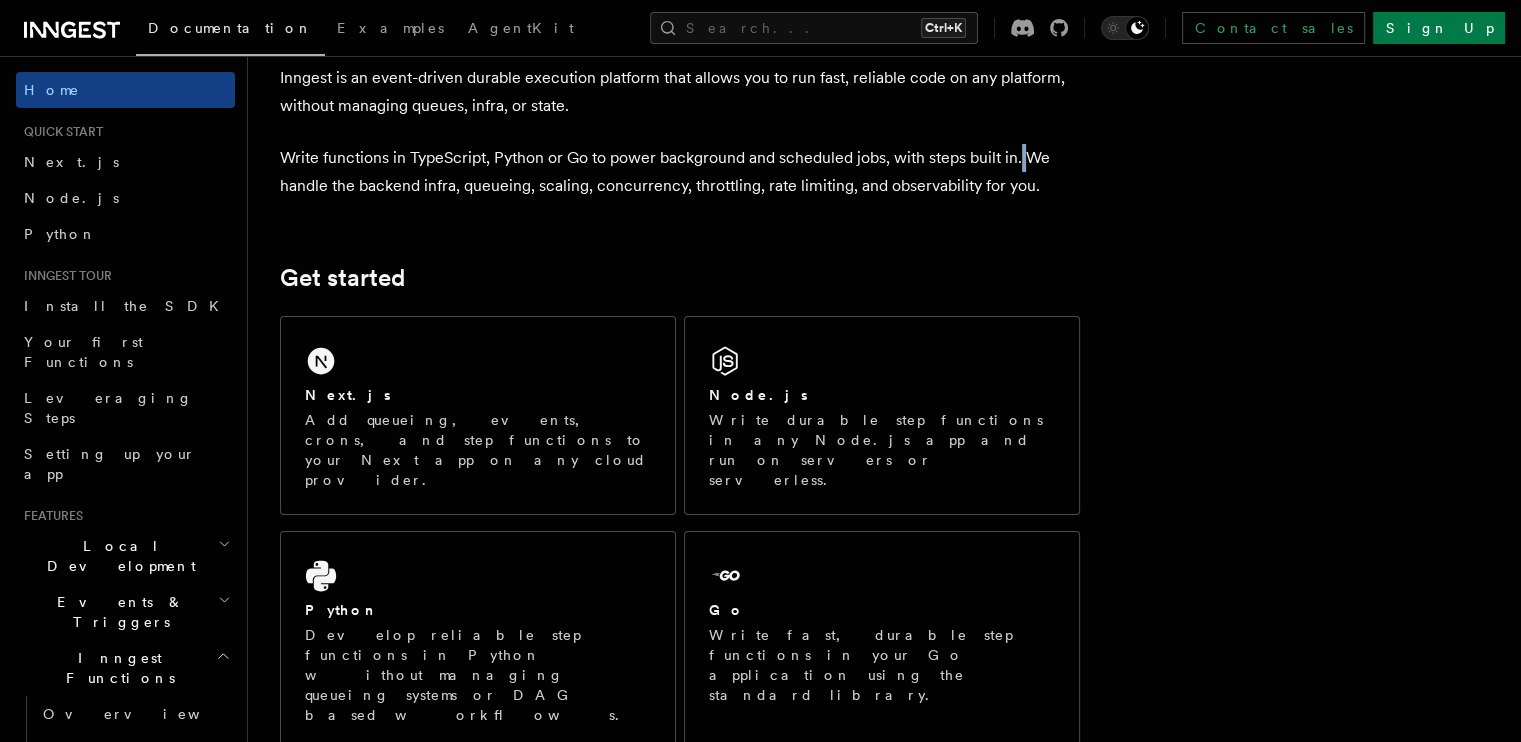 click on "Write functions in TypeScript, Python or Go to power background and scheduled jobs, with steps built in.  We handle the backend infra, queueing, scaling, concurrency, throttling, rate limiting, and observability for you." at bounding box center [680, 172] 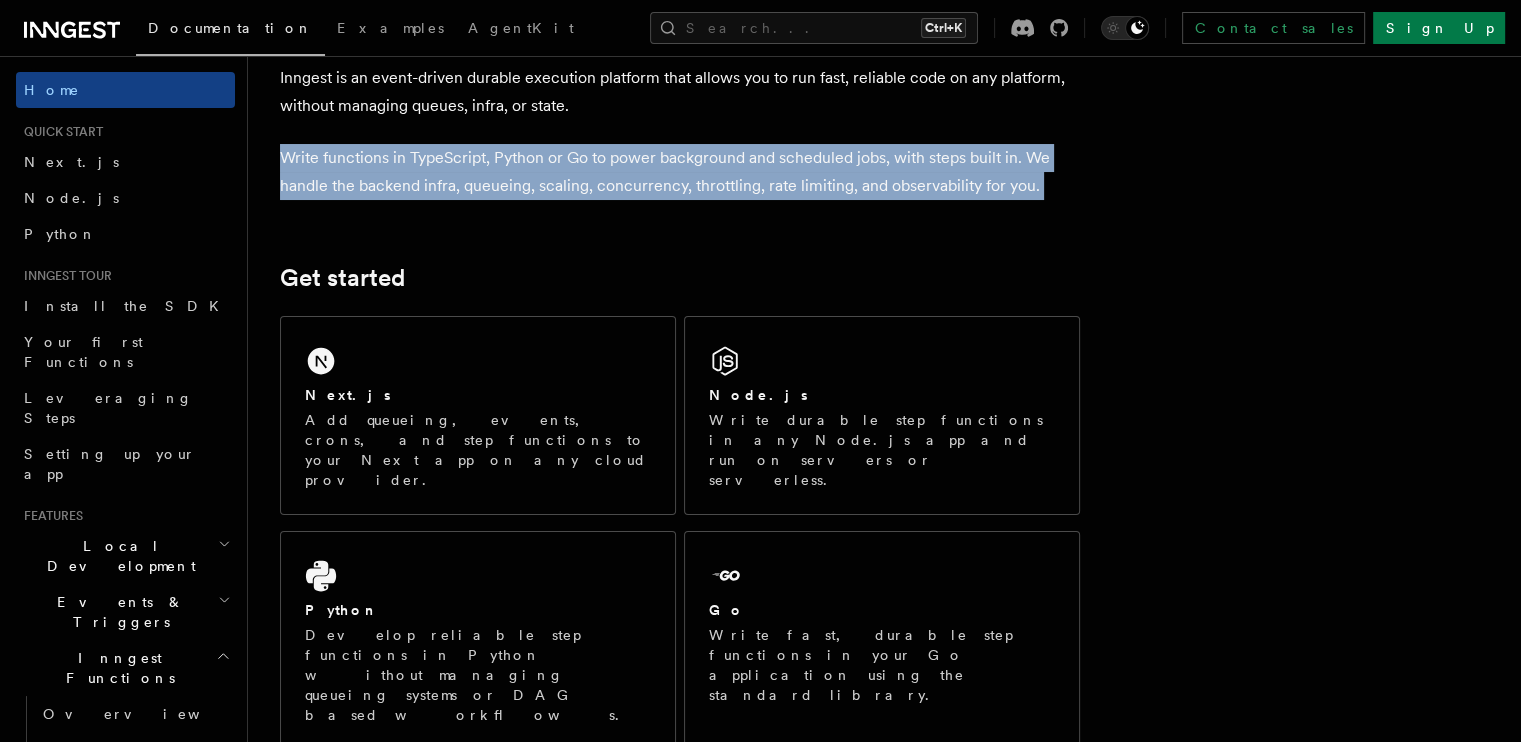 click on "Write functions in TypeScript, Python or Go to power background and scheduled jobs, with steps built in.  We handle the backend infra, queueing, scaling, concurrency, throttling, rate limiting, and observability for you." at bounding box center (680, 172) 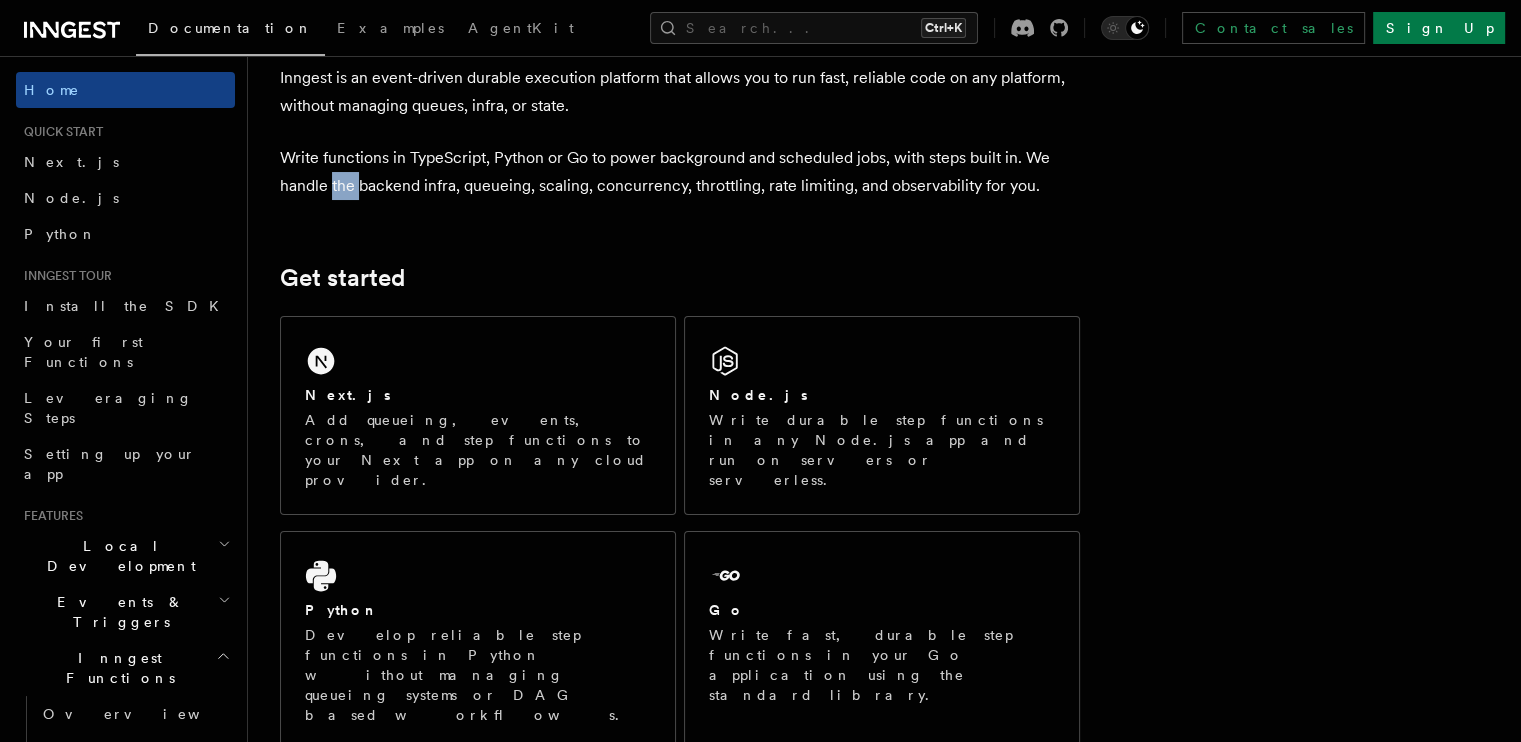 click on "Write functions in TypeScript, Python or Go to power background and scheduled jobs, with steps built in.  We handle the backend infra, queueing, scaling, concurrency, throttling, rate limiting, and observability for you." at bounding box center [680, 172] 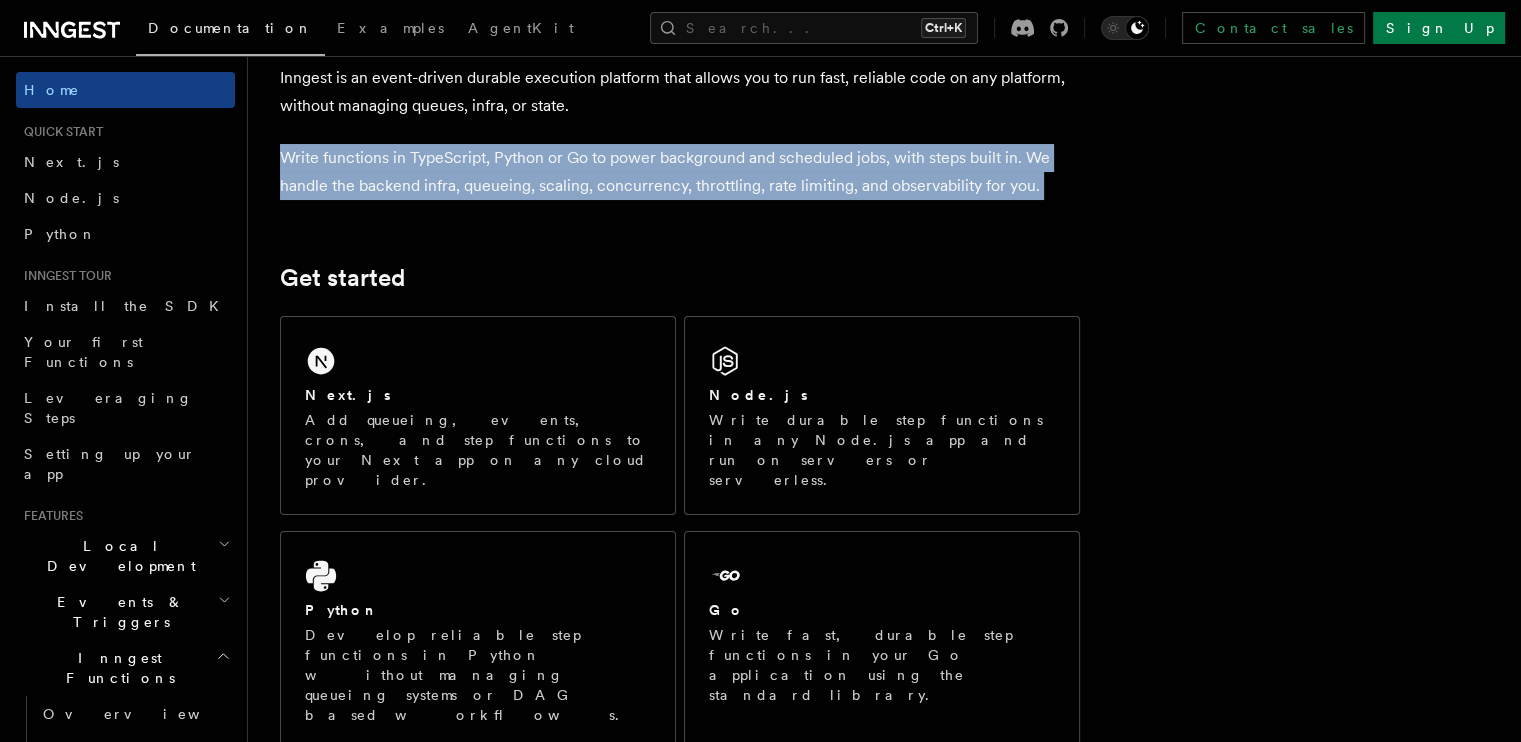 click on "Write functions in TypeScript, Python or Go to power background and scheduled jobs, with steps built in.  We handle the backend infra, queueing, scaling, concurrency, throttling, rate limiting, and observability for you." at bounding box center [680, 172] 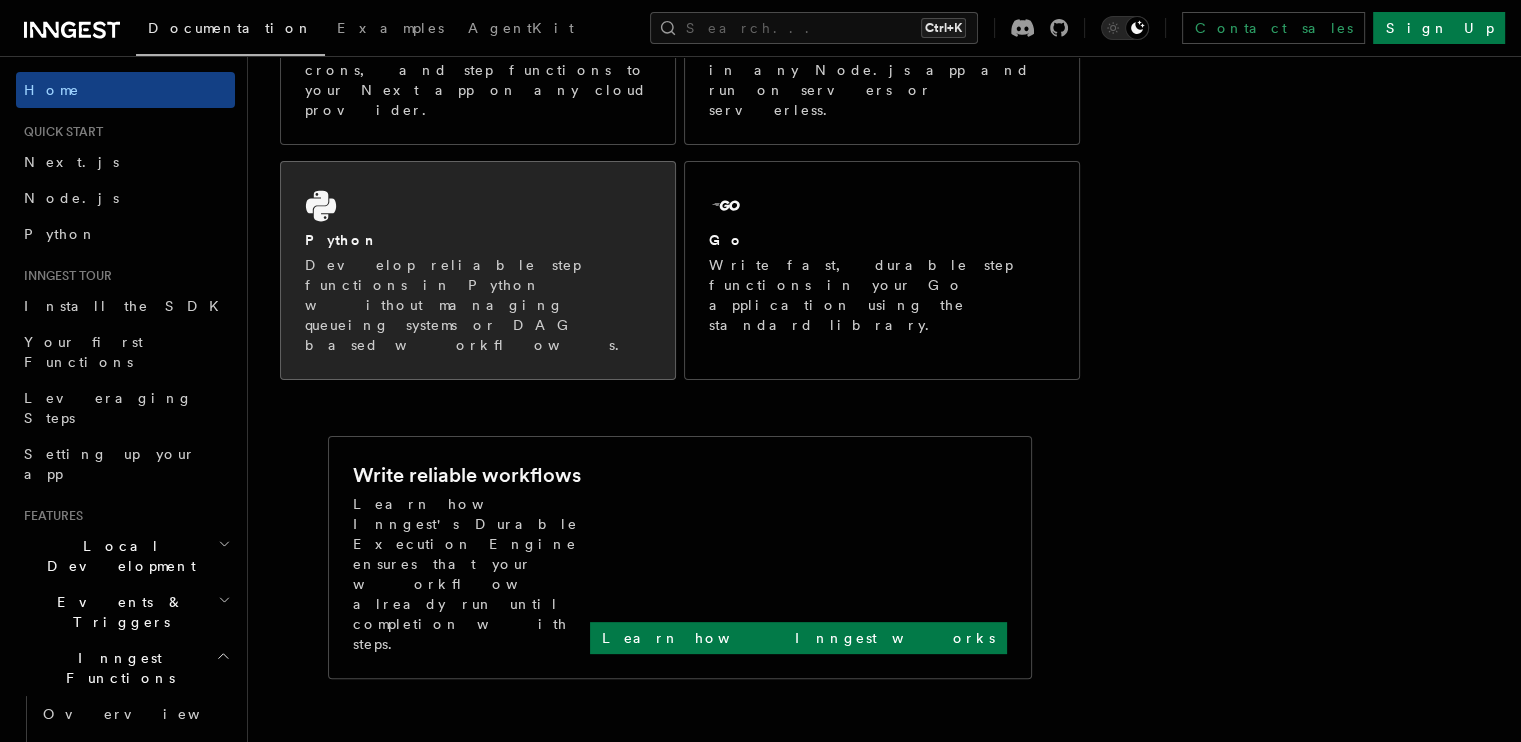 scroll, scrollTop: 500, scrollLeft: 0, axis: vertical 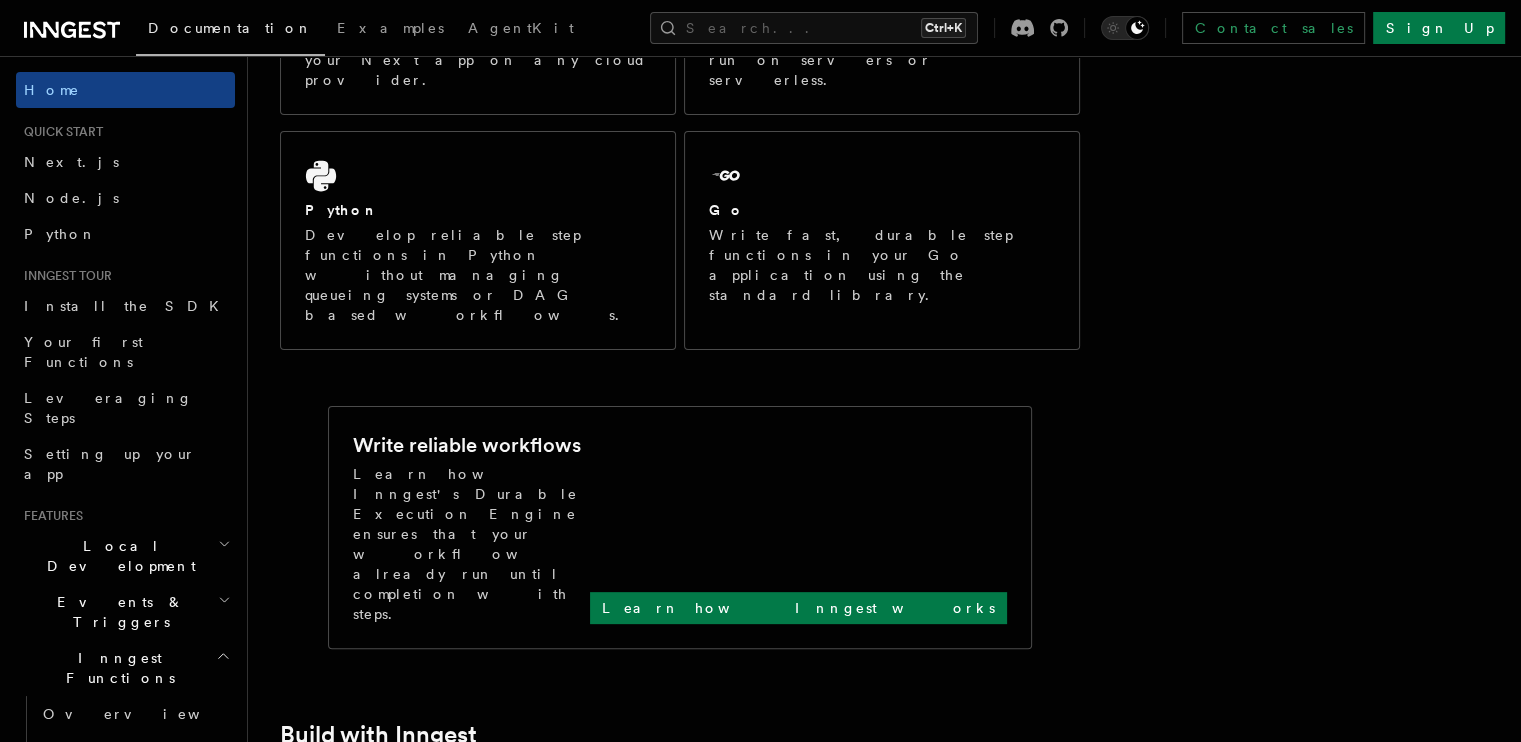 click on "Write reliable workflows" at bounding box center [467, 445] 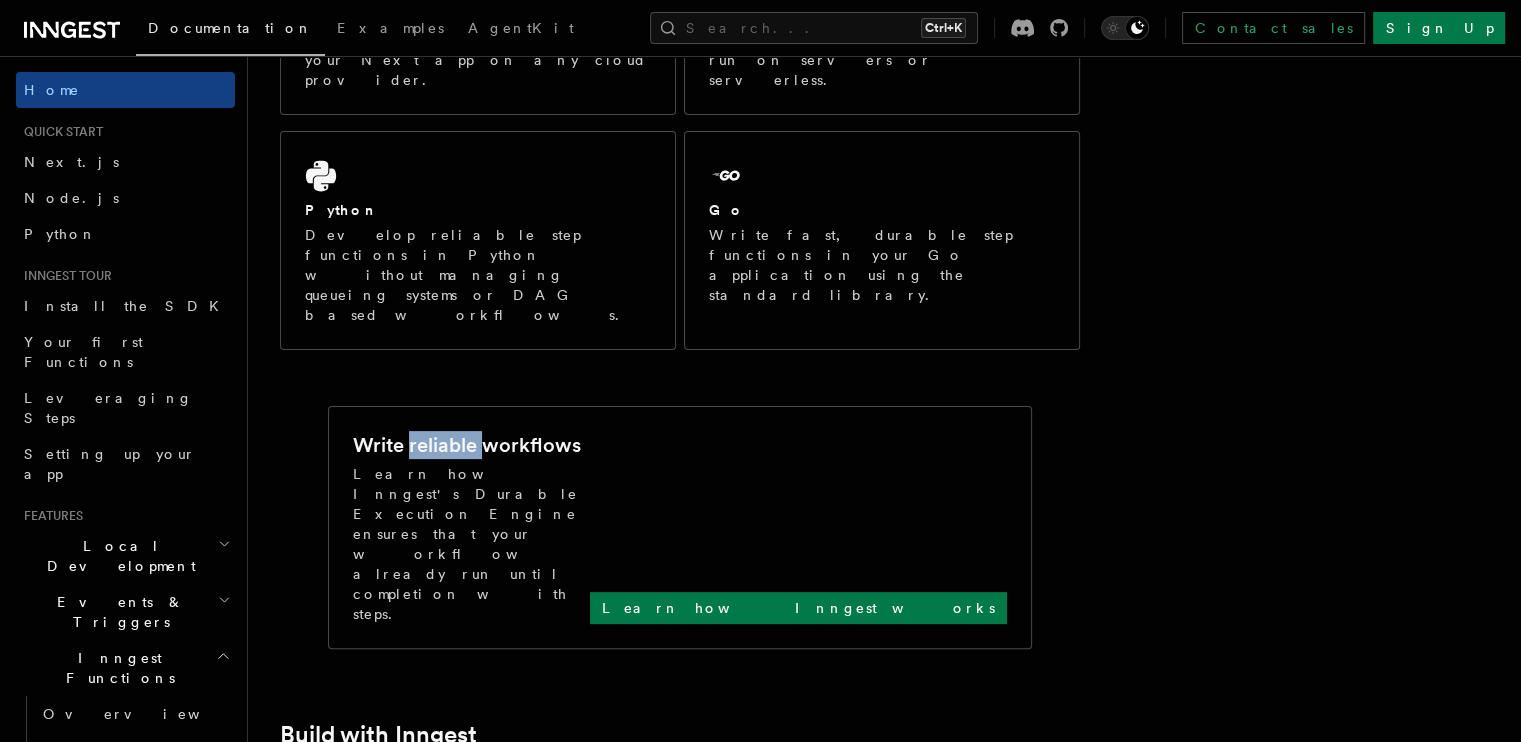 click on "Write reliable workflows" at bounding box center [467, 445] 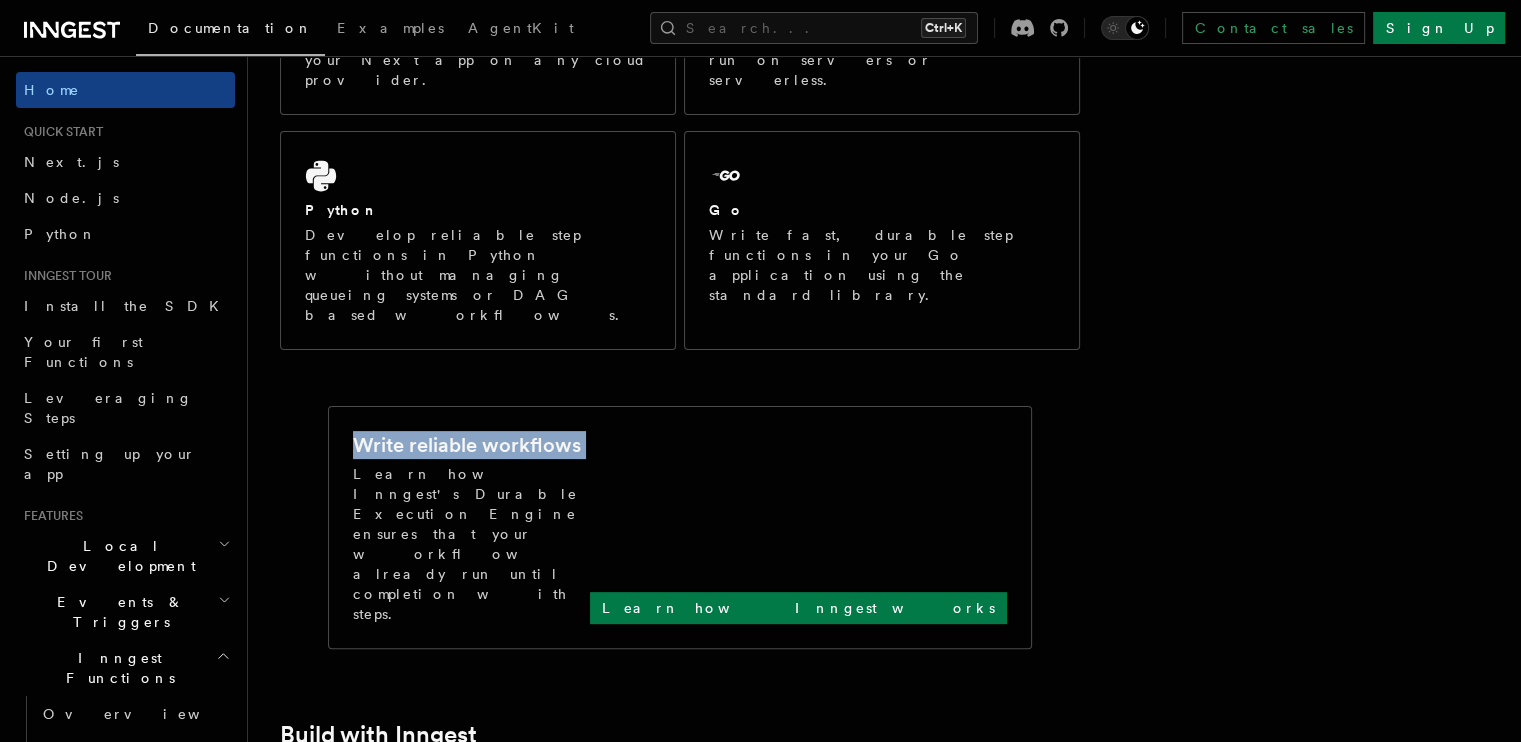 click on "Write reliable workflows" at bounding box center (467, 445) 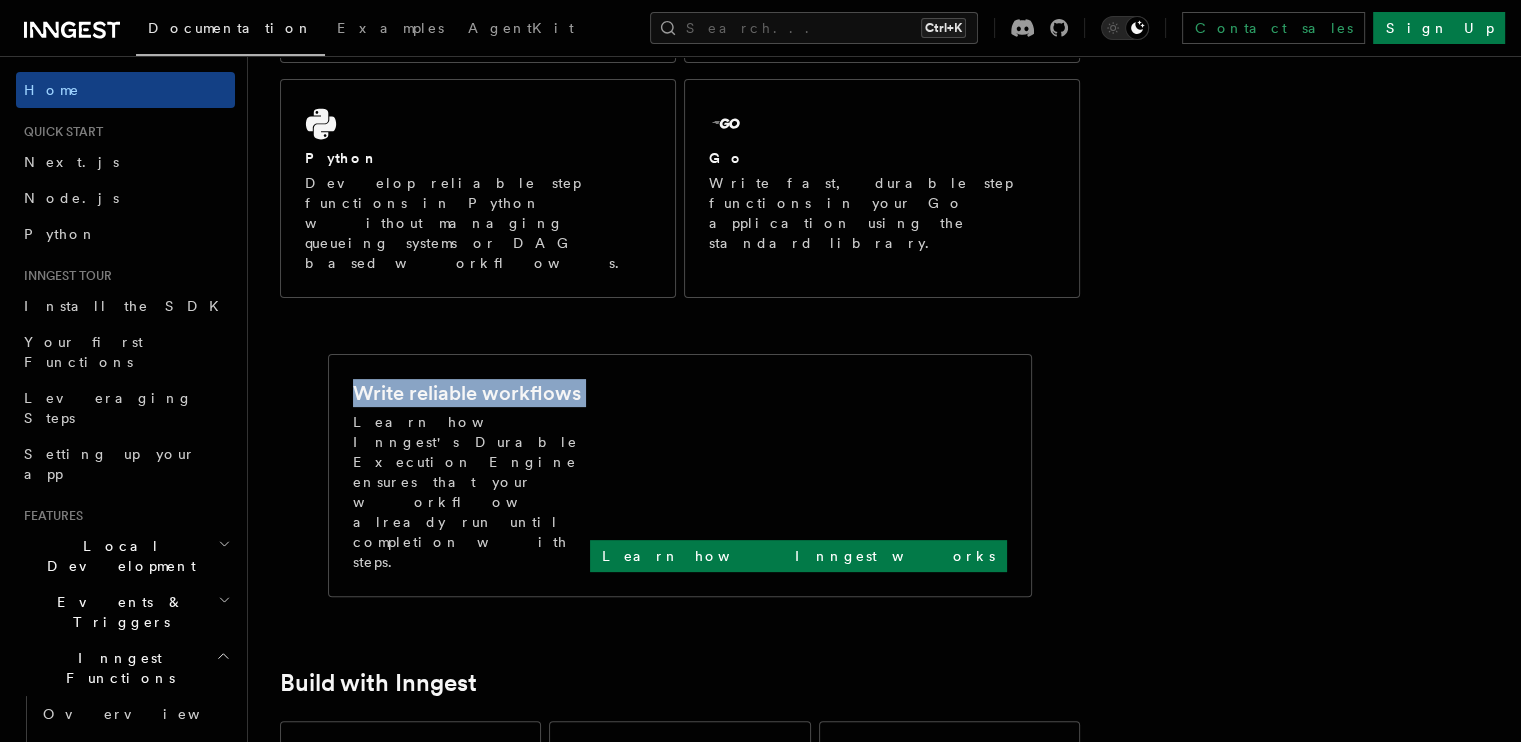 scroll, scrollTop: 600, scrollLeft: 0, axis: vertical 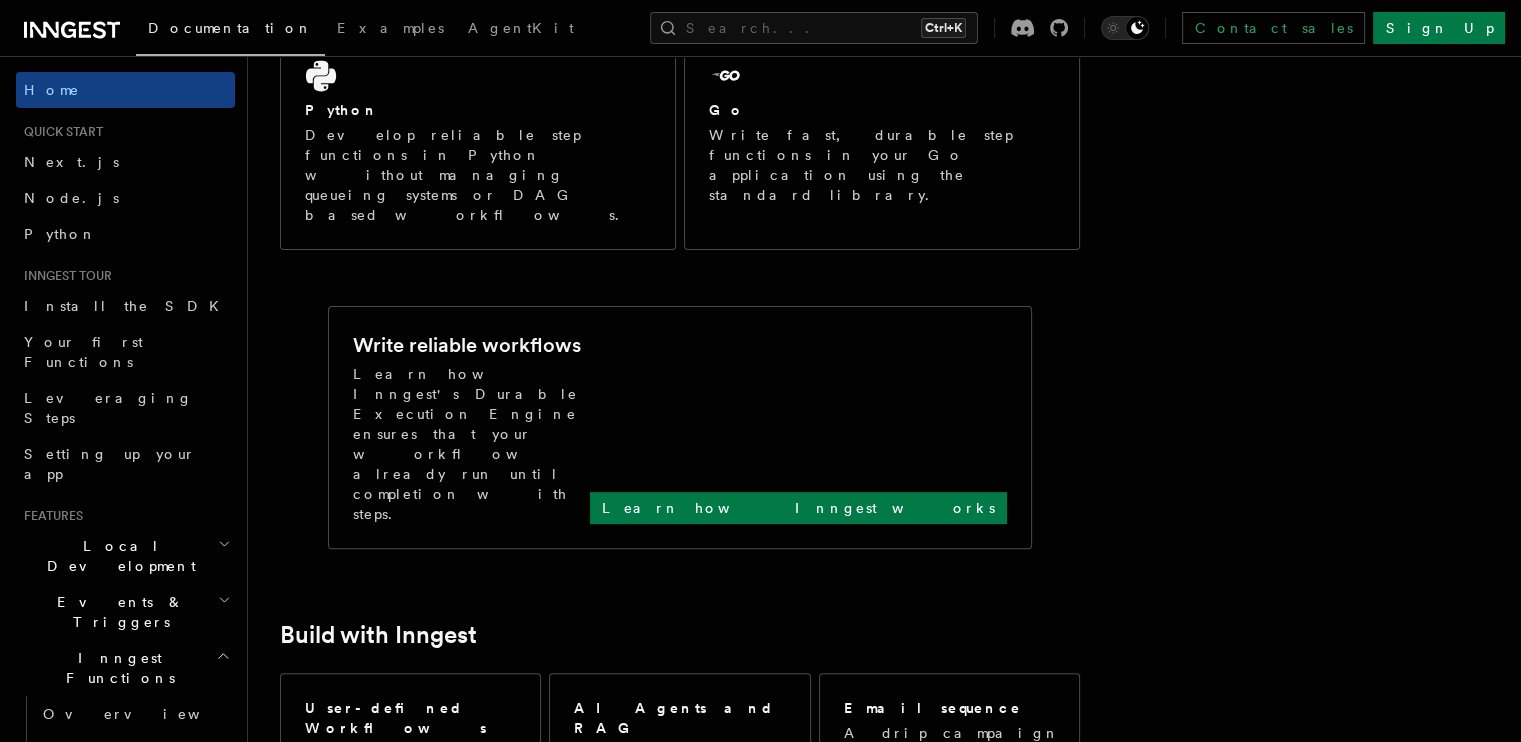 click on "Learn how Inngest's Durable Execution Engine ensures that your workflow already run until completion with steps." at bounding box center (471, 444) 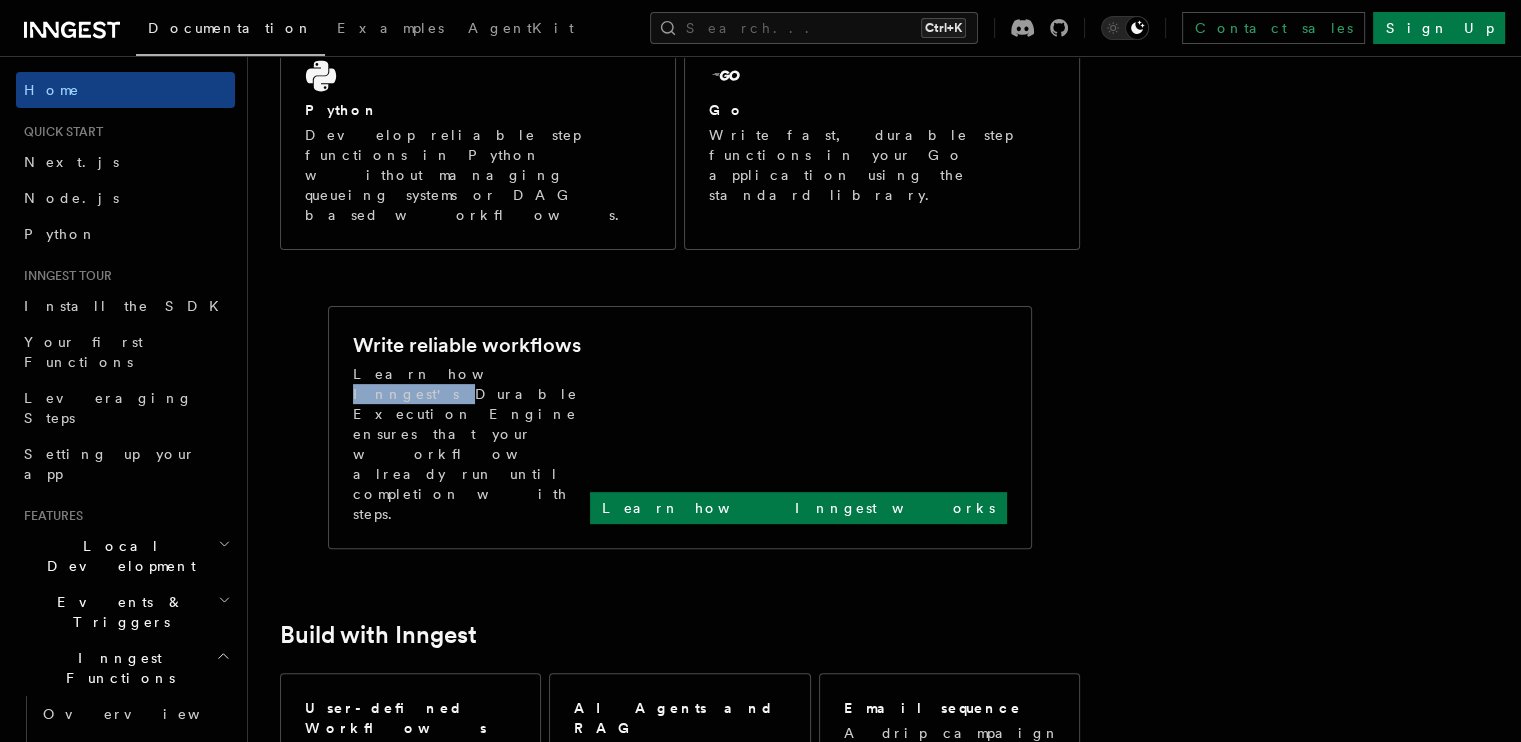 click on "Learn how Inngest's Durable Execution Engine ensures that your workflow already run until completion with steps." at bounding box center [471, 444] 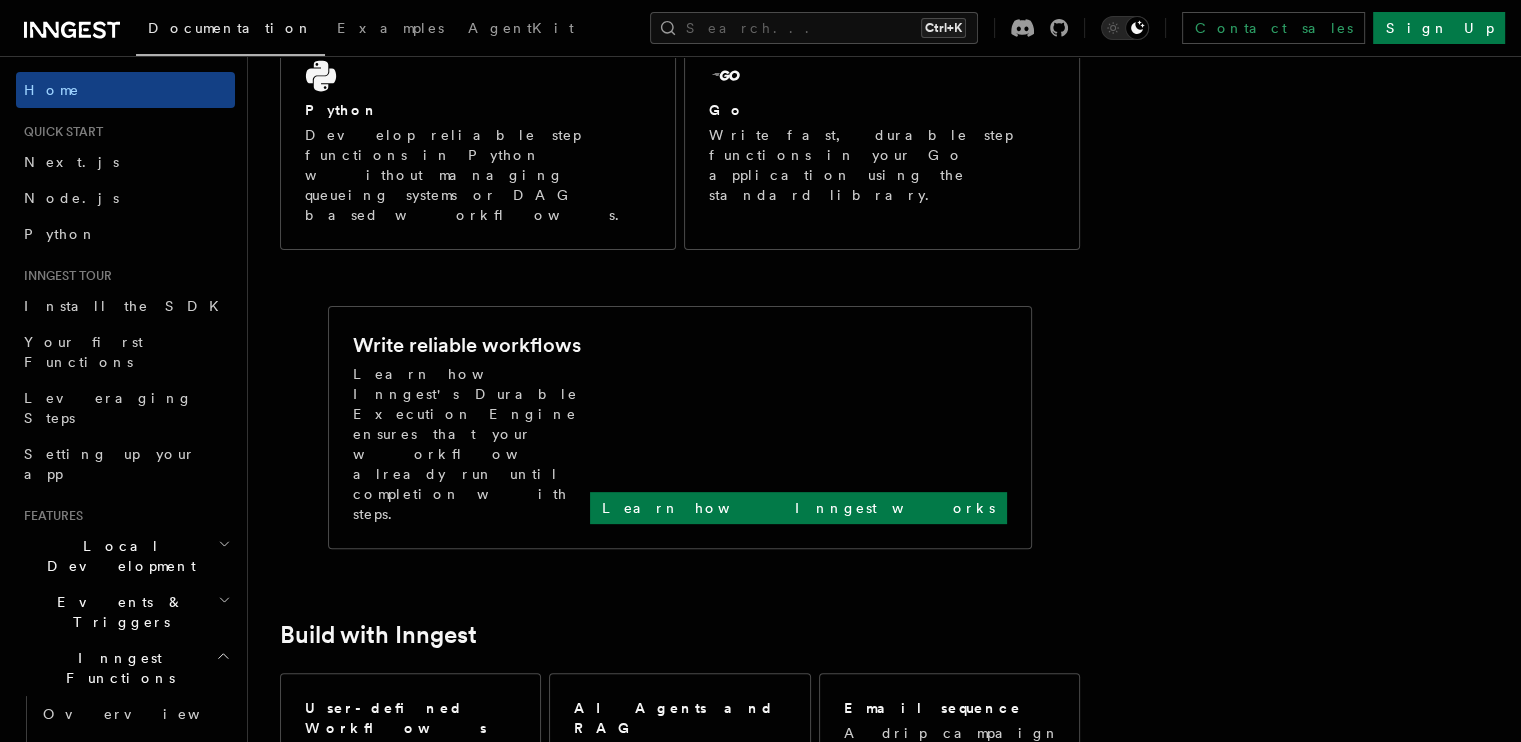 click on "Learn how Inngest's Durable Execution Engine ensures that your workflow already run until completion with steps." at bounding box center [471, 444] 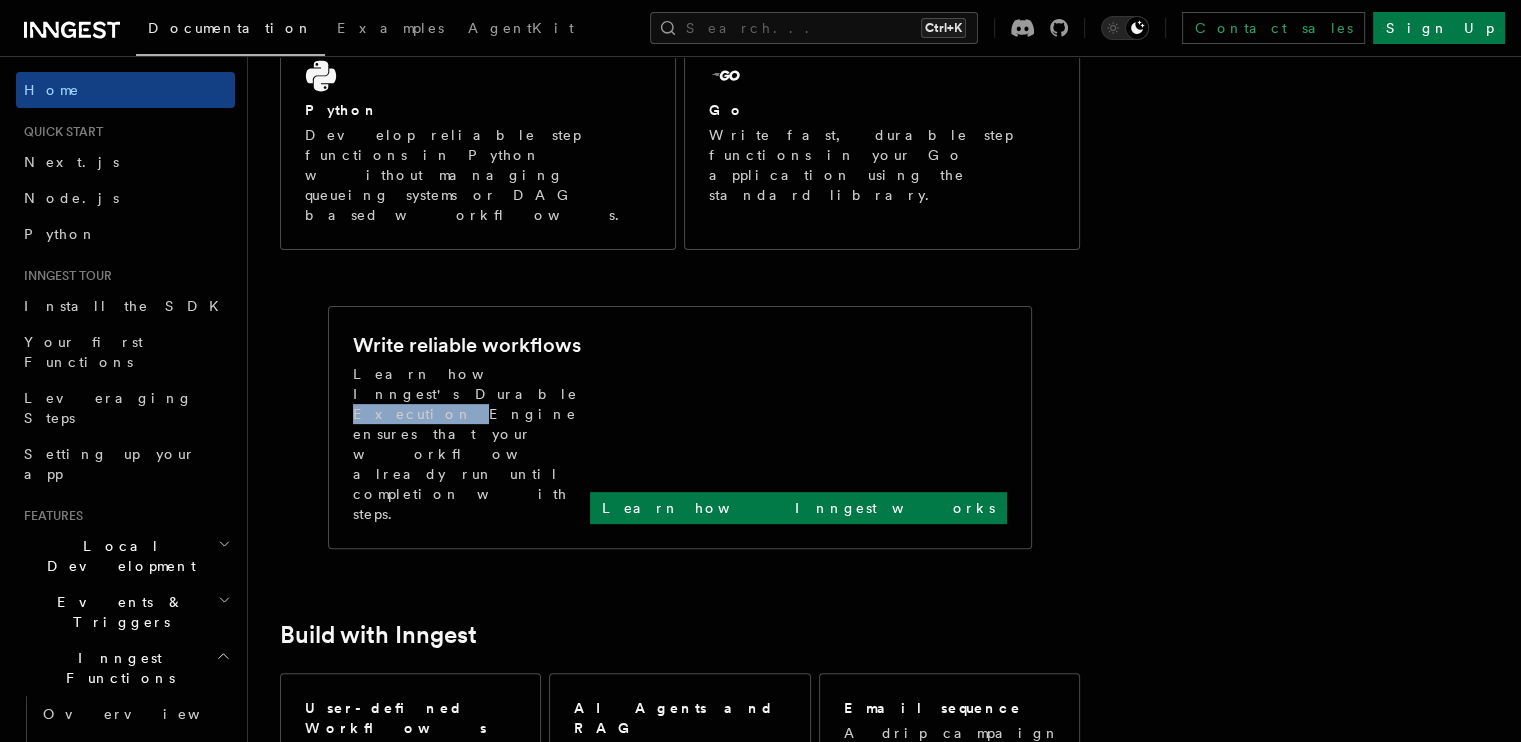 click on "Learn how Inngest's Durable Execution Engine ensures that your workflow already run until completion with steps." at bounding box center [471, 444] 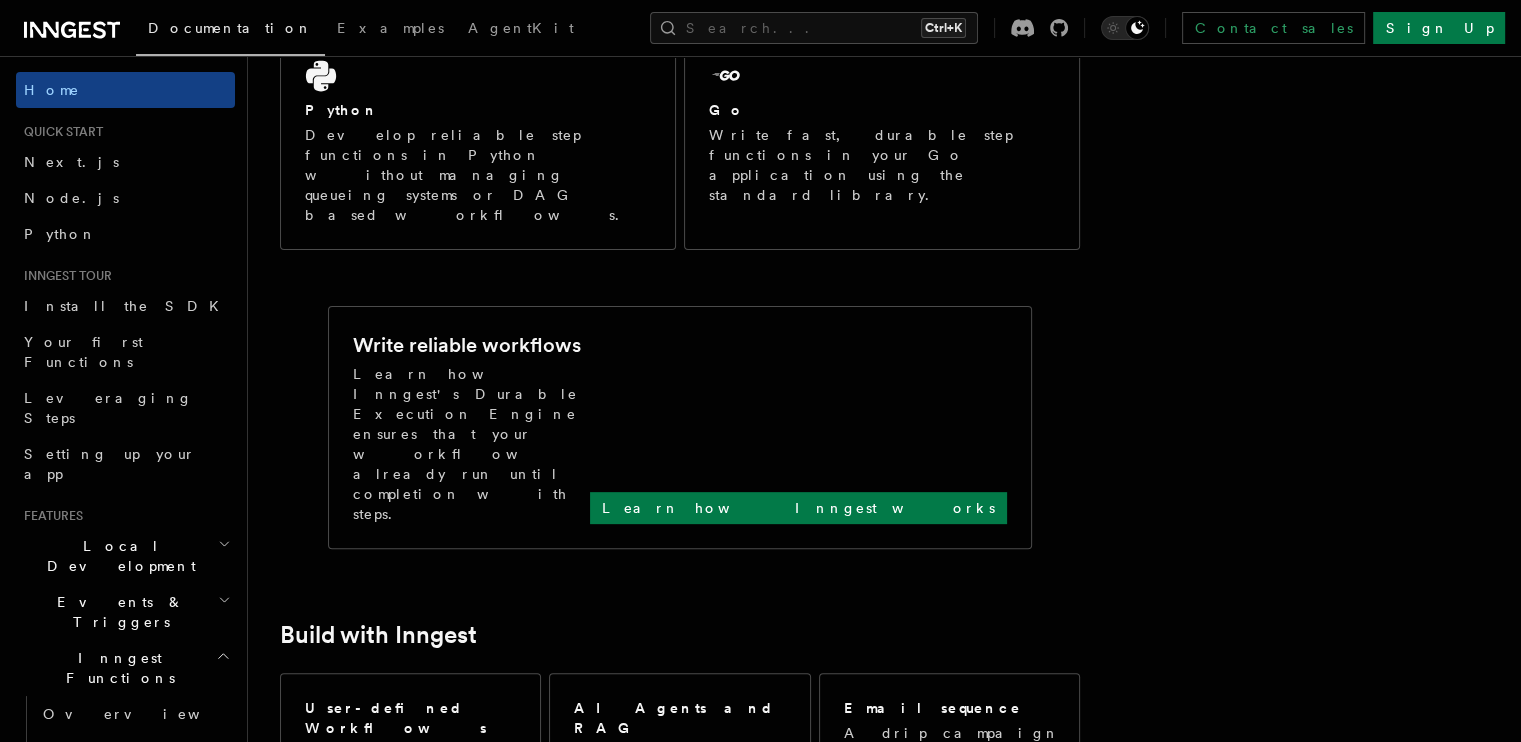 click on "Learn how Inngest's Durable Execution Engine ensures that your workflow already run until completion with steps." at bounding box center [471, 444] 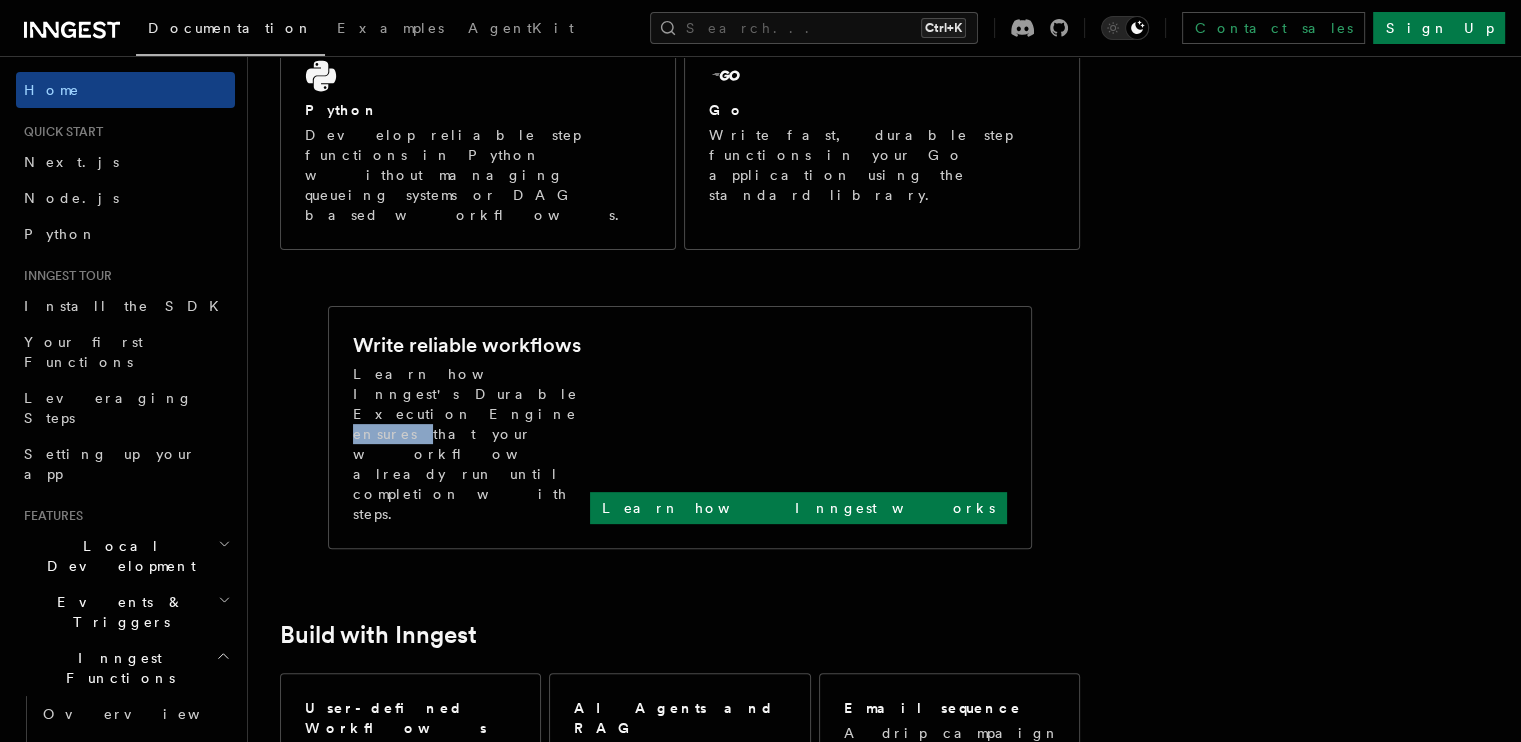 click on "Learn how Inngest's Durable Execution Engine ensures that your workflow already run until completion with steps." at bounding box center [471, 444] 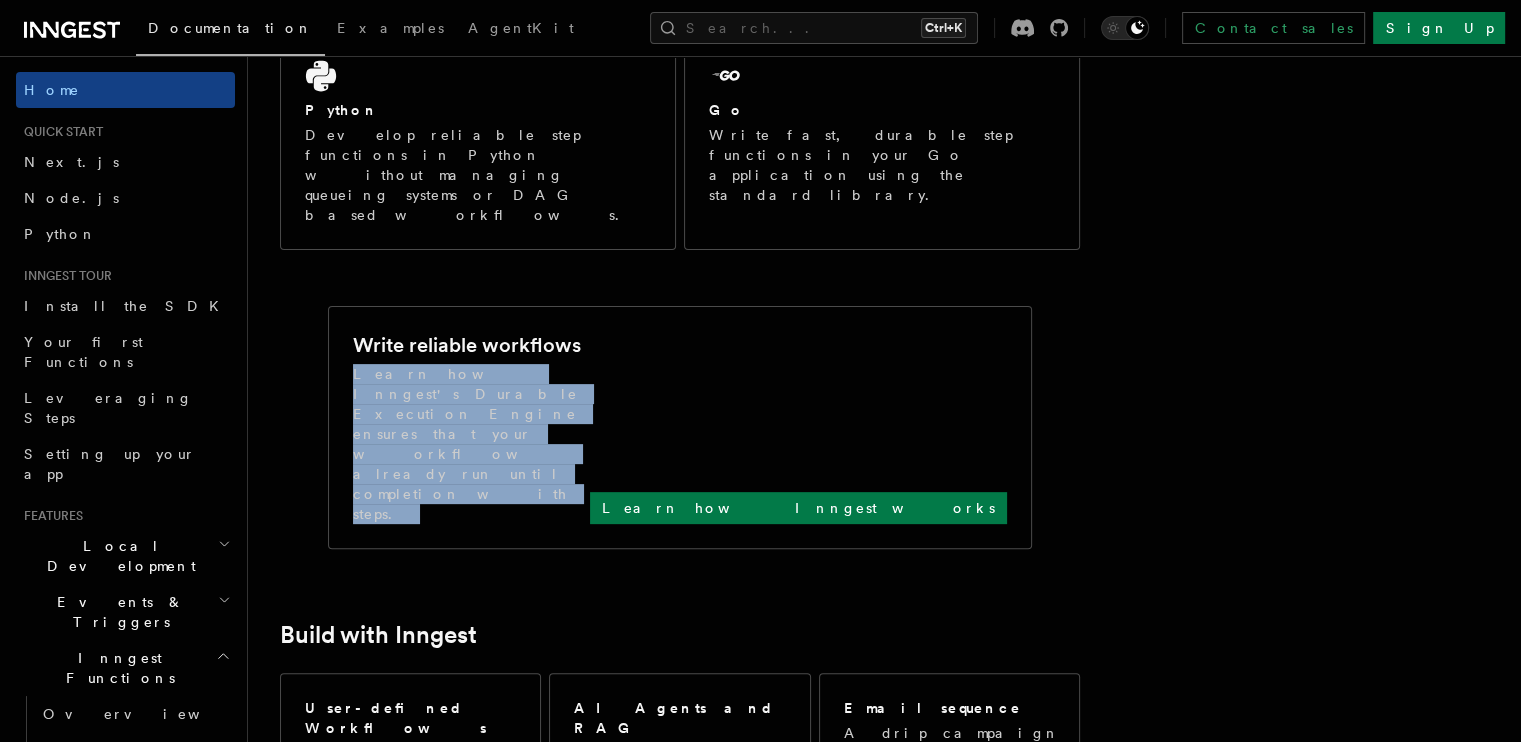 click on "Learn how Inngest's Durable Execution Engine ensures that your workflow already run until completion with steps." at bounding box center [471, 444] 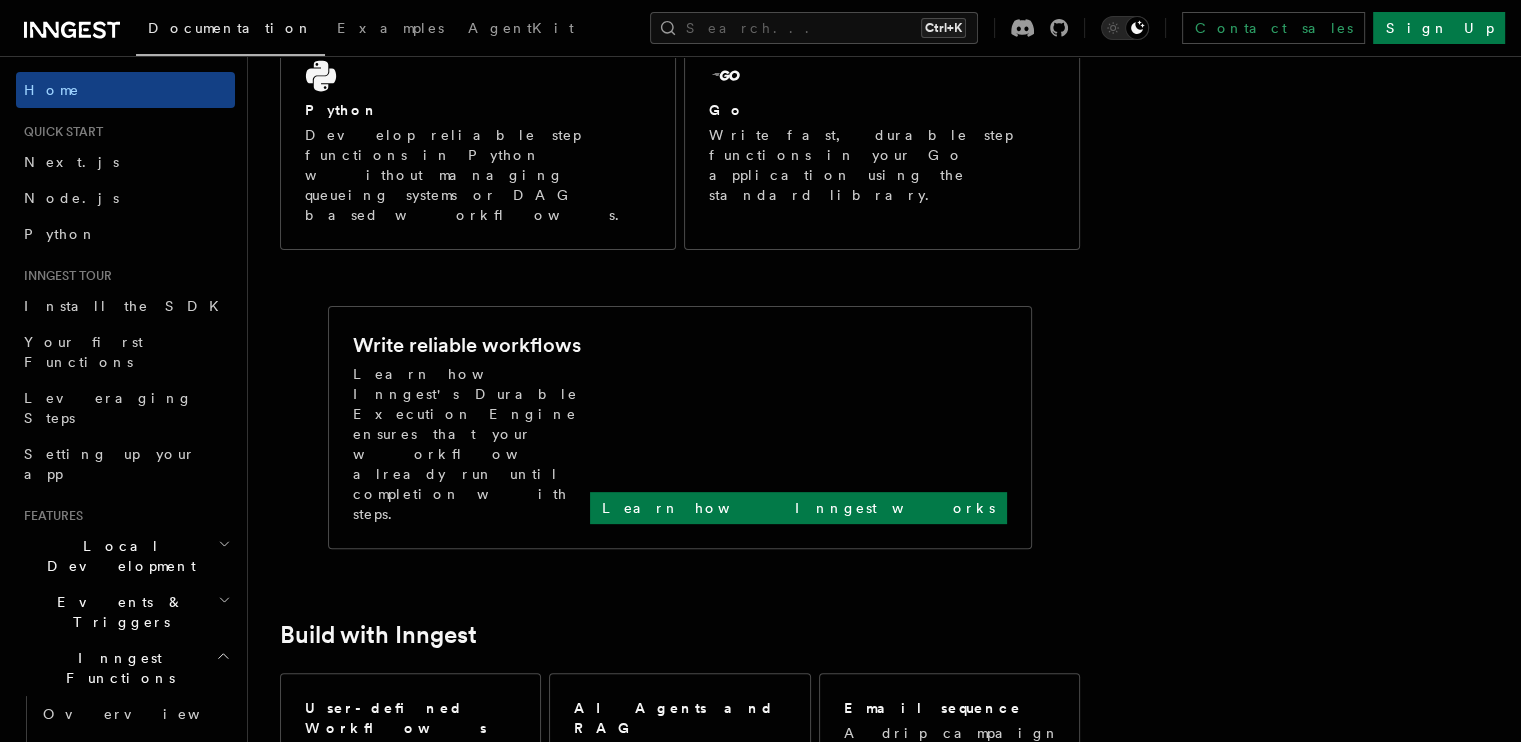 click on "Inngest Documentation
Inngest is an event-driven durable execution platform that allows you to run fast, reliable code on any platform, without managing queues, infra, or state.
Write functions in TypeScript, Python or Go to power background and scheduled jobs, with steps built in.  We handle the backend infra, queueing, scaling, concurrency, throttling, rate limiting, and observability for you.
Get started
Next.js Add queueing, events, crons, and step functions to your Next app on any cloud provider. Node.js Write durable step functions in any Node.js app and run on servers or serverless. Python Develop reliable step functions in Python without managing queueing systems or DAG based workflows. Go Write fast, durable step functions in your Go application using the standard library.
Write reliable workflows Learn how Inngest's Durable Execution Engine ensures that your workflow already run until completion with steps. Learn how Inngest works
Build with Inngest
User-defined Workflows
Explore" at bounding box center [788, 980] 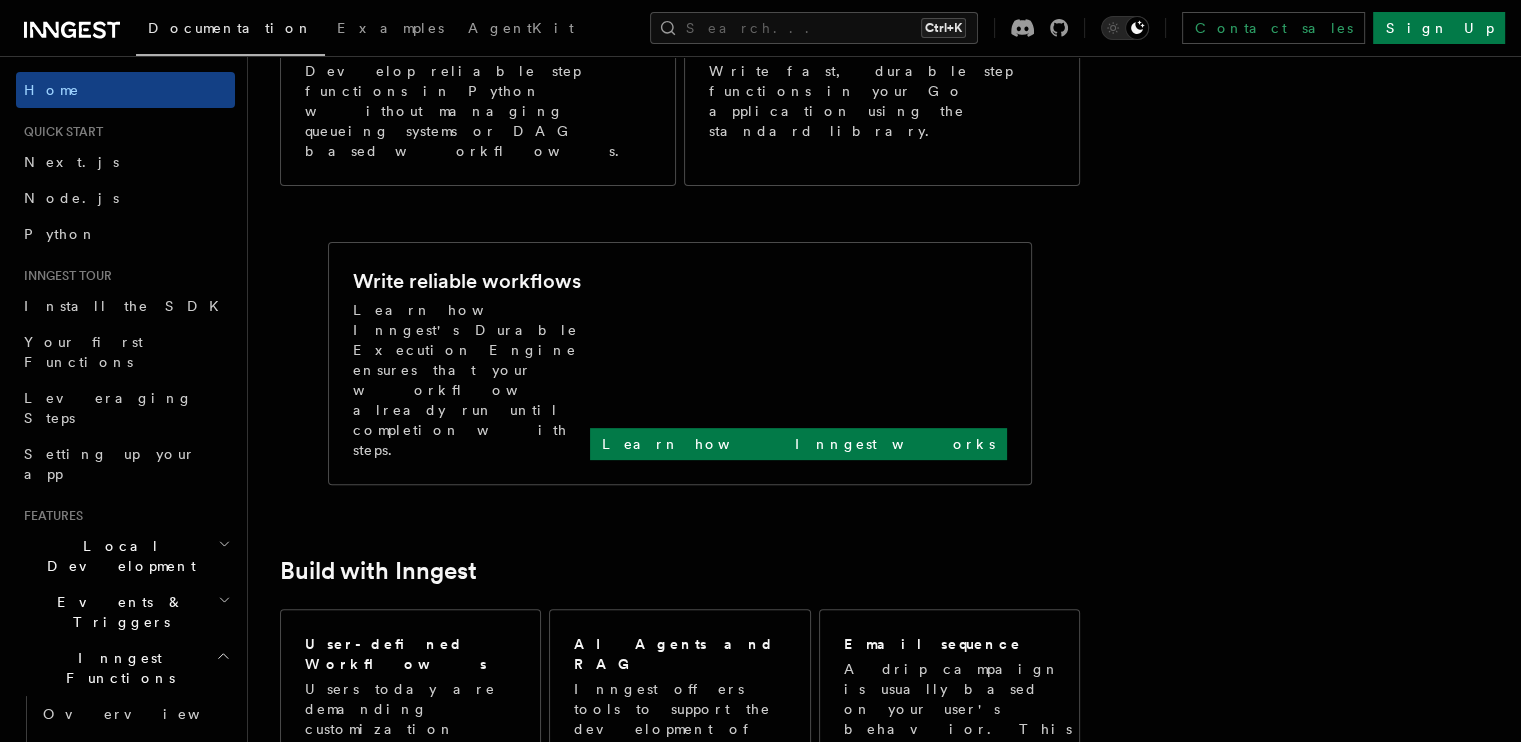 scroll, scrollTop: 700, scrollLeft: 0, axis: vertical 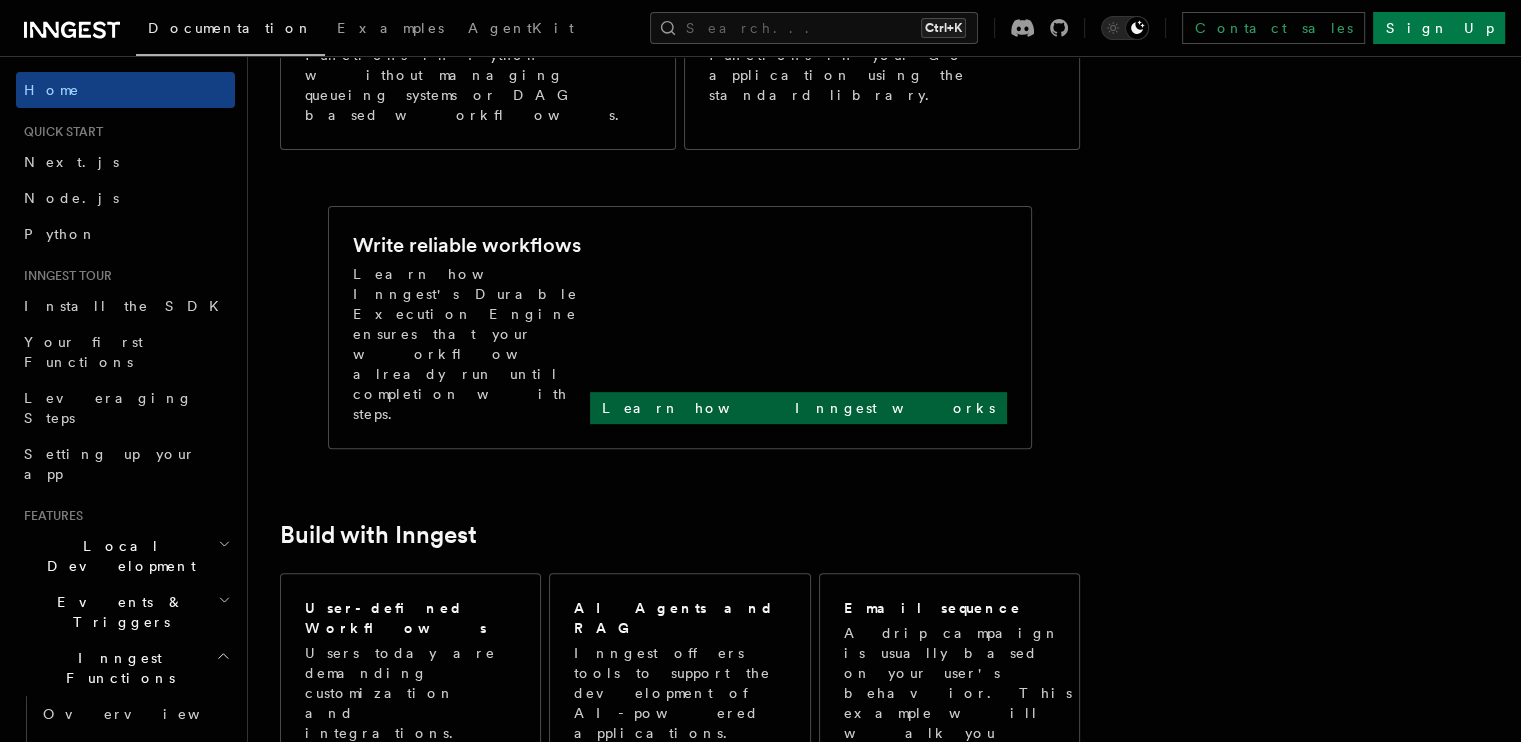 click on "Learn how Inngest works" at bounding box center [798, 408] 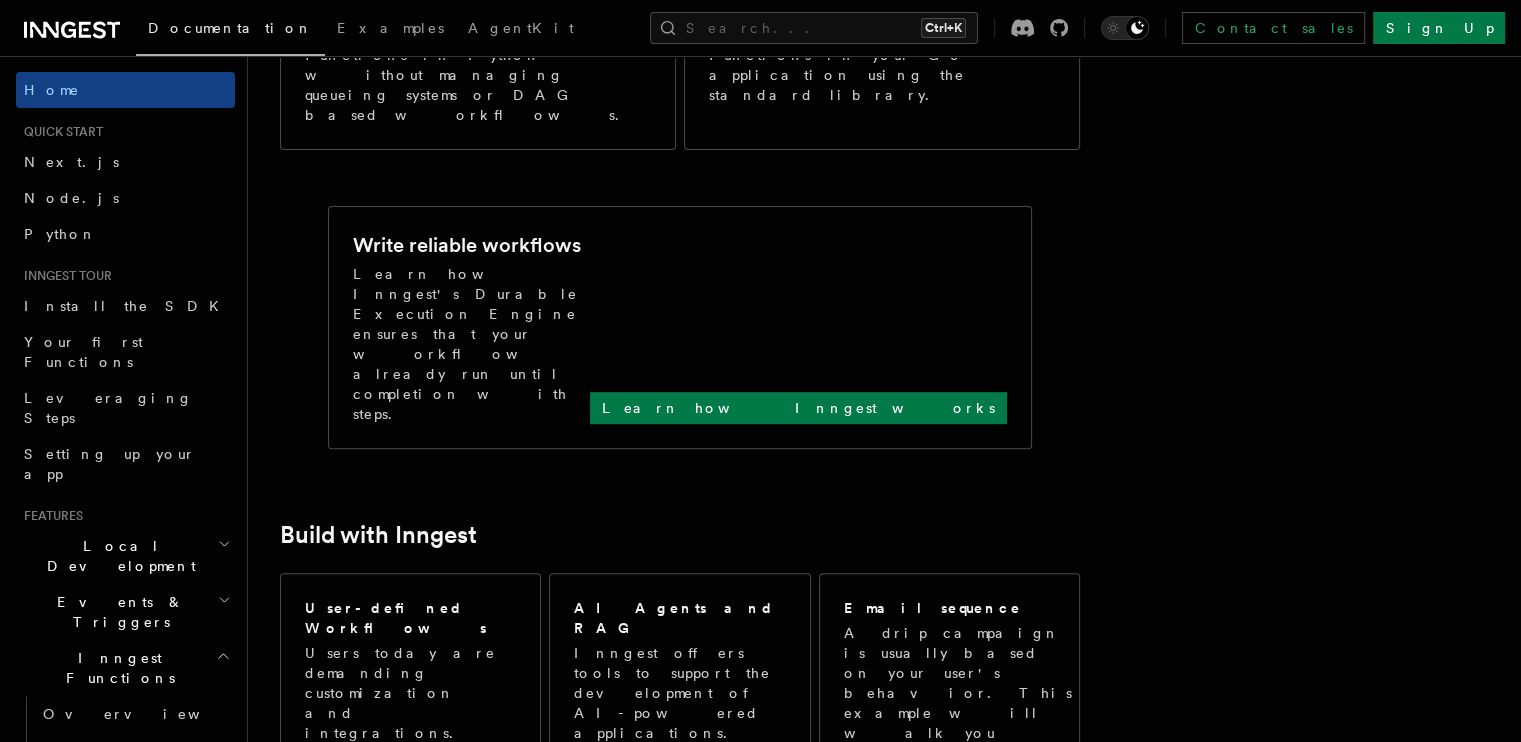 click 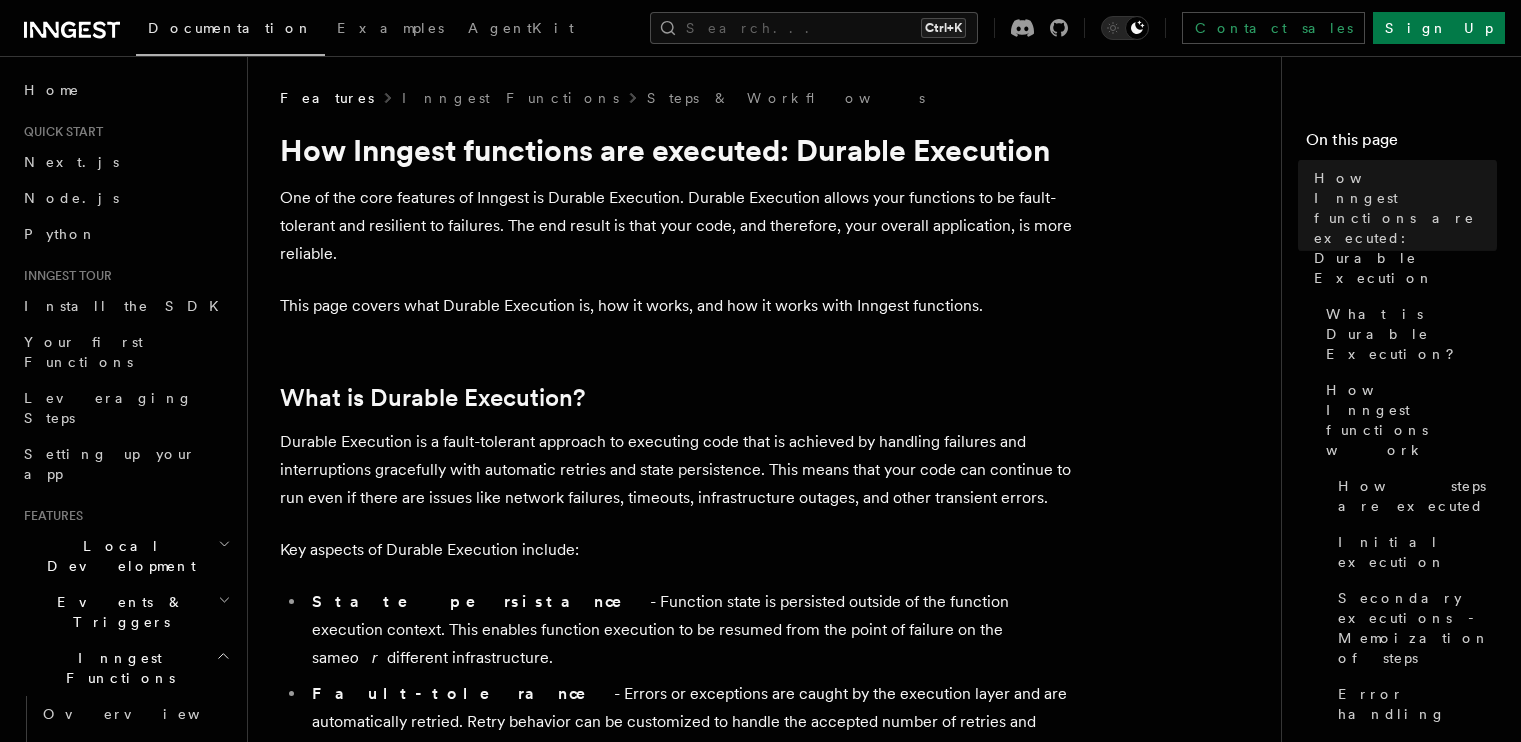 scroll, scrollTop: 0, scrollLeft: 0, axis: both 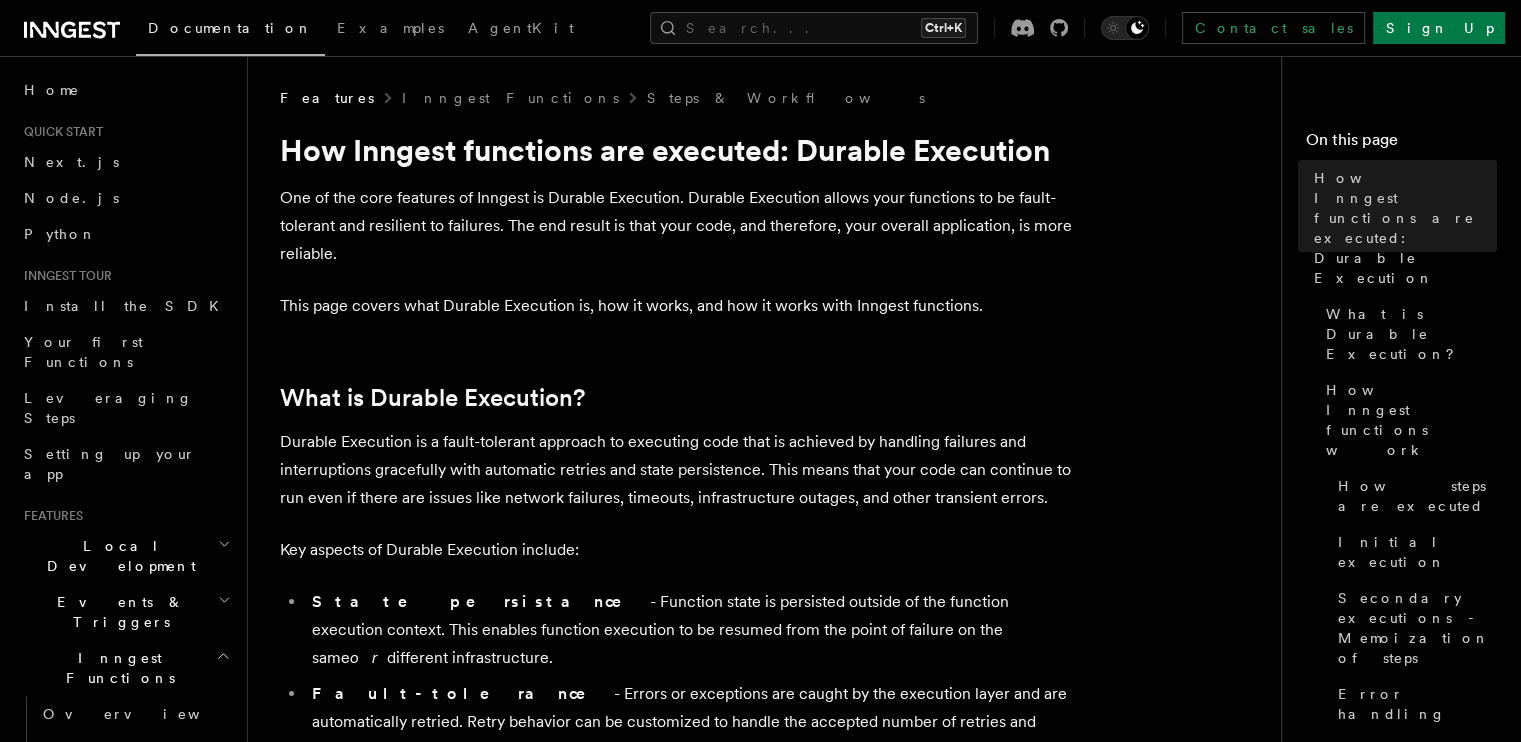 click on "How Inngest functions are executed: Durable Execution" at bounding box center (680, 150) 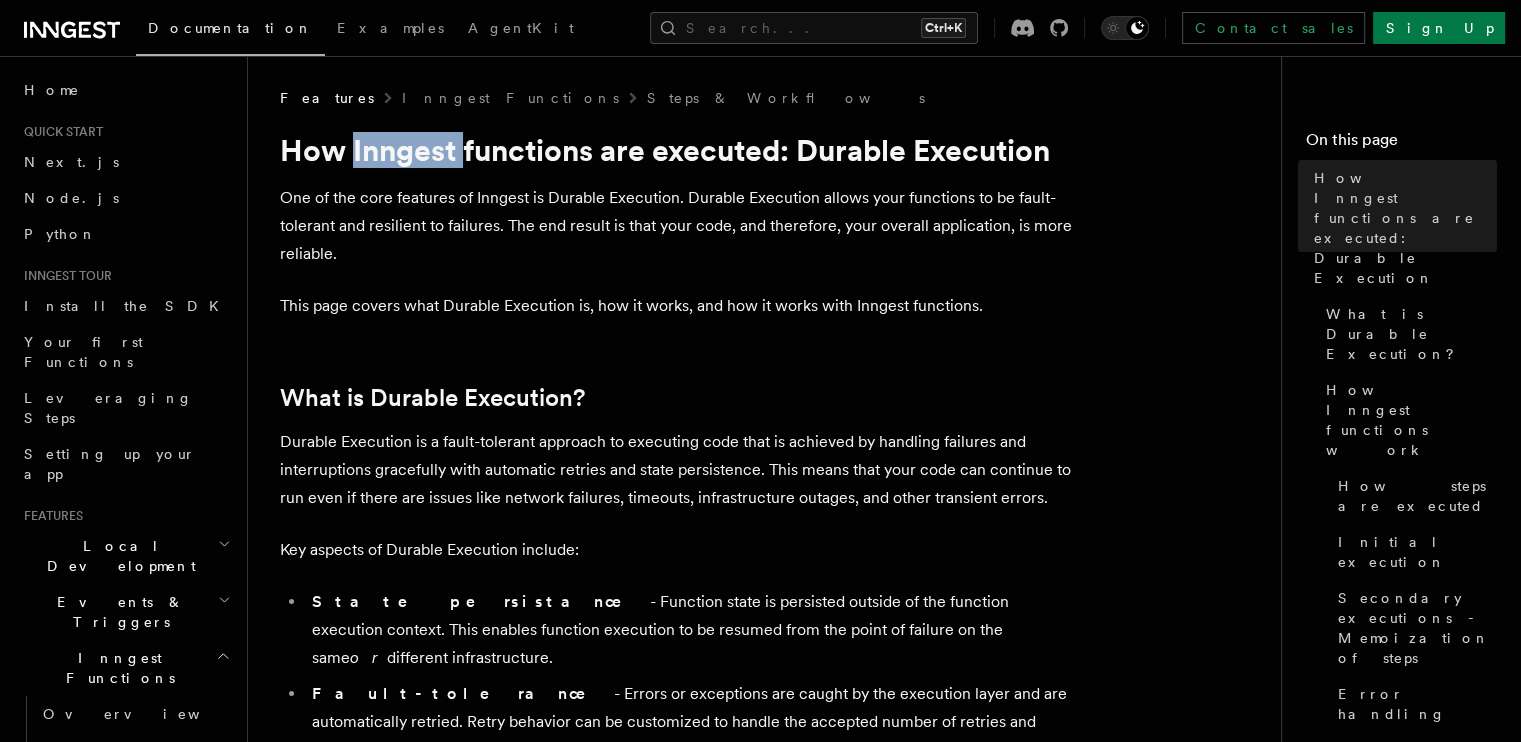 click on "How Inngest functions are executed: Durable Execution" at bounding box center (680, 150) 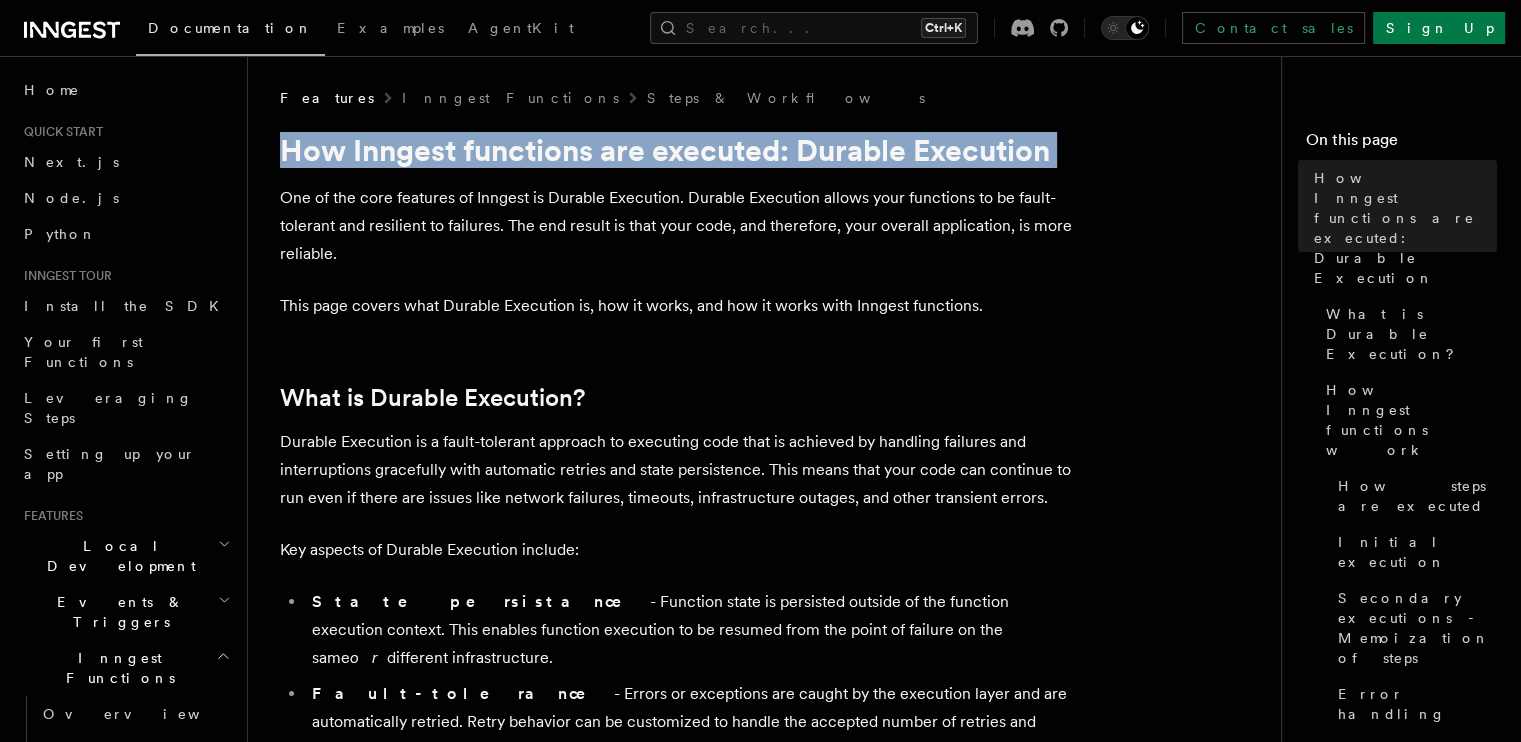 click on "How Inngest functions are executed: Durable Execution" at bounding box center (680, 150) 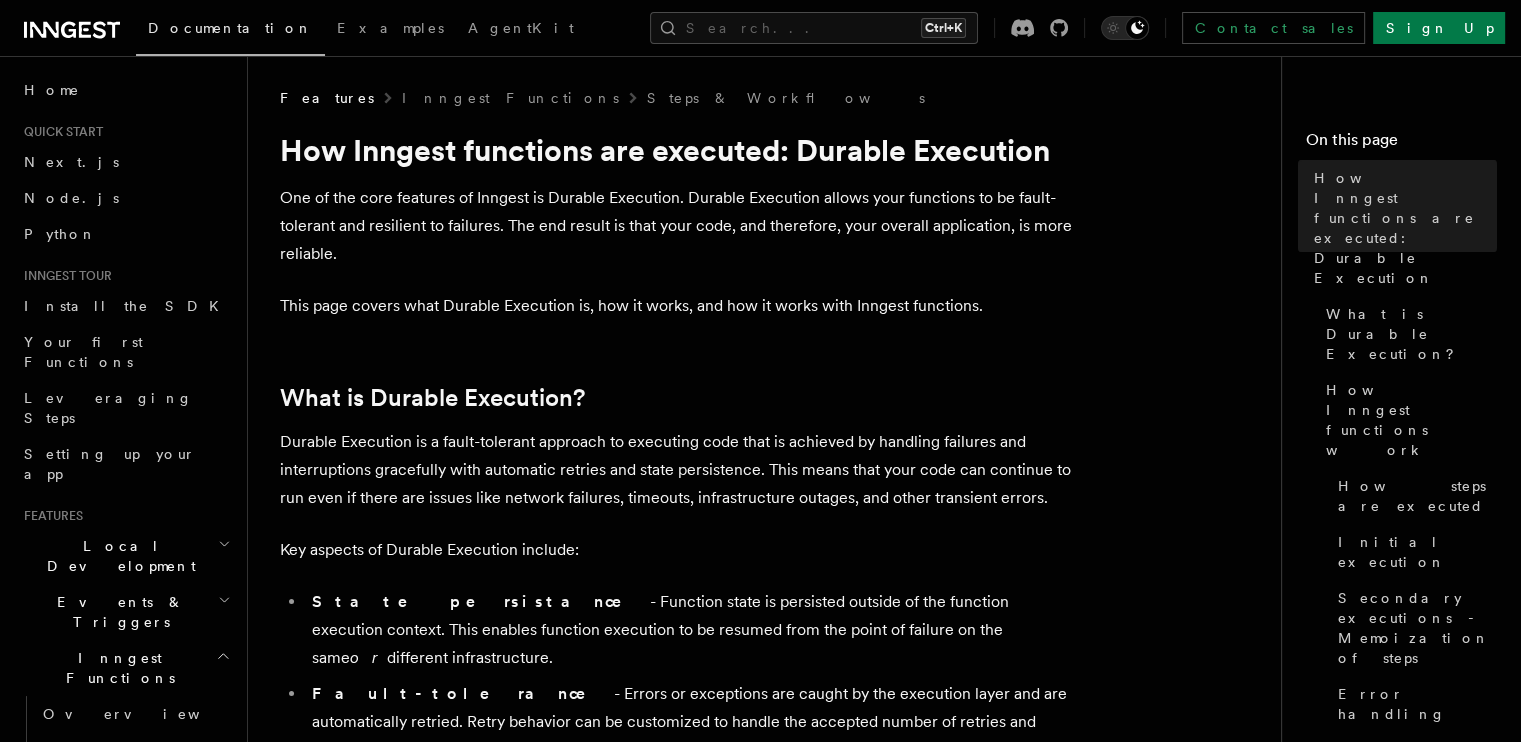 click on "One of the core features of Inngest is Durable Execution. Durable Execution allows your functions to be fault-tolerant and resilient to failures. The end result is that your code, and therefore, your overall application, is more reliable." at bounding box center (680, 226) 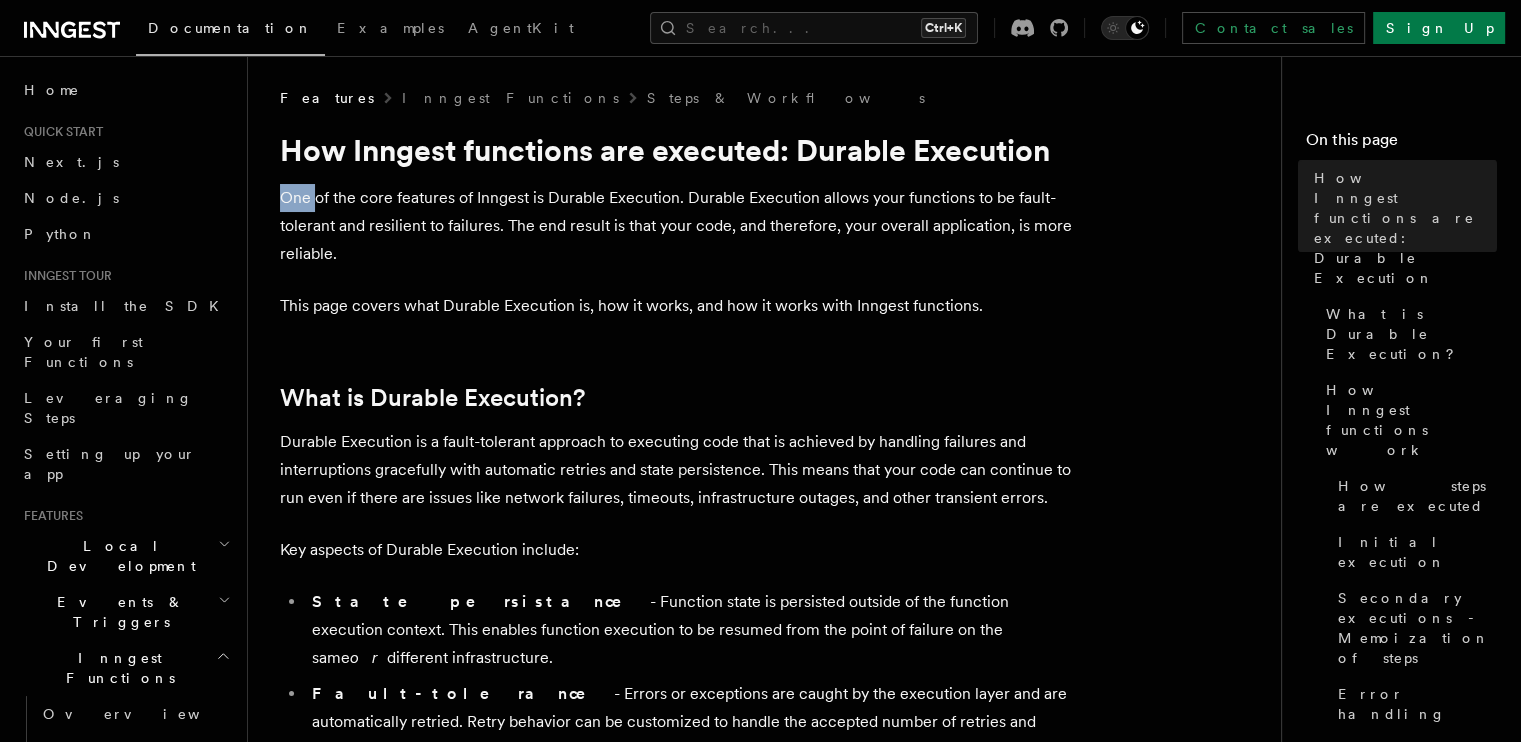 click on "One of the core features of Inngest is Durable Execution. Durable Execution allows your functions to be fault-tolerant and resilient to failures. The end result is that your code, and therefore, your overall application, is more reliable." at bounding box center [680, 226] 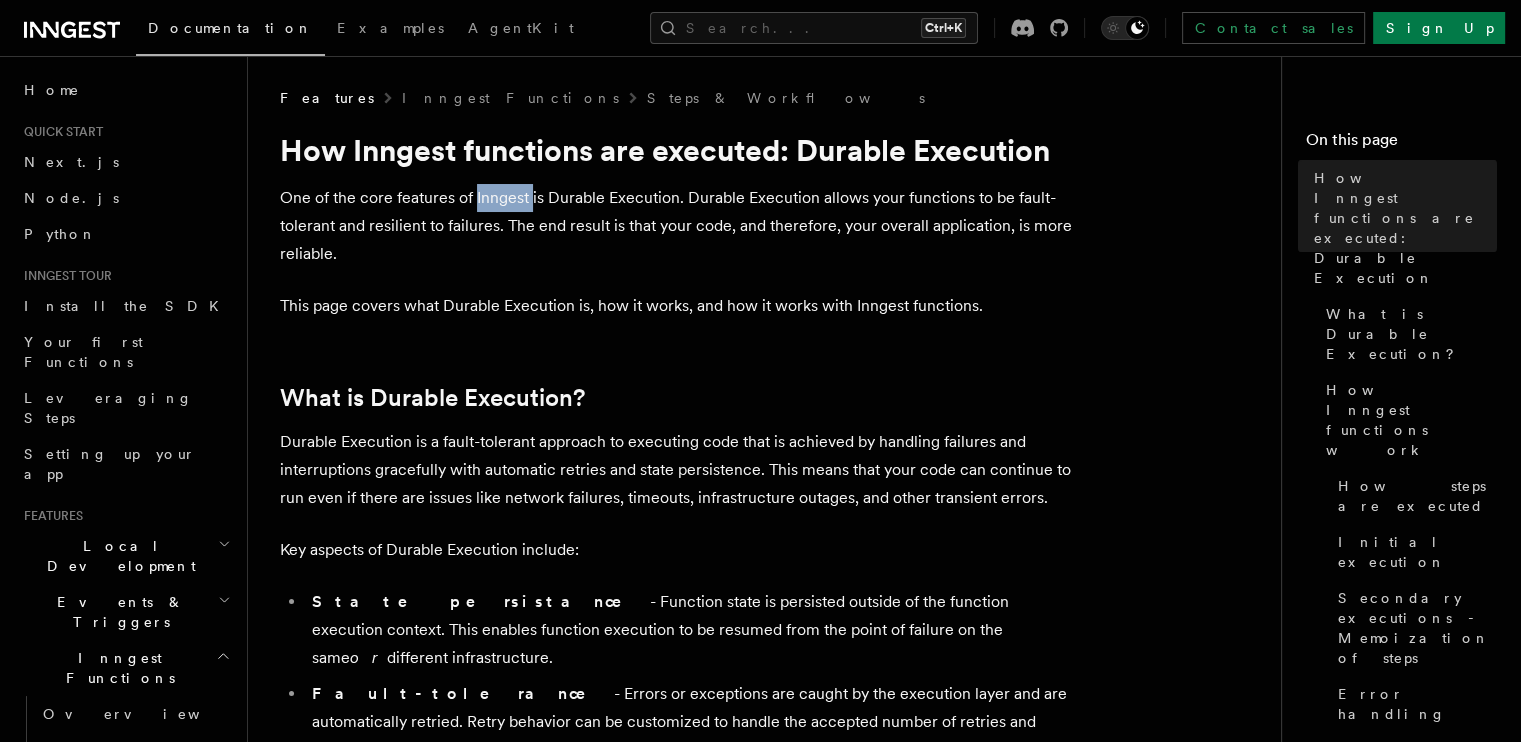 click on "One of the core features of Inngest is Durable Execution. Durable Execution allows your functions to be fault-tolerant and resilient to failures. The end result is that your code, and therefore, your overall application, is more reliable." at bounding box center [680, 226] 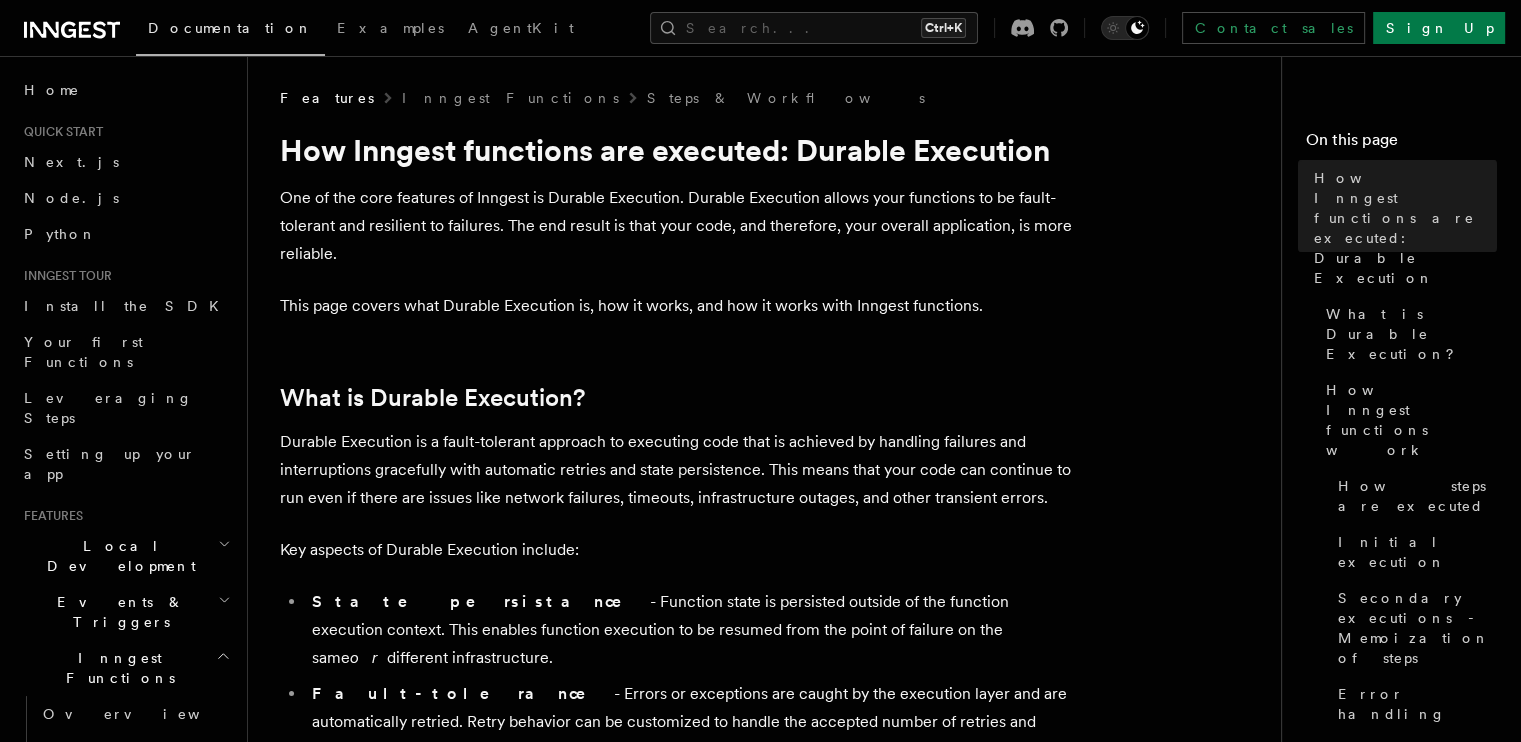 click on "One of the core features of Inngest is Durable Execution. Durable Execution allows your functions to be fault-tolerant and resilient to failures. The end result is that your code, and therefore, your overall application, is more reliable." at bounding box center [680, 226] 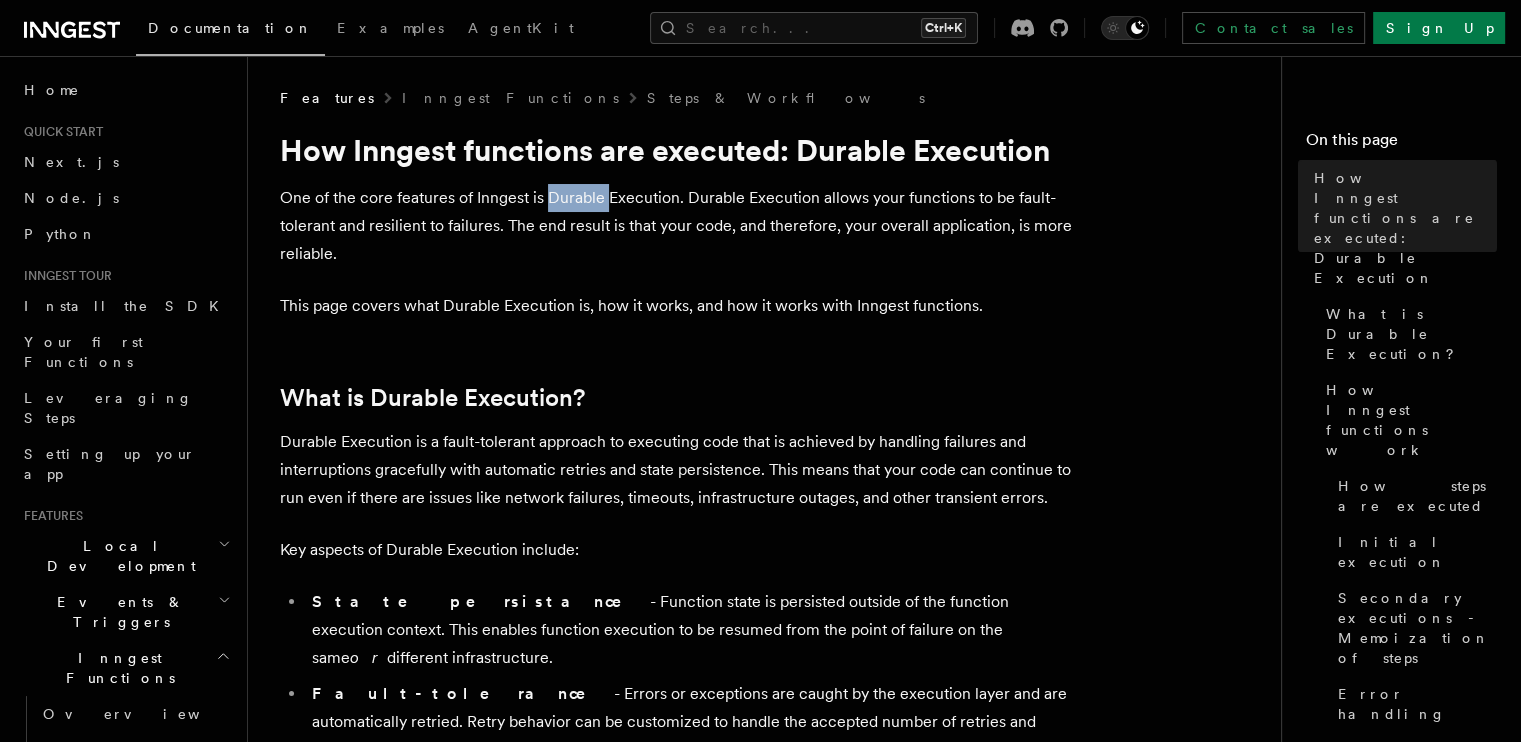 click on "One of the core features of Inngest is Durable Execution. Durable Execution allows your functions to be fault-tolerant and resilient to failures. The end result is that your code, and therefore, your overall application, is more reliable." at bounding box center (680, 226) 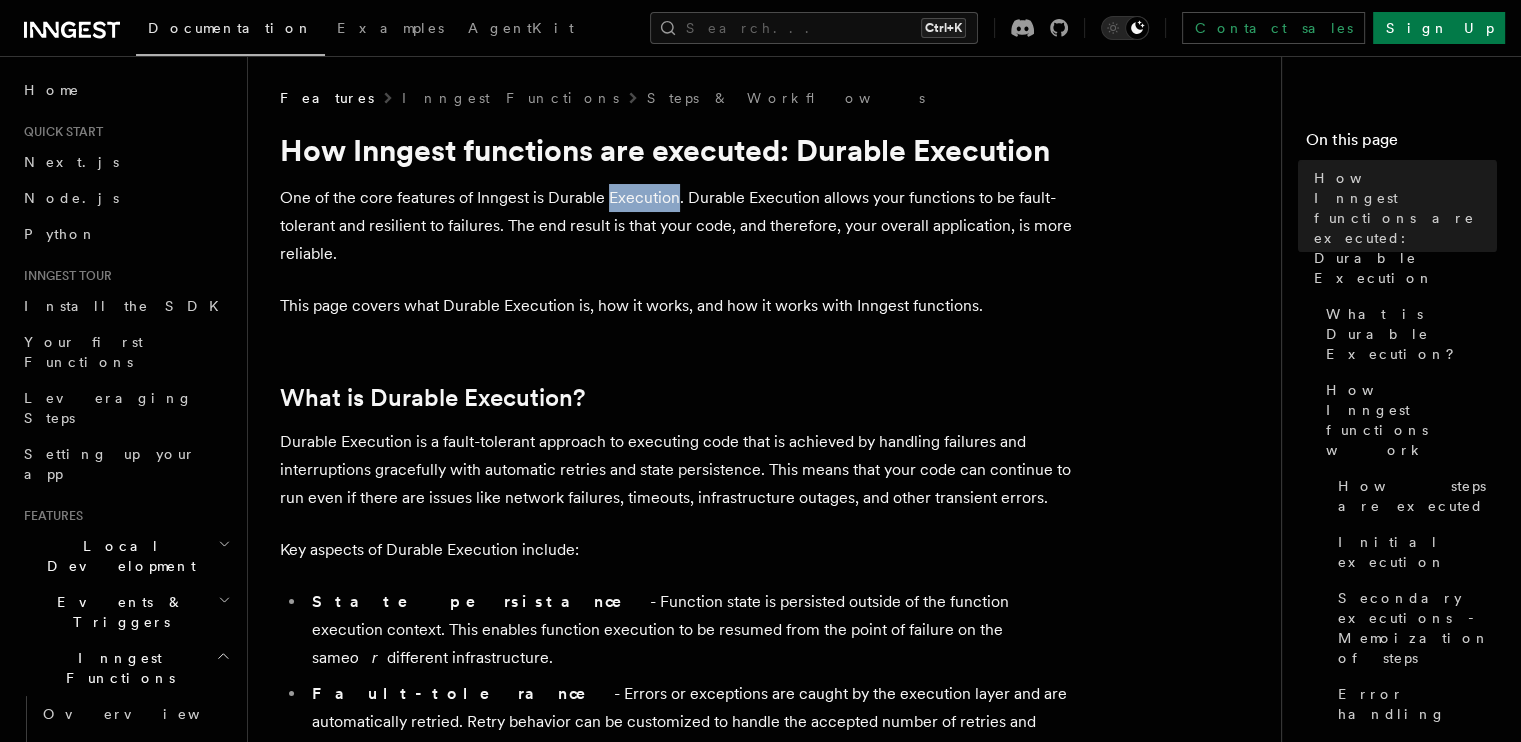 click on "One of the core features of Inngest is Durable Execution. Durable Execution allows your functions to be fault-tolerant and resilient to failures. The end result is that your code, and therefore, your overall application, is more reliable." at bounding box center (680, 226) 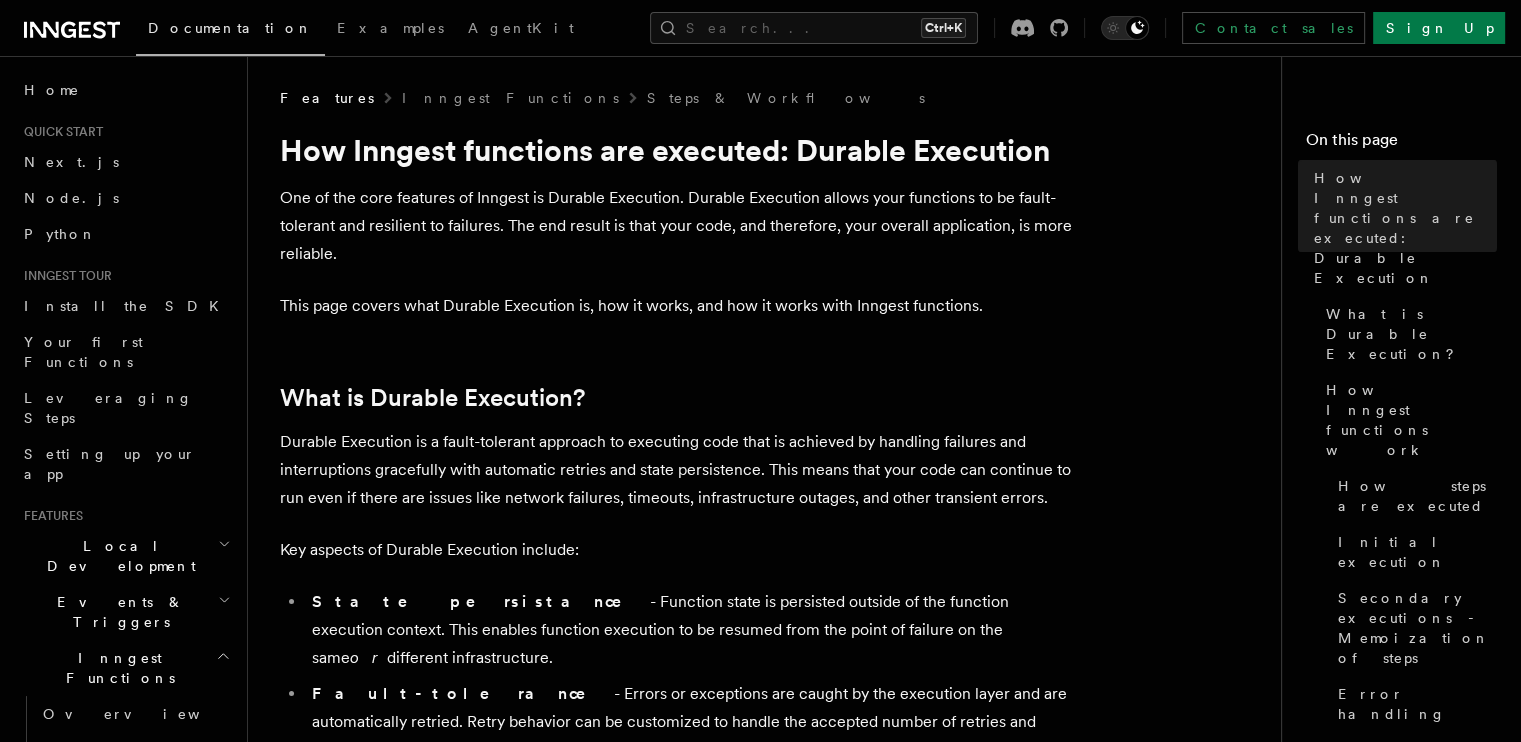 click on "One of the core features of Inngest is Durable Execution. Durable Execution allows your functions to be fault-tolerant and resilient to failures. The end result is that your code, and therefore, your overall application, is more reliable." at bounding box center (680, 226) 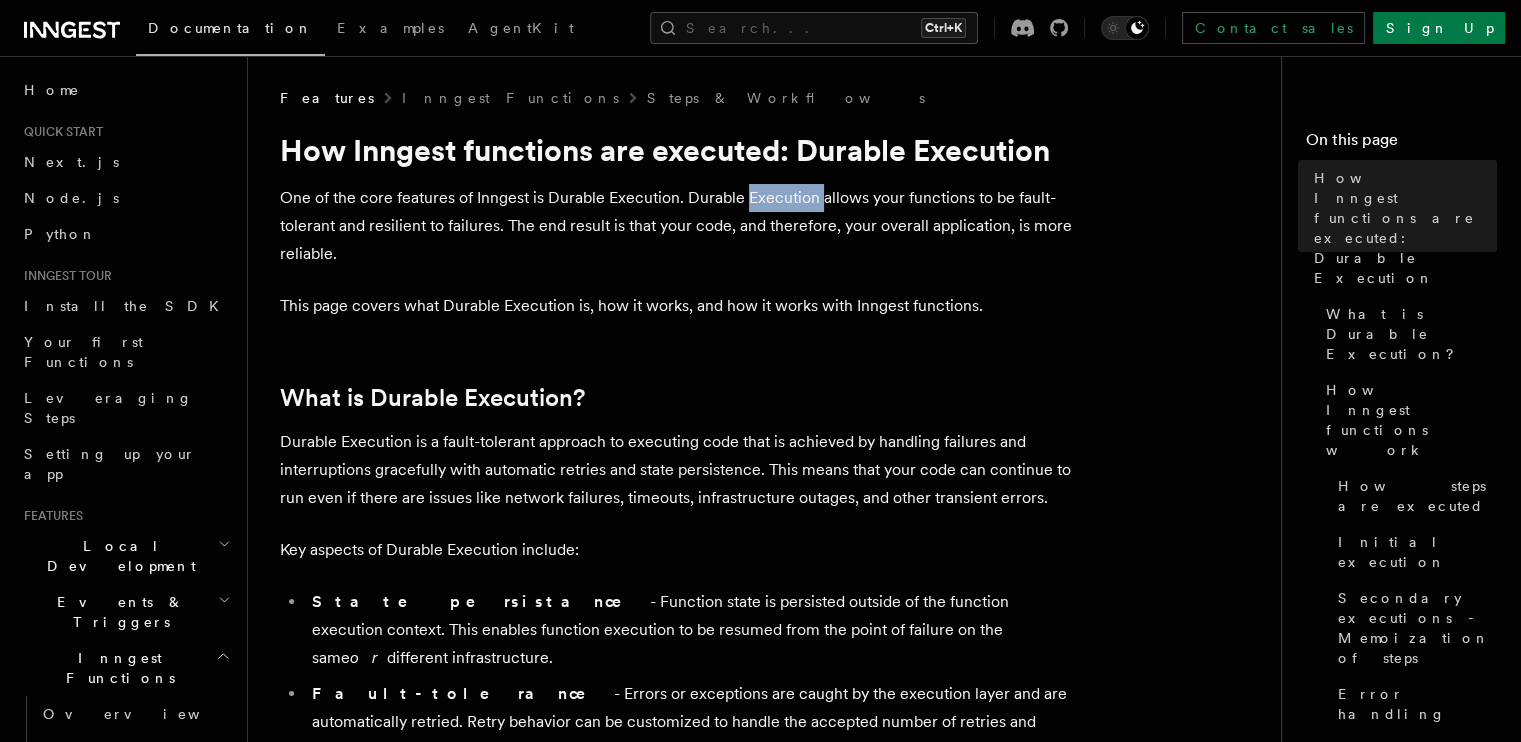 click on "One of the core features of Inngest is Durable Execution. Durable Execution allows your functions to be fault-tolerant and resilient to failures. The end result is that your code, and therefore, your overall application, is more reliable." at bounding box center (680, 226) 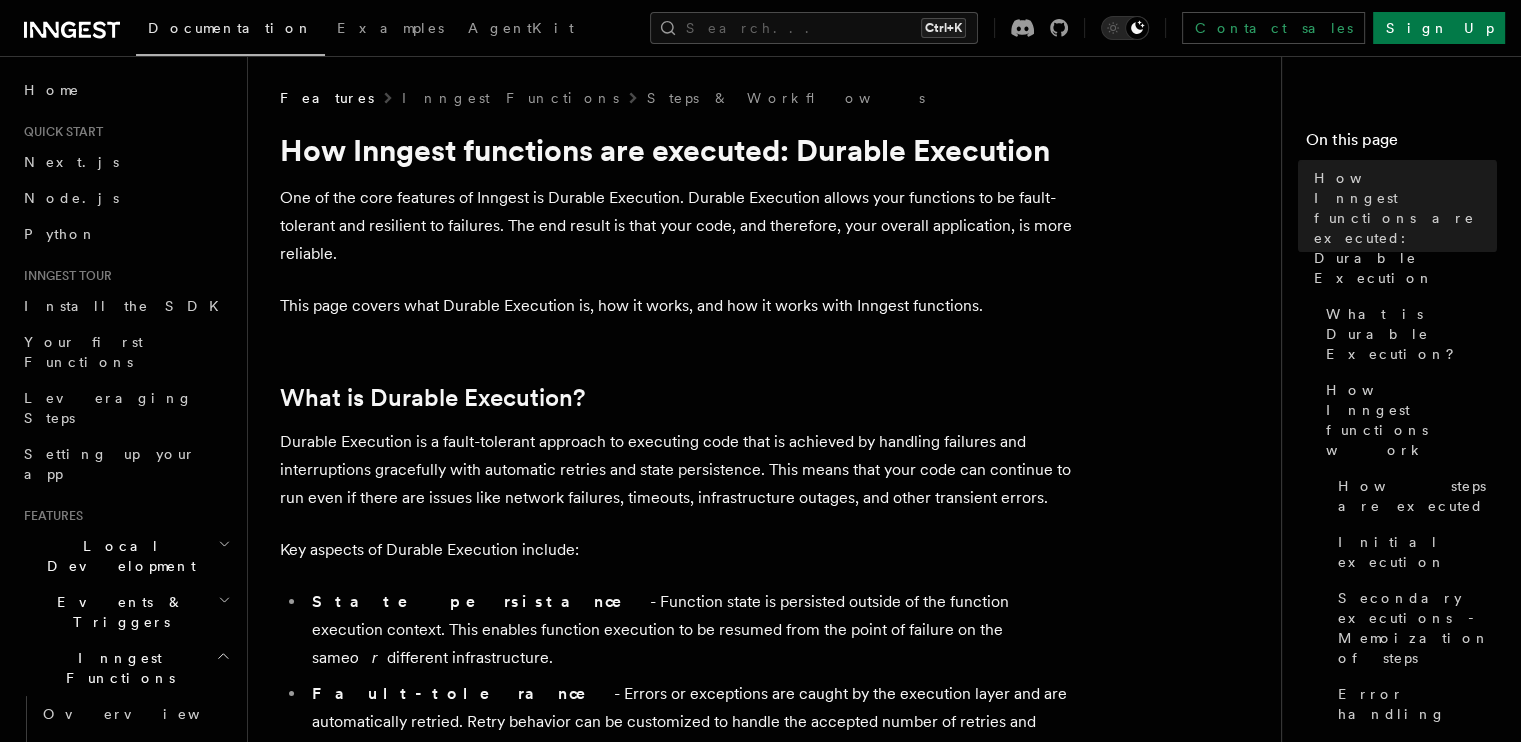 click on "One of the core features of Inngest is Durable Execution. Durable Execution allows your functions to be fault-tolerant and resilient to failures. The end result is that your code, and therefore, your overall application, is more reliable." at bounding box center [680, 226] 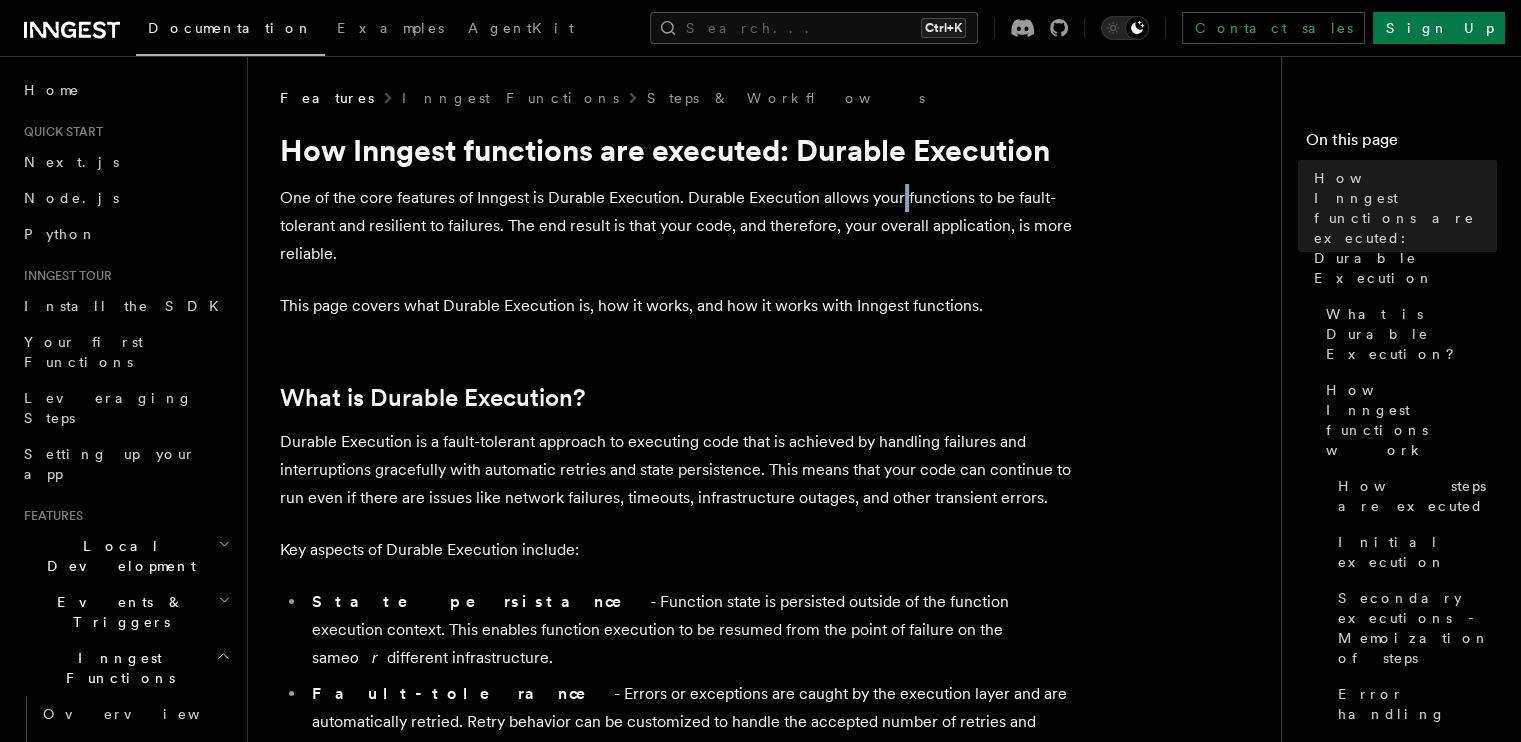 click on "One of the core features of Inngest is Durable Execution. Durable Execution allows your functions to be fault-tolerant and resilient to failures. The end result is that your code, and therefore, your overall application, is more reliable." at bounding box center [680, 226] 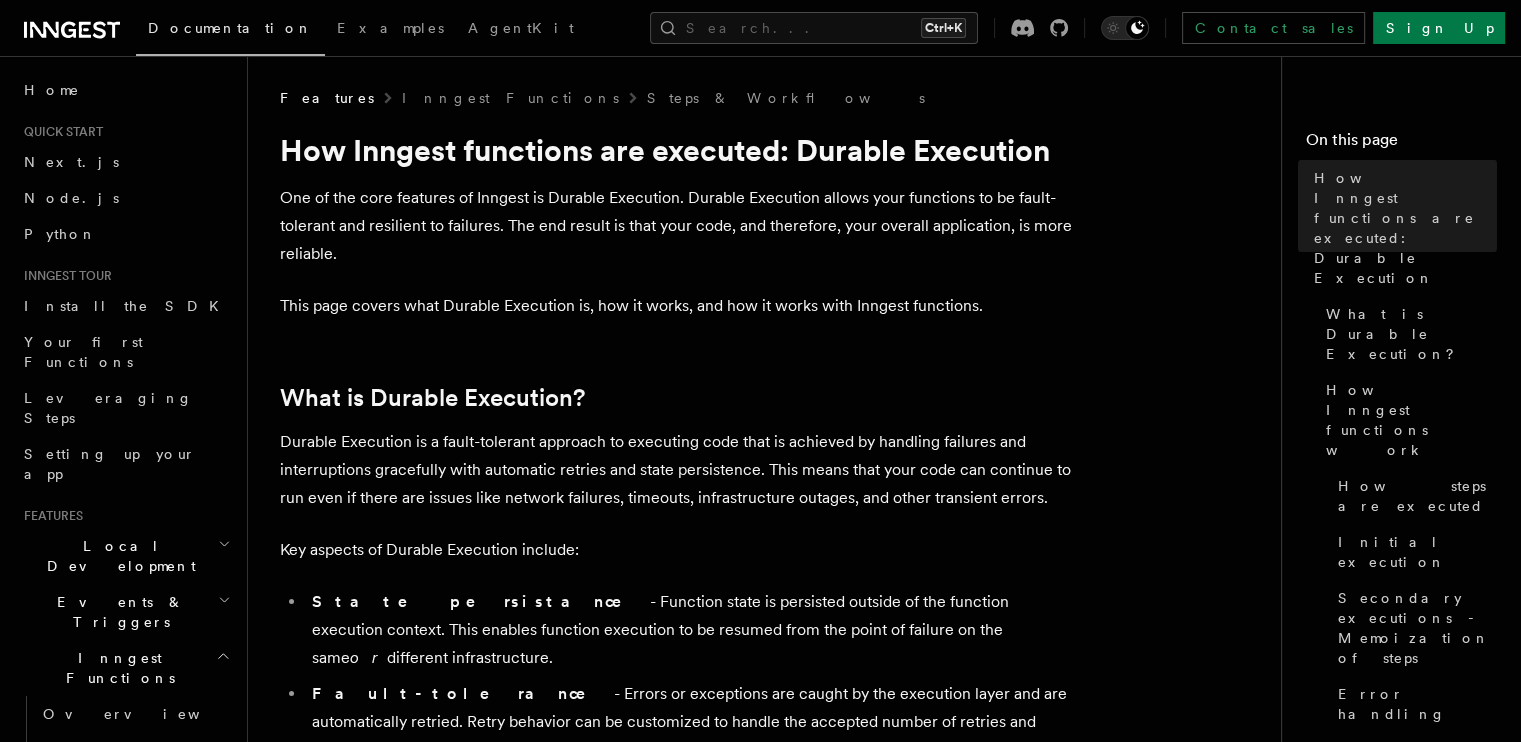 click on "One of the core features of Inngest is Durable Execution. Durable Execution allows your functions to be fault-tolerant and resilient to failures. The end result is that your code, and therefore, your overall application, is more reliable." at bounding box center [680, 226] 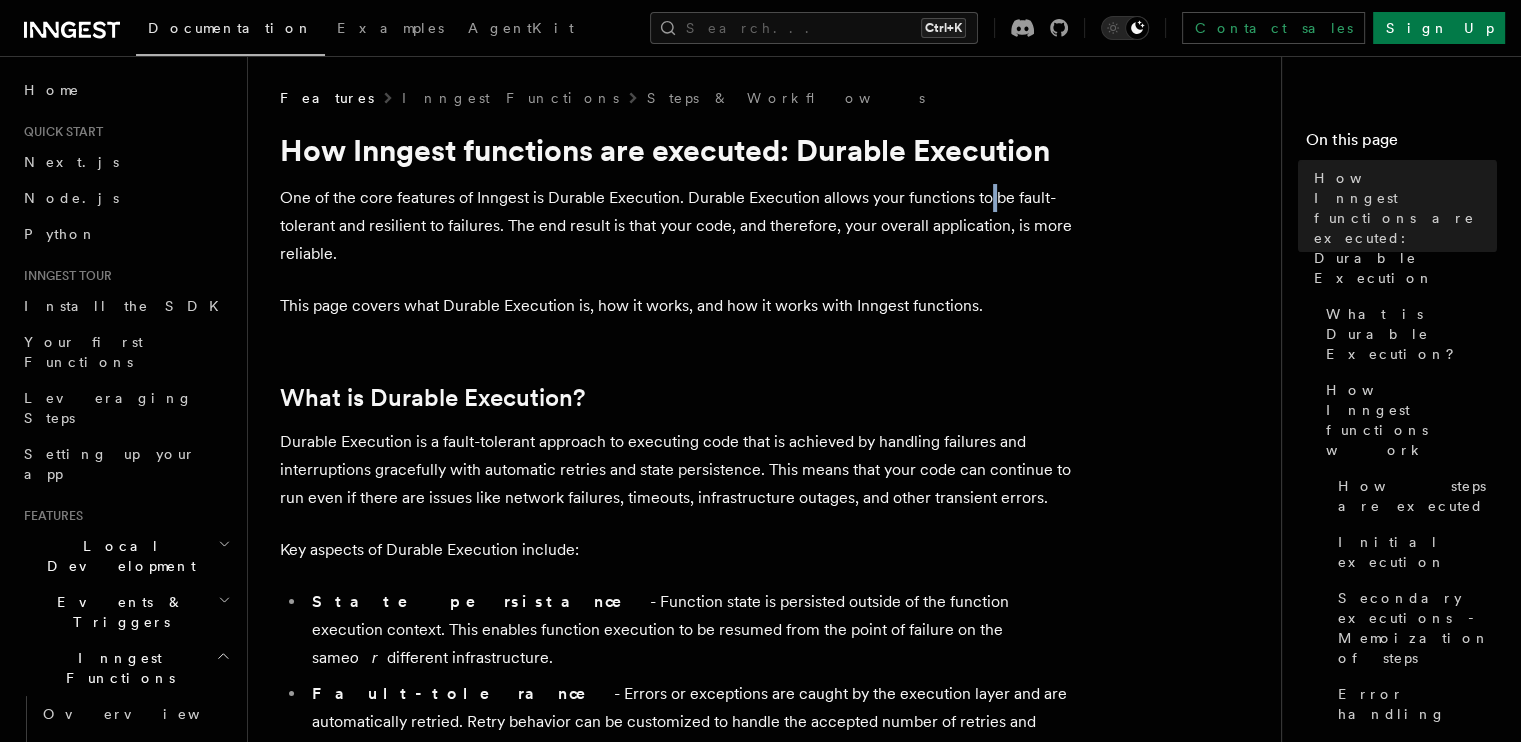 click on "One of the core features of Inngest is Durable Execution. Durable Execution allows your functions to be fault-tolerant and resilient to failures. The end result is that your code, and therefore, your overall application, is more reliable." at bounding box center (680, 226) 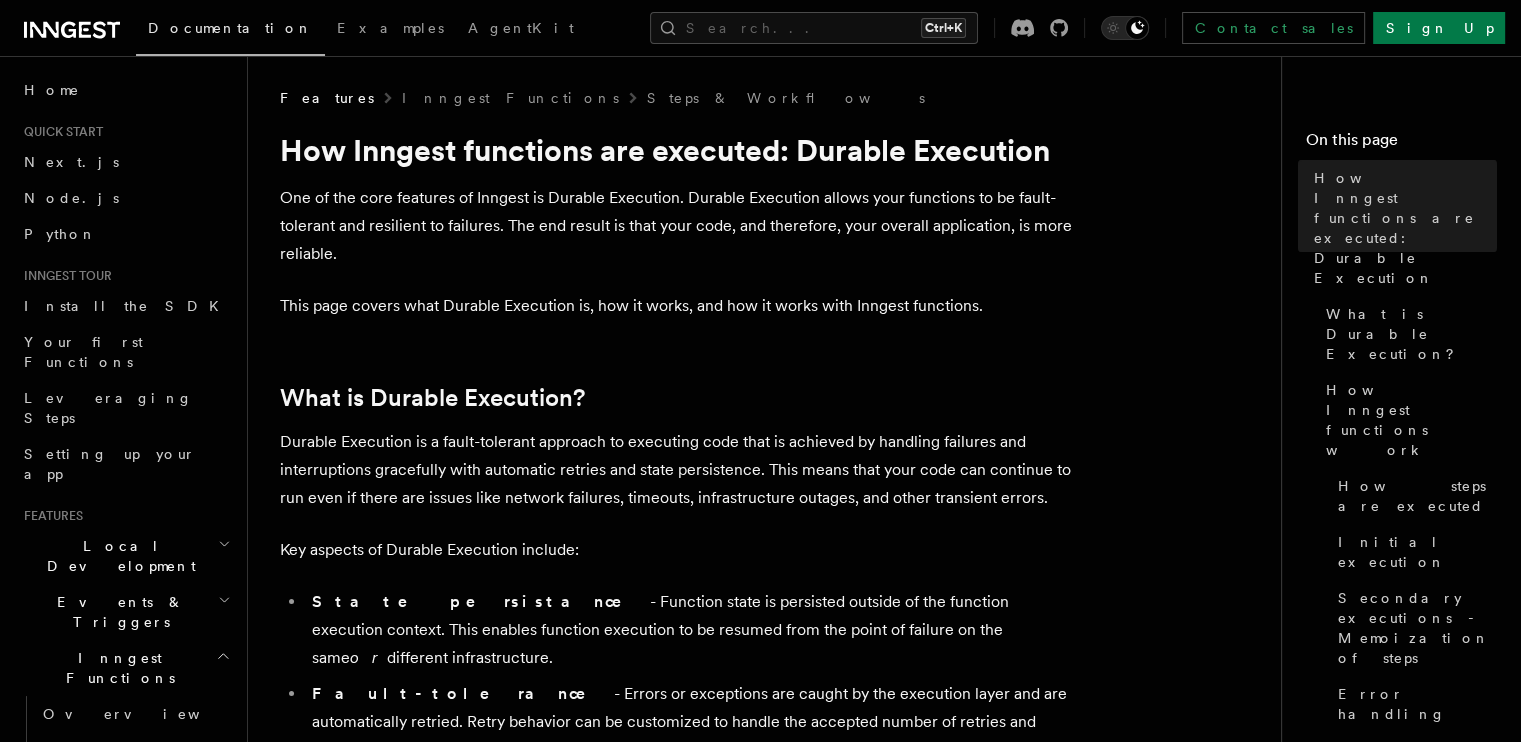 click on "One of the core features of Inngest is Durable Execution. Durable Execution allows your functions to be fault-tolerant and resilient to failures. The end result is that your code, and therefore, your overall application, is more reliable." at bounding box center [680, 226] 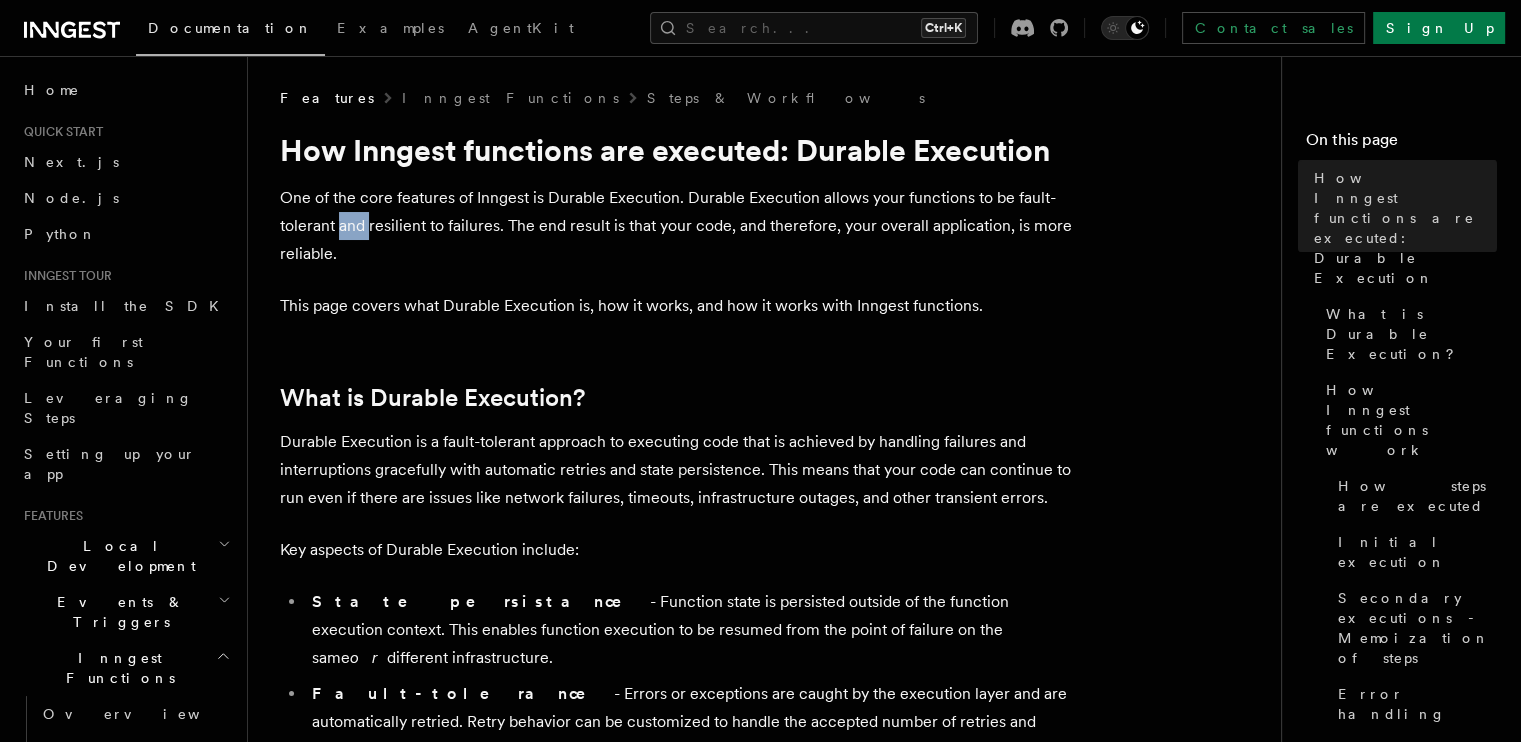 click on "One of the core features of Inngest is Durable Execution. Durable Execution allows your functions to be fault-tolerant and resilient to failures. The end result is that your code, and therefore, your overall application, is more reliable." at bounding box center [680, 226] 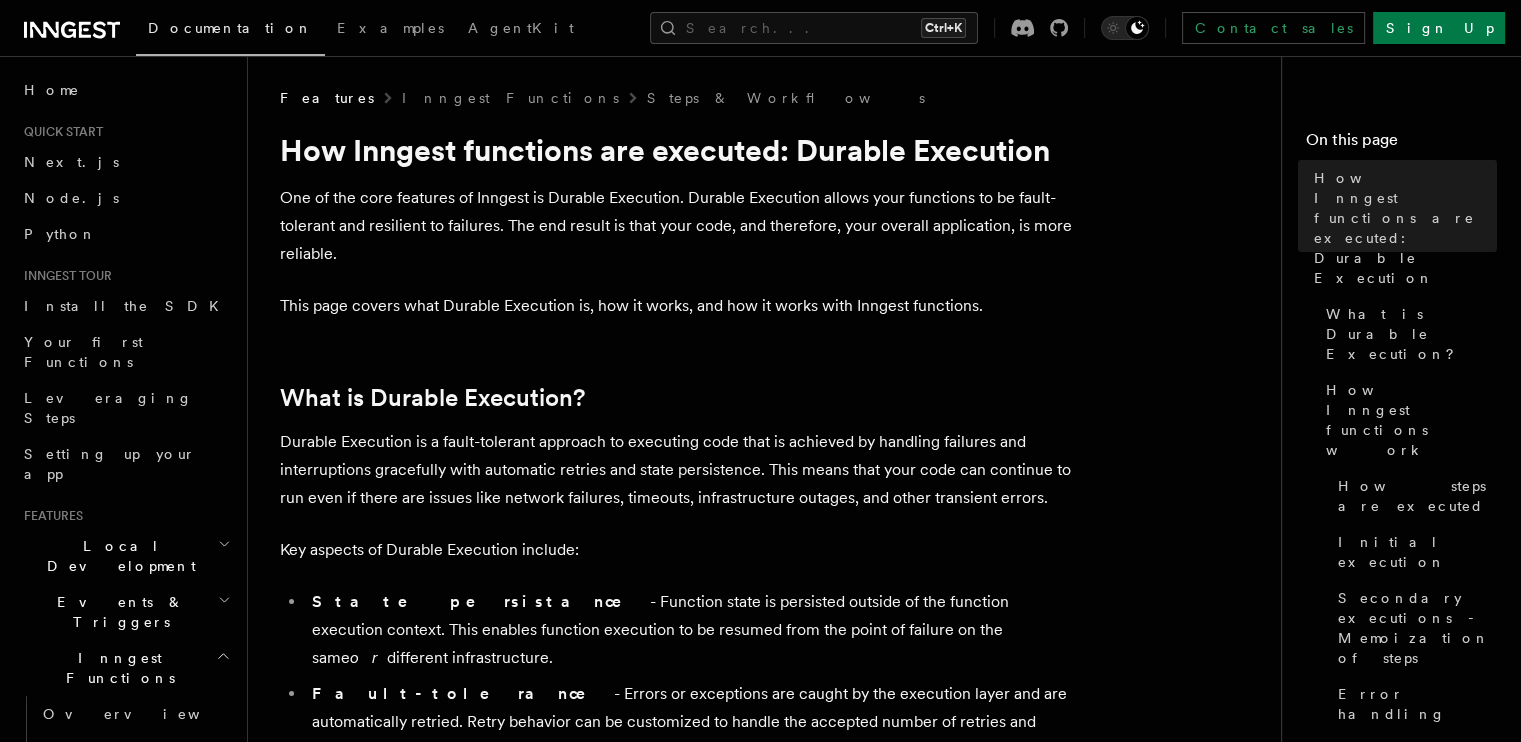 click on "One of the core features of Inngest is Durable Execution. Durable Execution allows your functions to be fault-tolerant and resilient to failures. The end result is that your code, and therefore, your overall application, is more reliable." at bounding box center [680, 226] 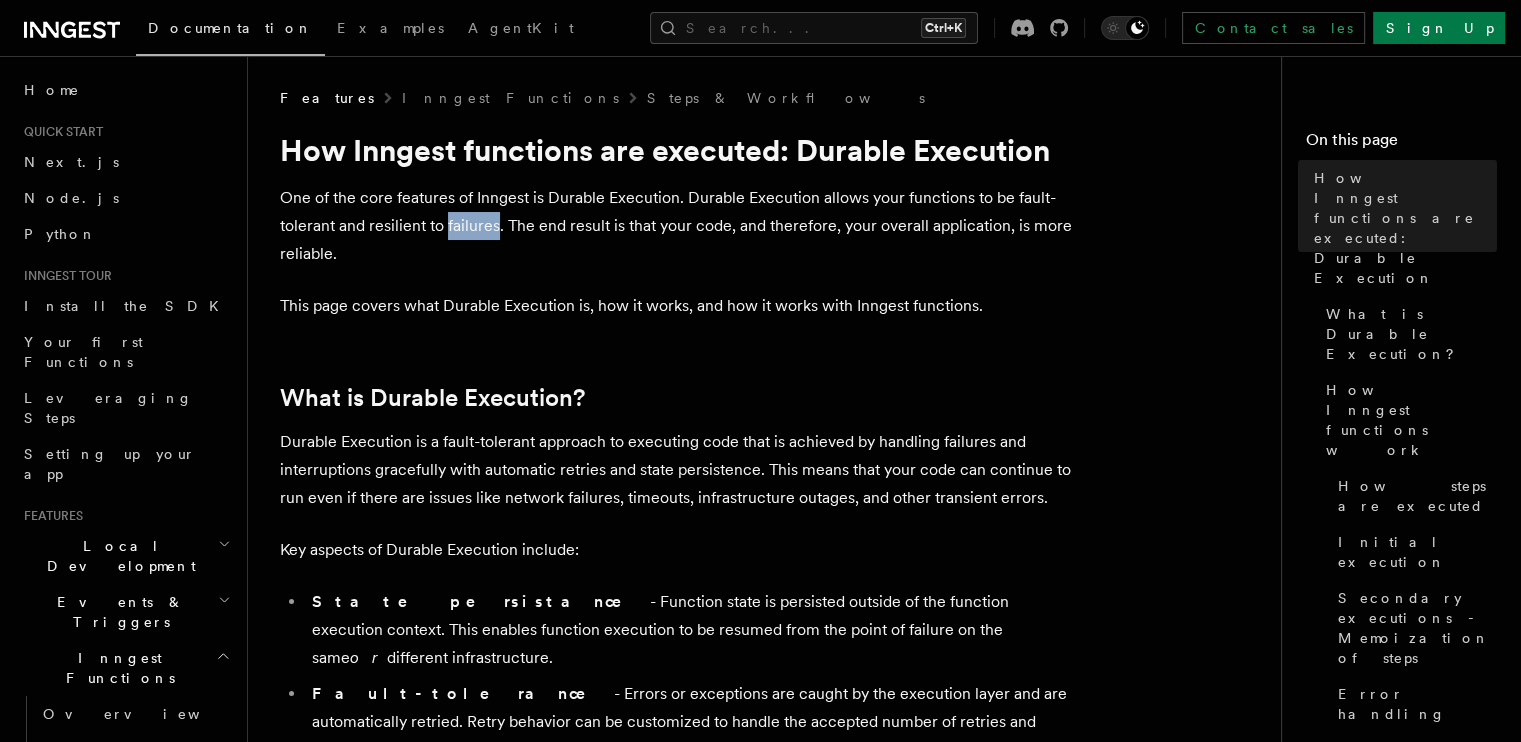 click on "One of the core features of Inngest is Durable Execution. Durable Execution allows your functions to be fault-tolerant and resilient to failures. The end result is that your code, and therefore, your overall application, is more reliable." at bounding box center [680, 226] 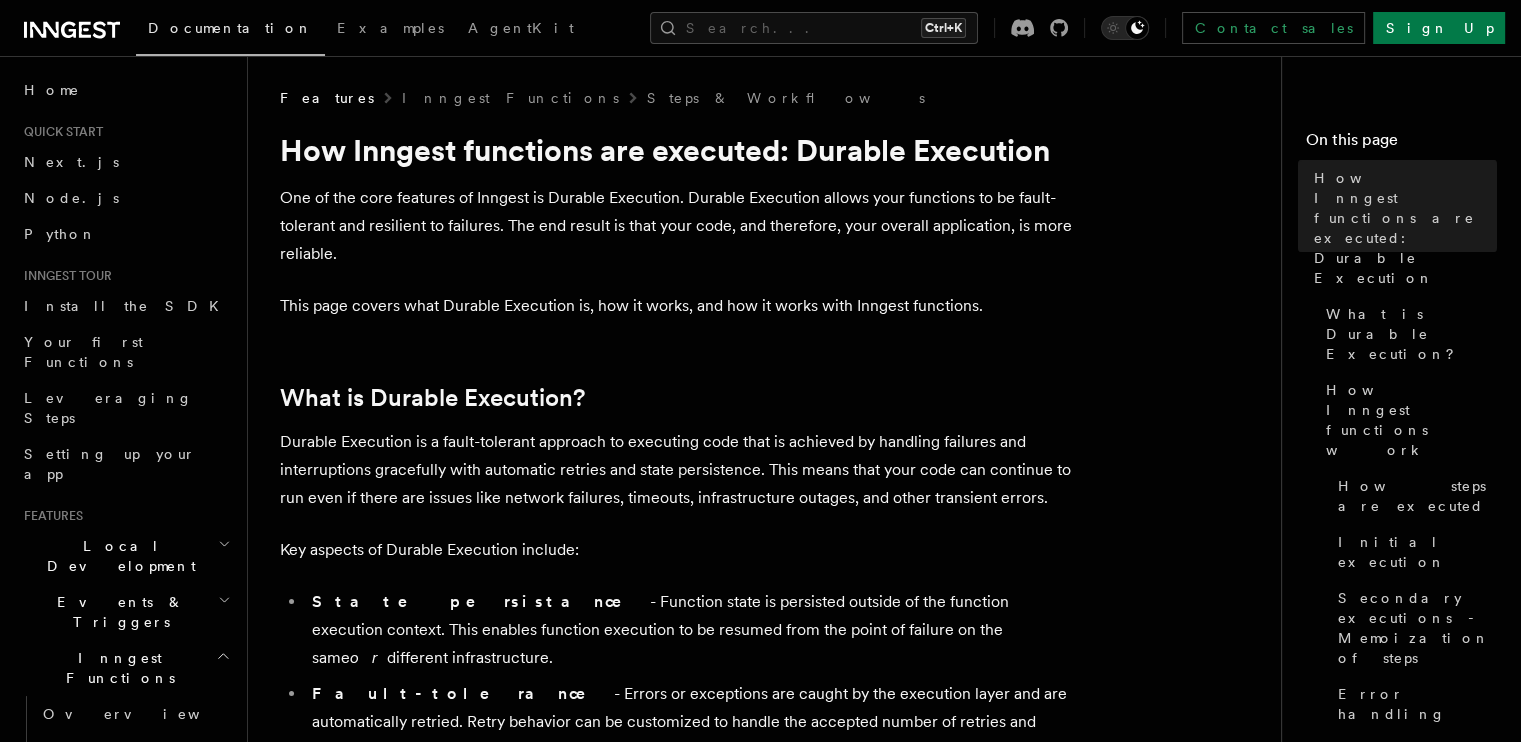 click on "One of the core features of Inngest is Durable Execution. Durable Execution allows your functions to be fault-tolerant and resilient to failures. The end result is that your code, and therefore, your overall application, is more reliable." at bounding box center (680, 226) 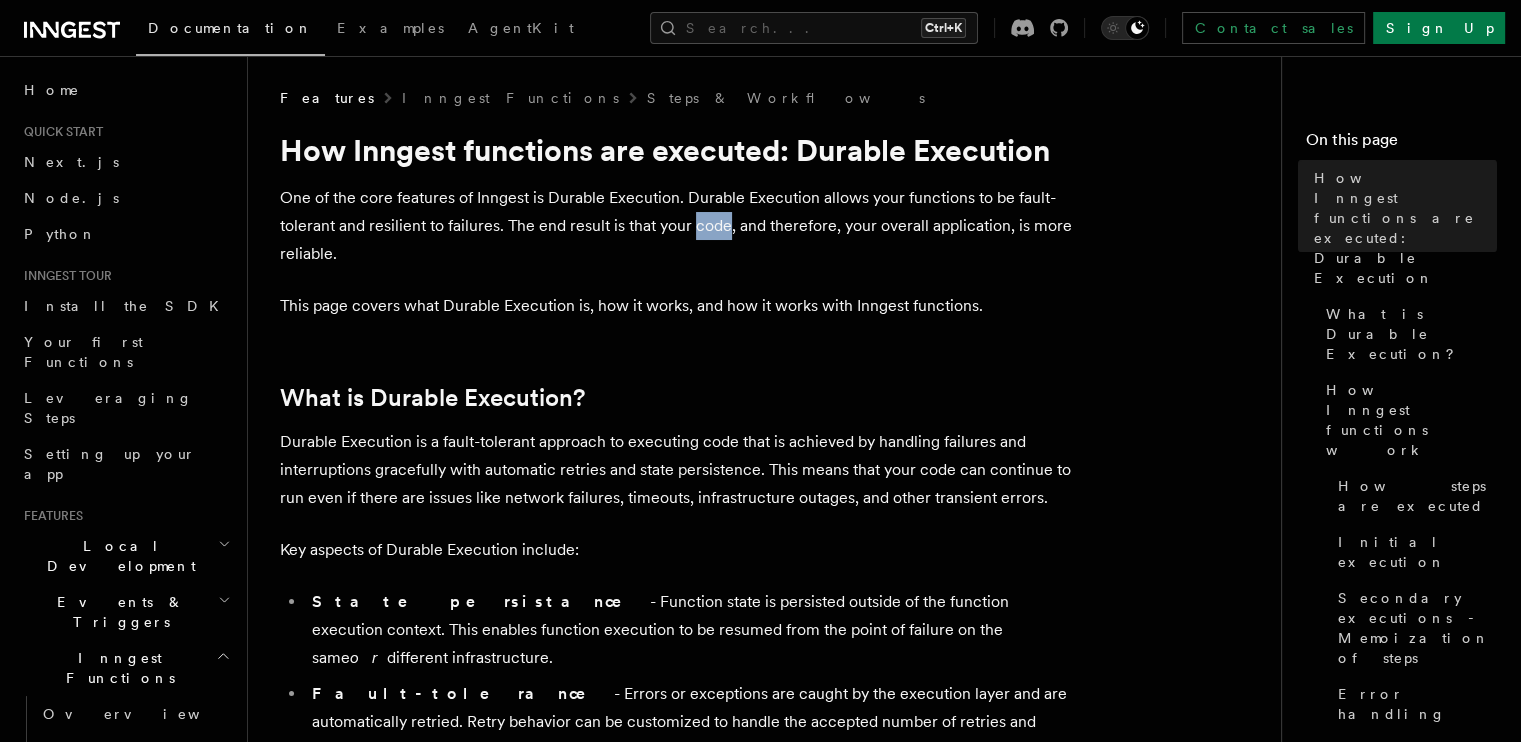 click on "One of the core features of Inngest is Durable Execution. Durable Execution allows your functions to be fault-tolerant and resilient to failures. The end result is that your code, and therefore, your overall application, is more reliable." at bounding box center (680, 226) 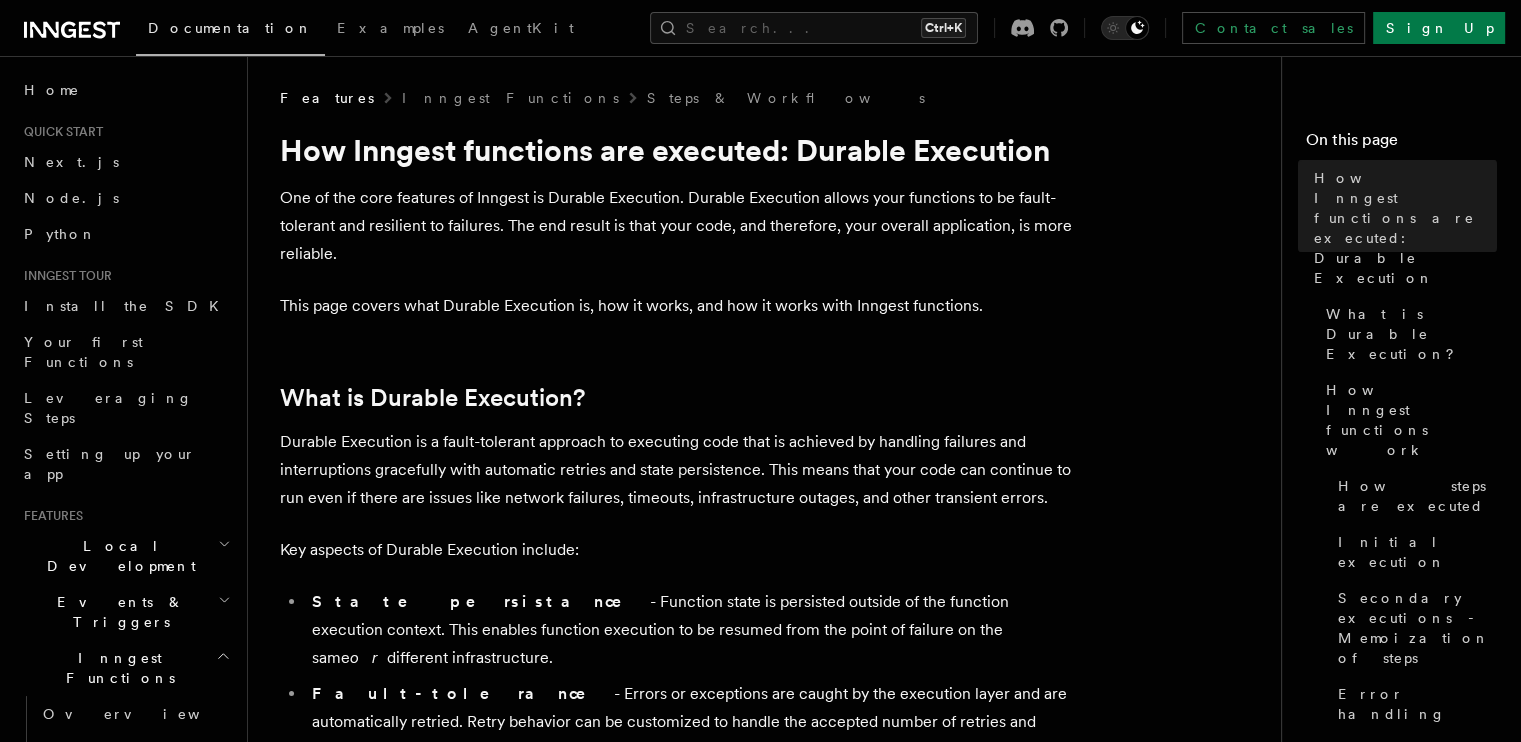 click on "One of the core features of Inngest is Durable Execution. Durable Execution allows your functions to be fault-tolerant and resilient to failures. The end result is that your code, and therefore, your overall application, is more reliable." at bounding box center (680, 226) 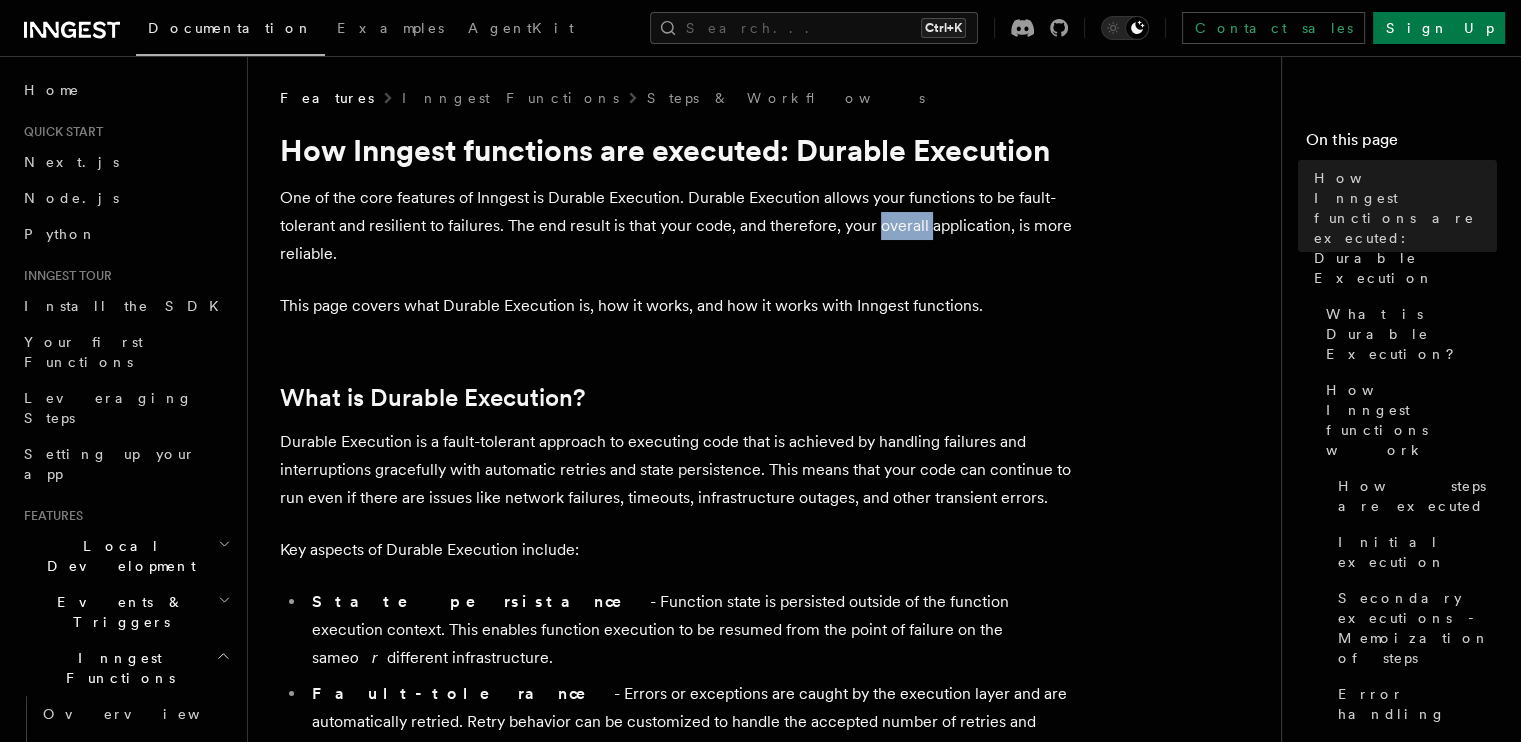 click on "One of the core features of Inngest is Durable Execution. Durable Execution allows your functions to be fault-tolerant and resilient to failures. The end result is that your code, and therefore, your overall application, is more reliable." at bounding box center (680, 226) 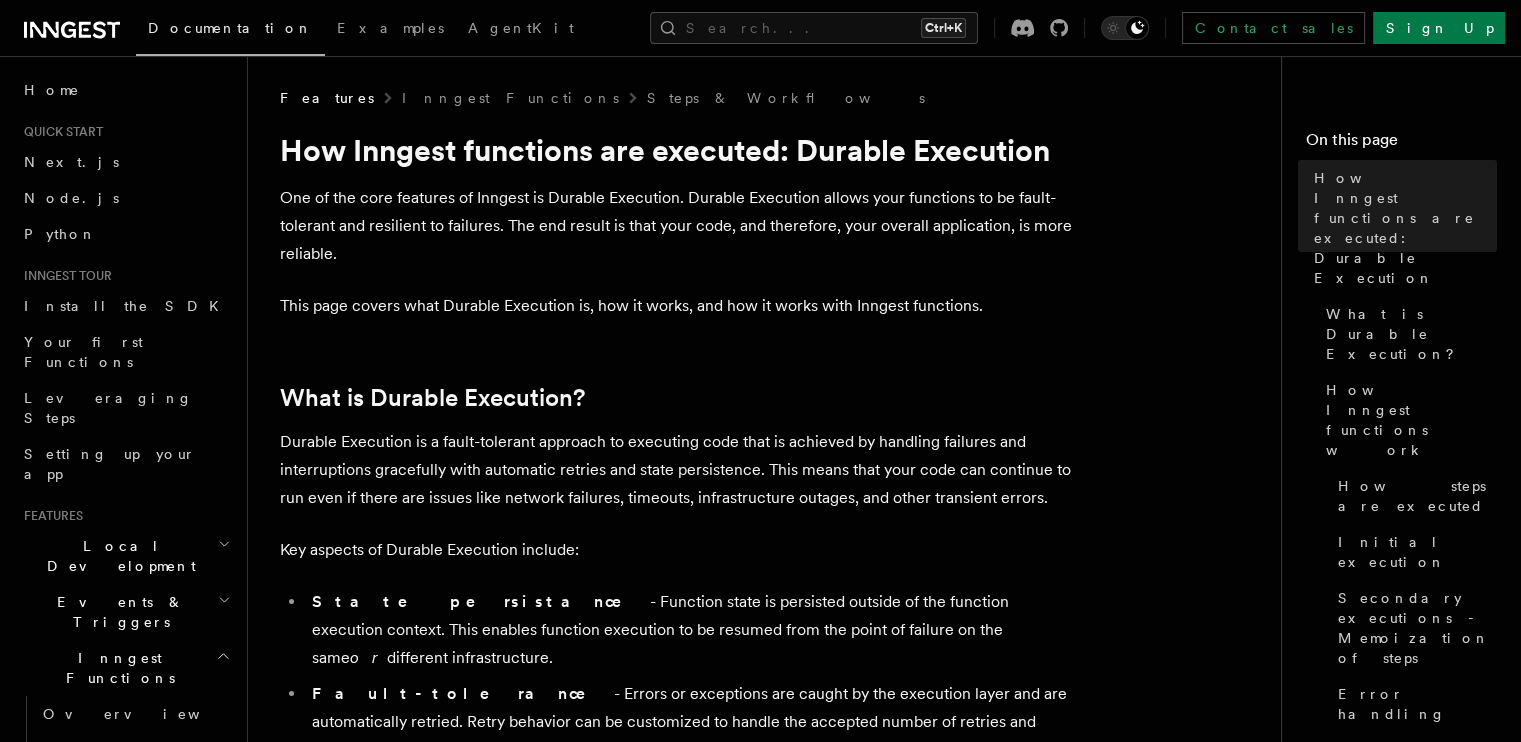 click on "One of the core features of Inngest is Durable Execution. Durable Execution allows your functions to be fault-tolerant and resilient to failures. The end result is that your code, and therefore, your overall application, is more reliable." at bounding box center [680, 226] 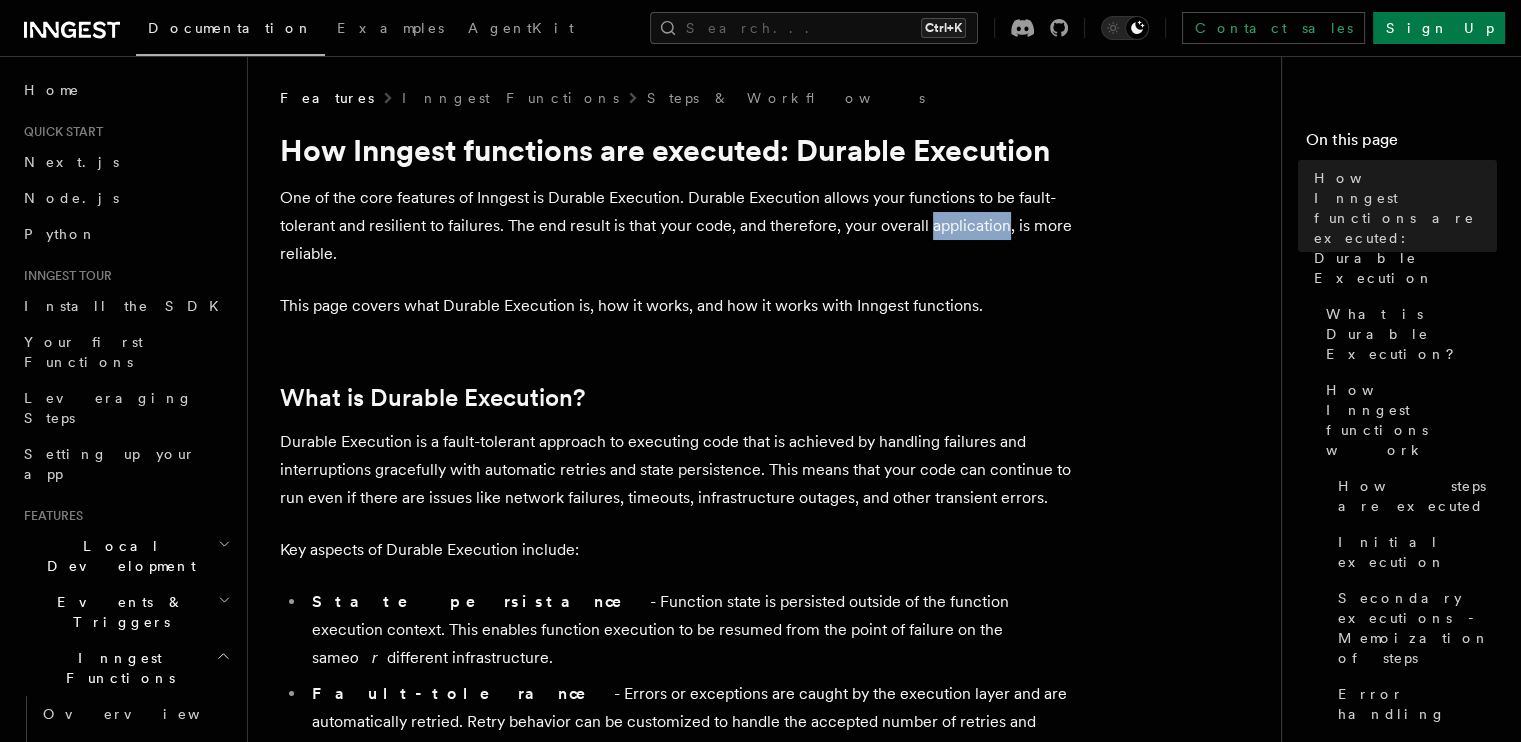 click on "One of the core features of Inngest is Durable Execution. Durable Execution allows your functions to be fault-tolerant and resilient to failures. The end result is that your code, and therefore, your overall application, is more reliable." at bounding box center (680, 226) 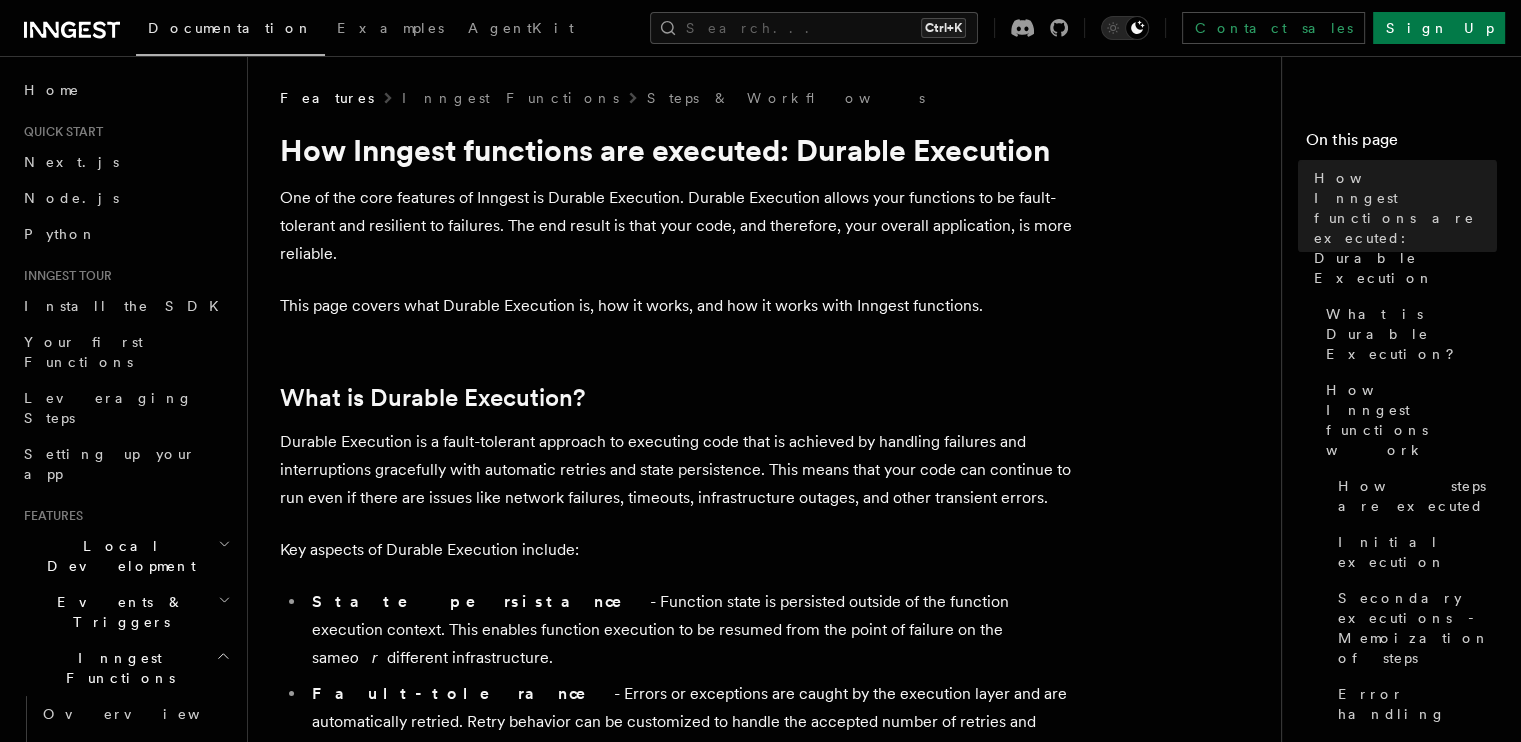 click on "One of the core features of Inngest is Durable Execution. Durable Execution allows your functions to be fault-tolerant and resilient to failures. The end result is that your code, and therefore, your overall application, is more reliable." at bounding box center [680, 226] 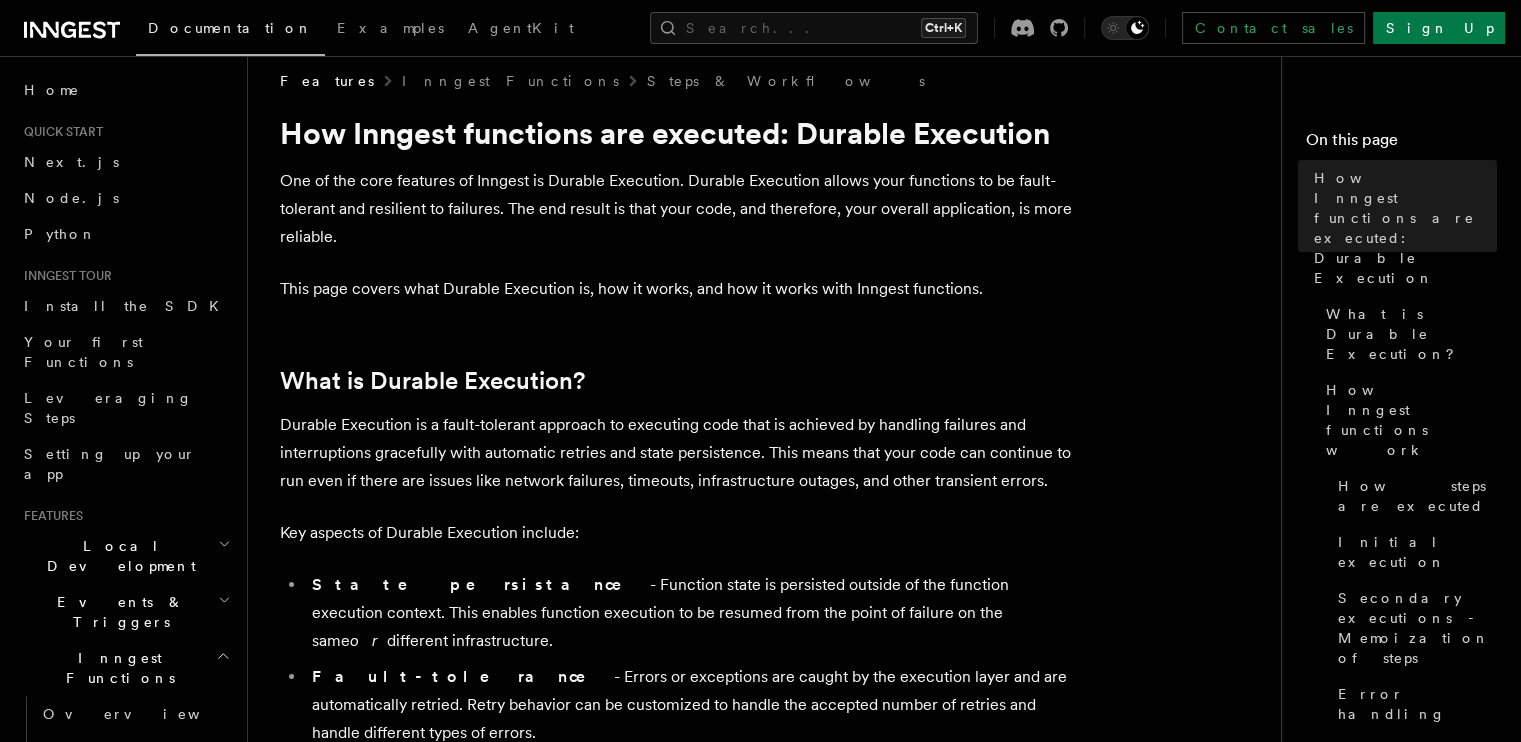 scroll, scrollTop: 100, scrollLeft: 0, axis: vertical 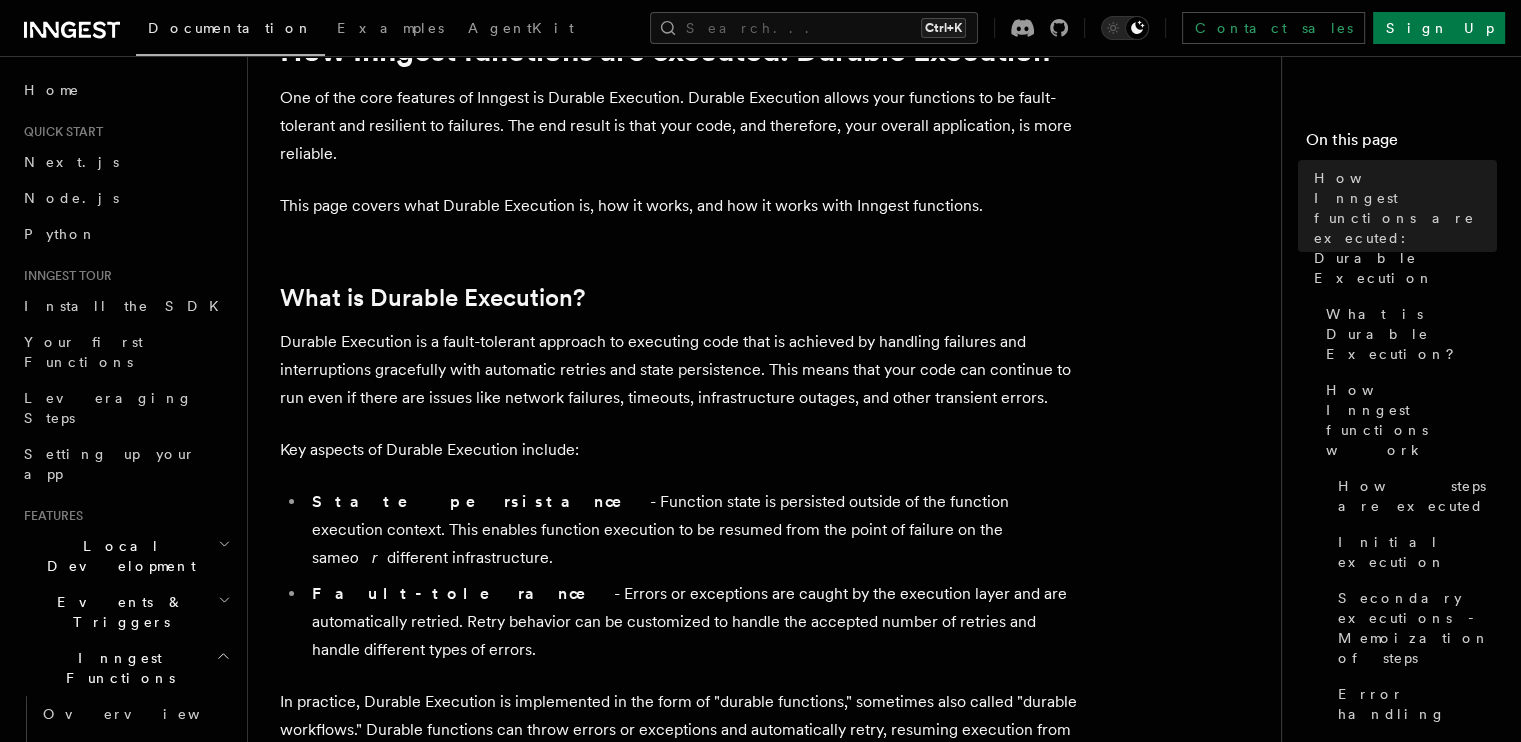 click on "This page covers what Durable Execution is, how it works, and how it works with Inngest functions." at bounding box center [680, 206] 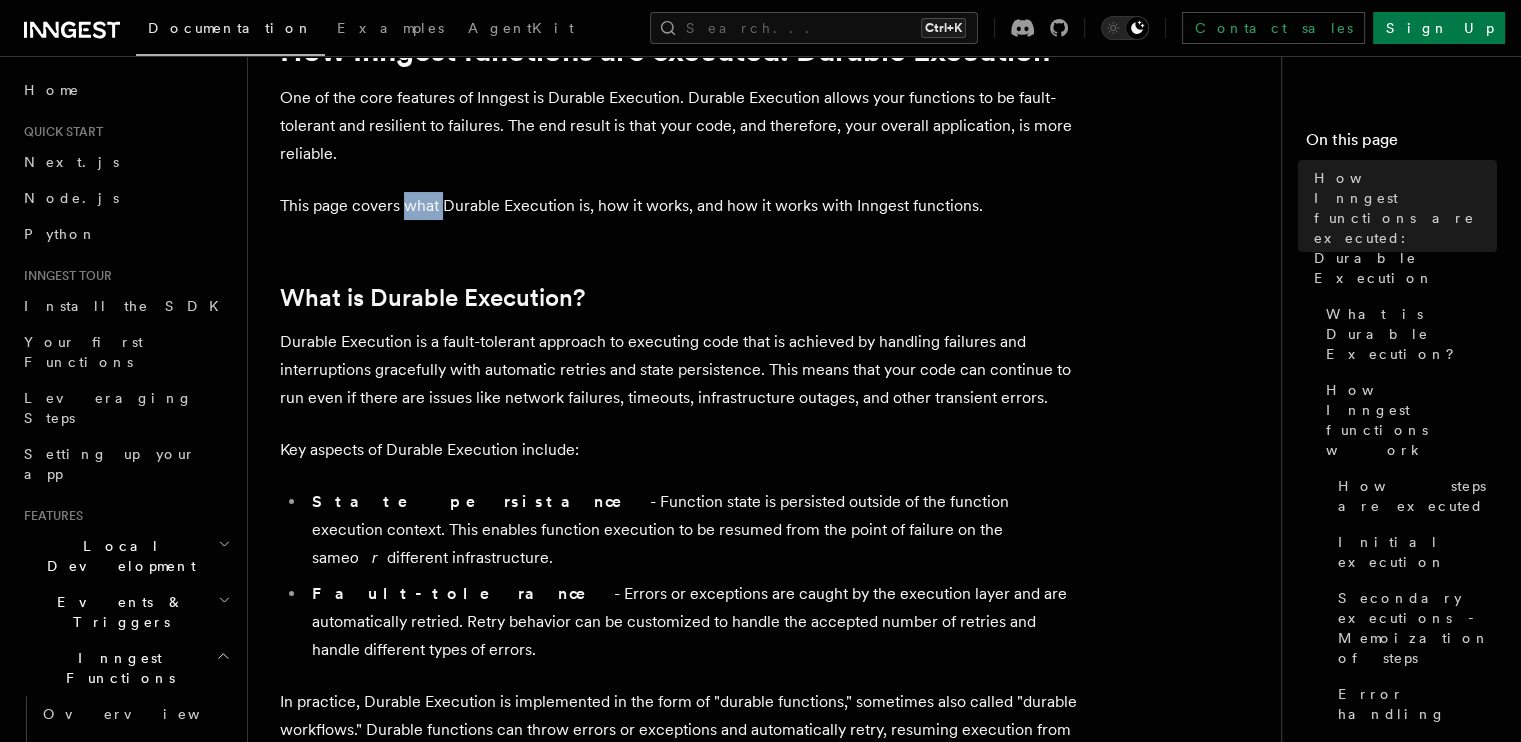 click on "This page covers what Durable Execution is, how it works, and how it works with Inngest functions." at bounding box center [680, 206] 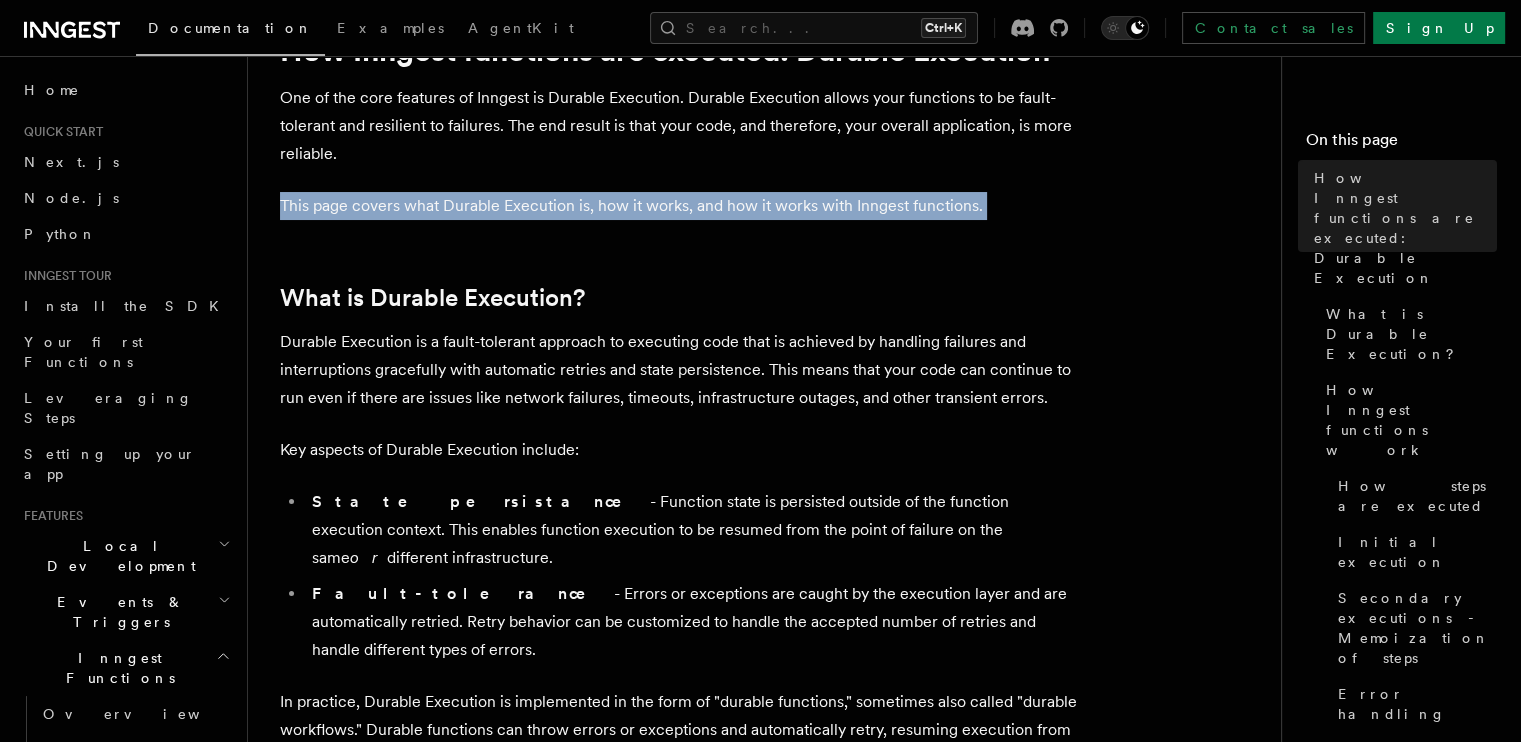 click on "This page covers what Durable Execution is, how it works, and how it works with Inngest functions." at bounding box center (680, 206) 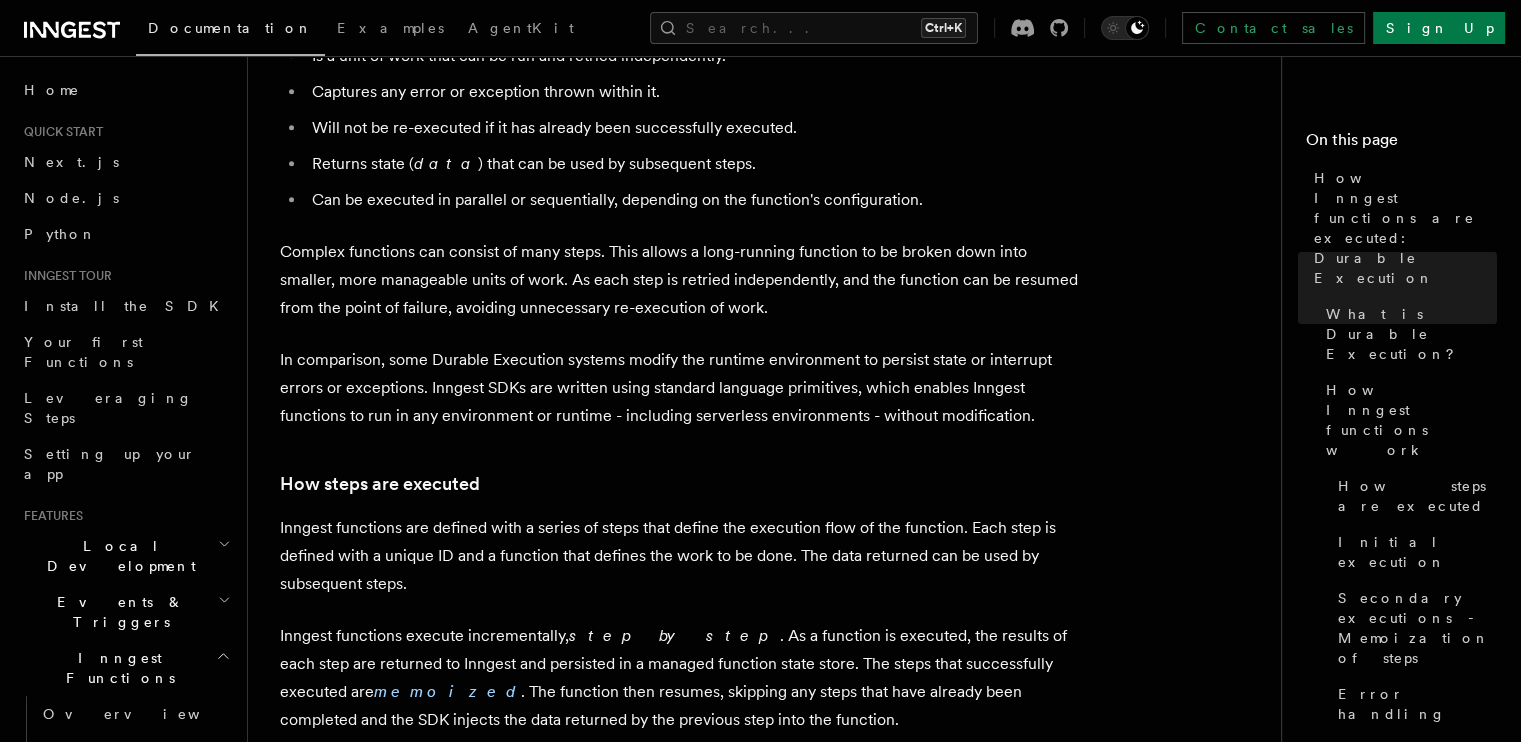 scroll, scrollTop: 1100, scrollLeft: 0, axis: vertical 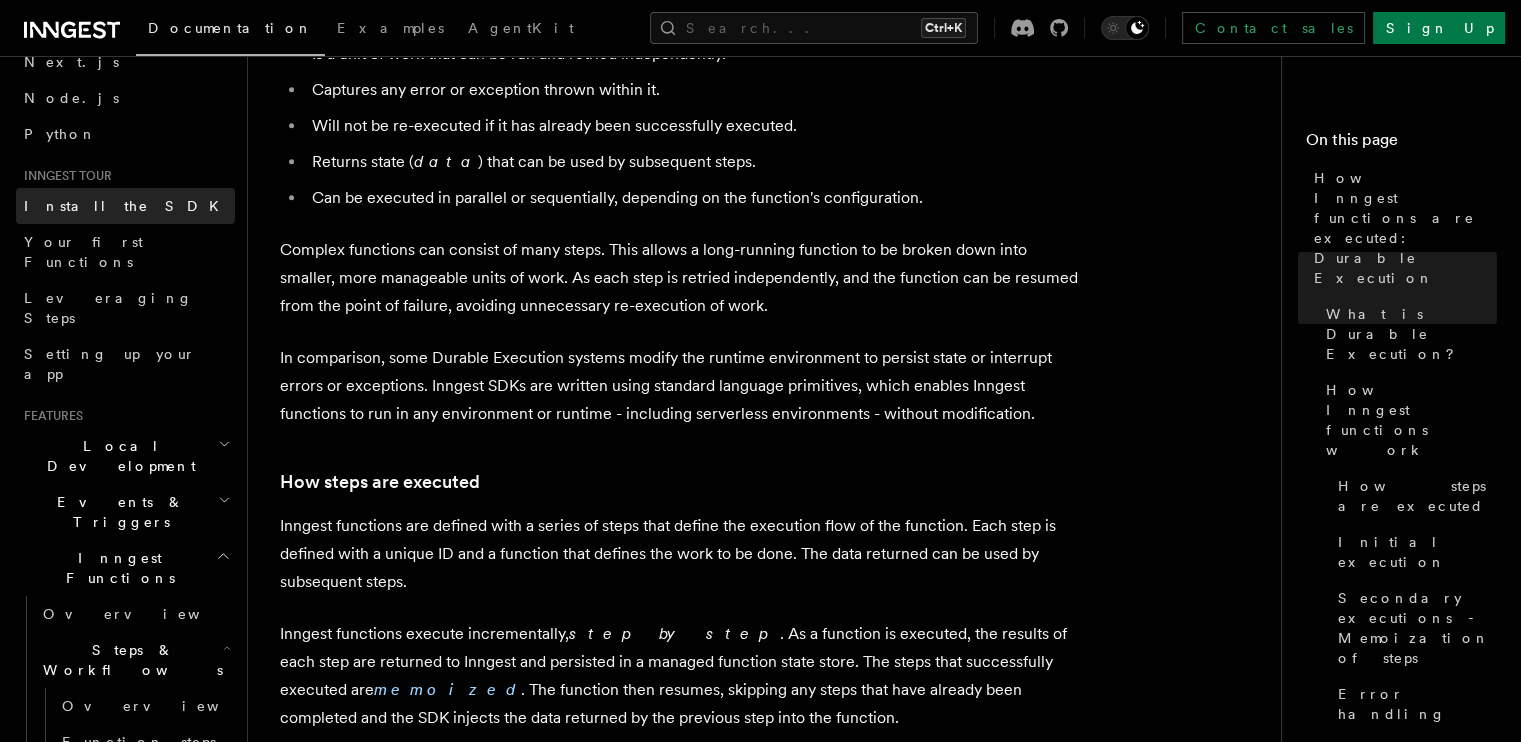 click on "Install the SDK" at bounding box center [125, 206] 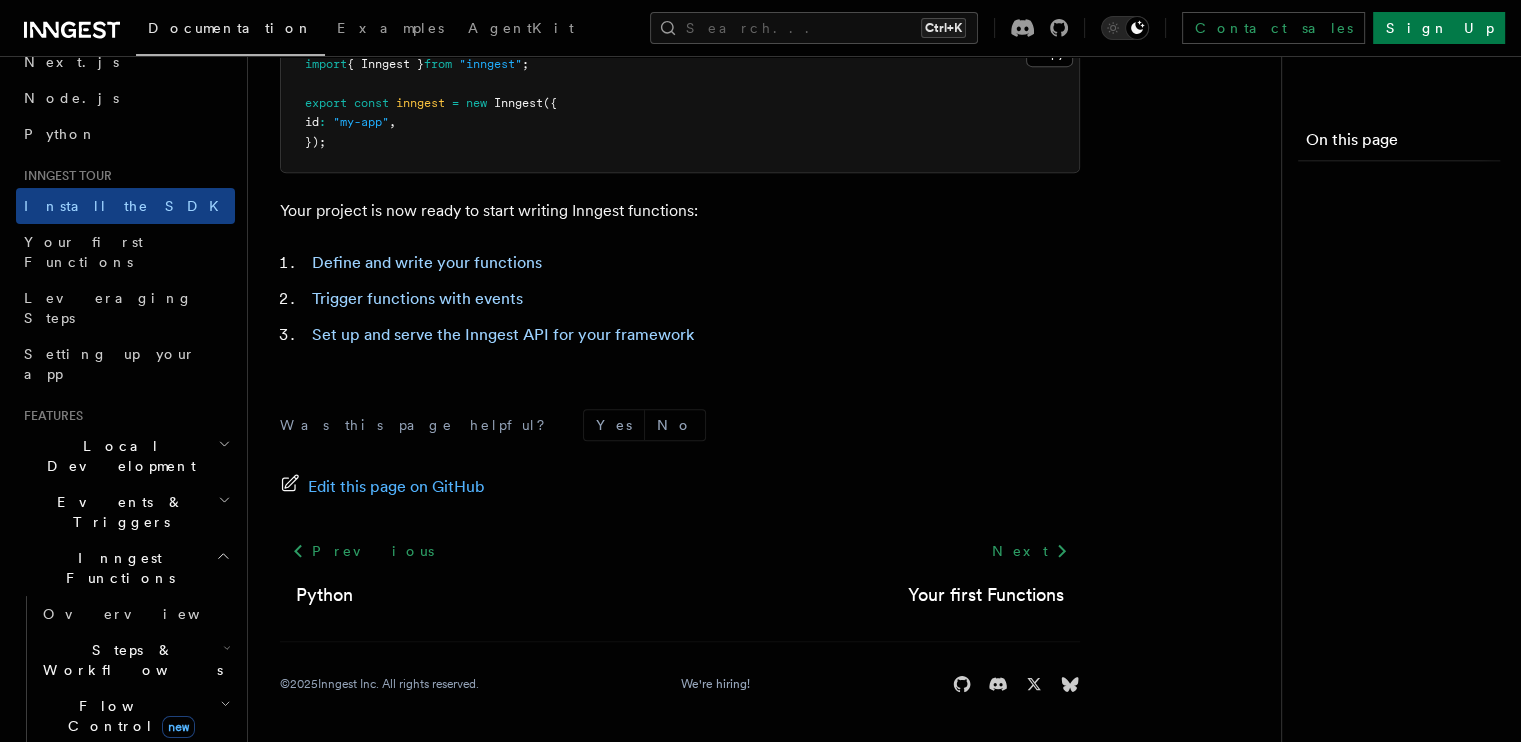 scroll, scrollTop: 0, scrollLeft: 0, axis: both 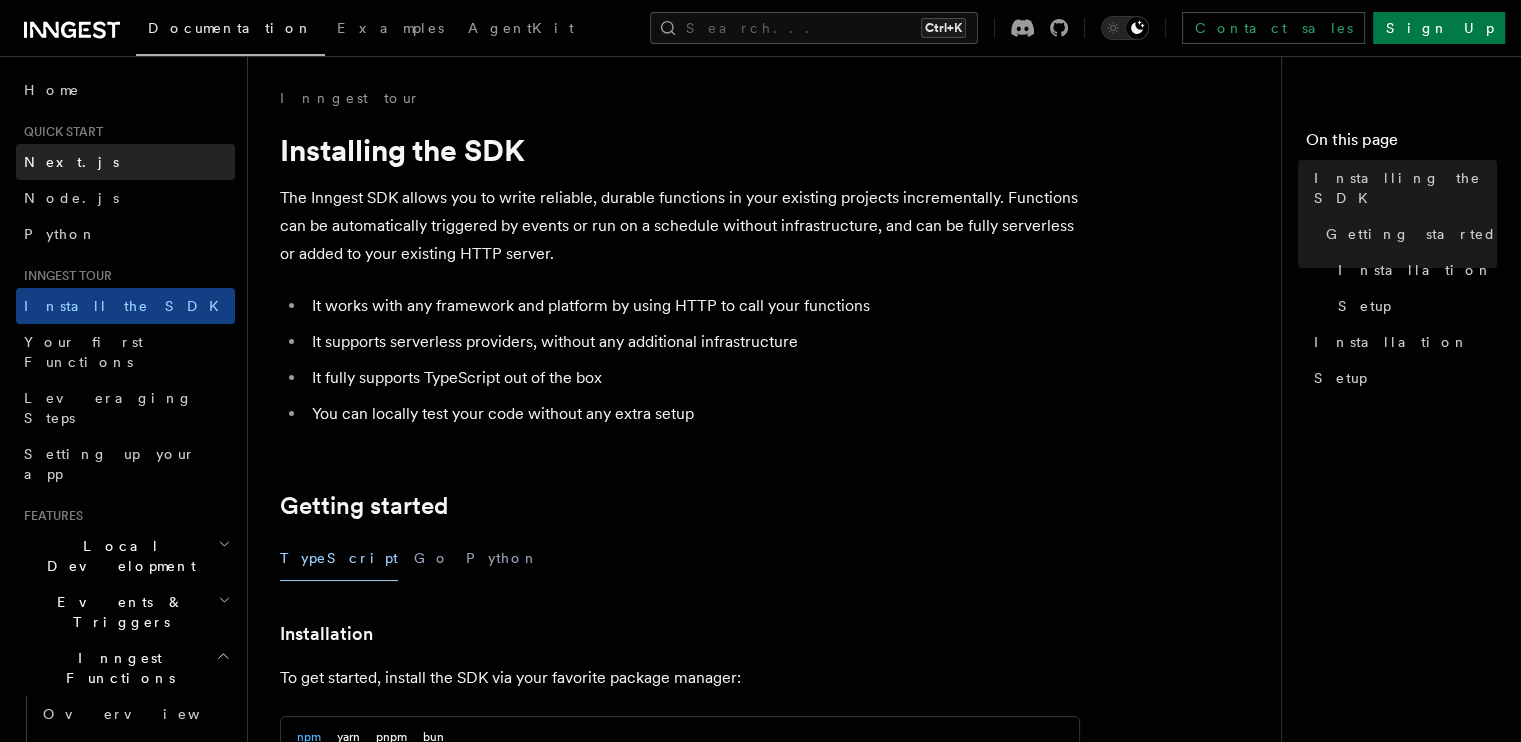 click on "Next.js" at bounding box center [125, 162] 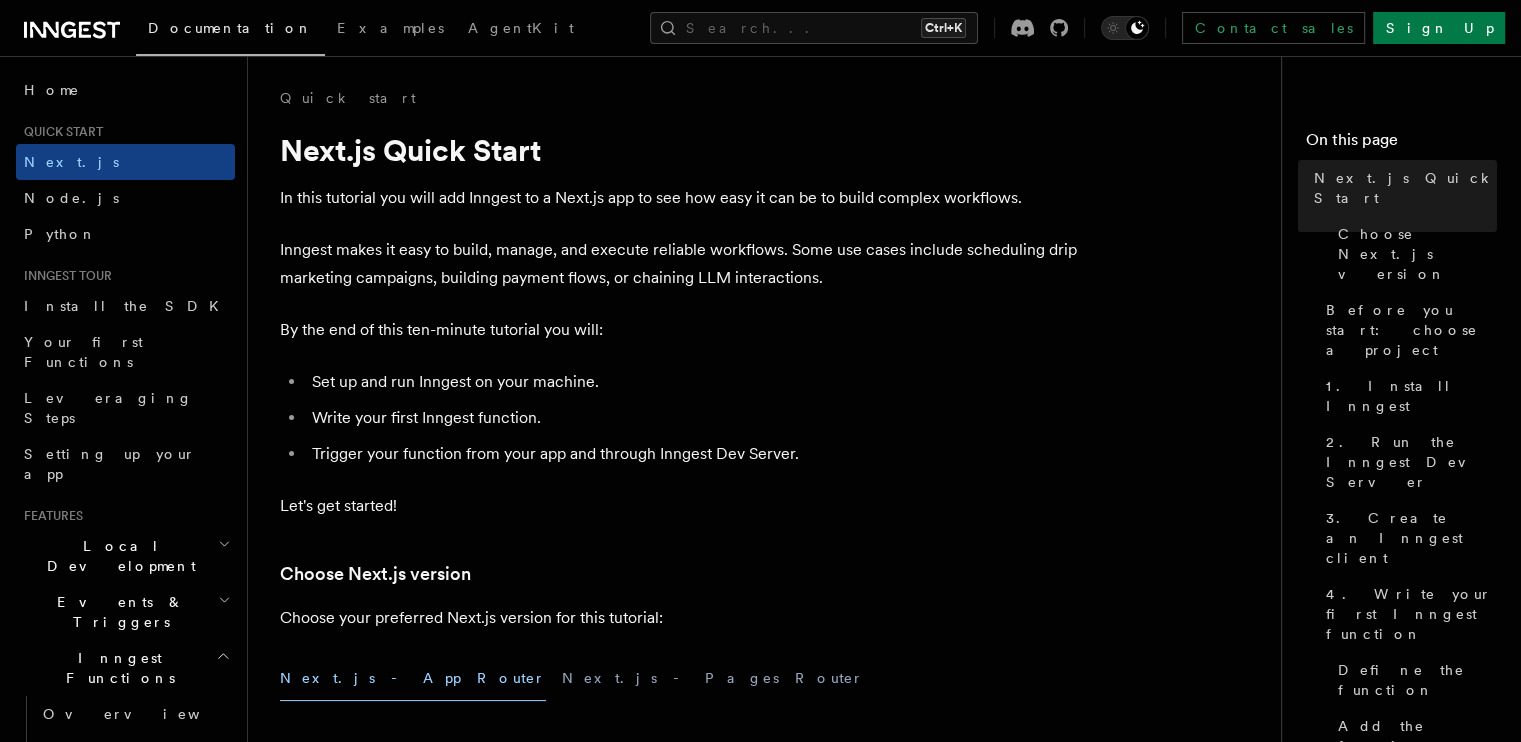 scroll, scrollTop: 100, scrollLeft: 0, axis: vertical 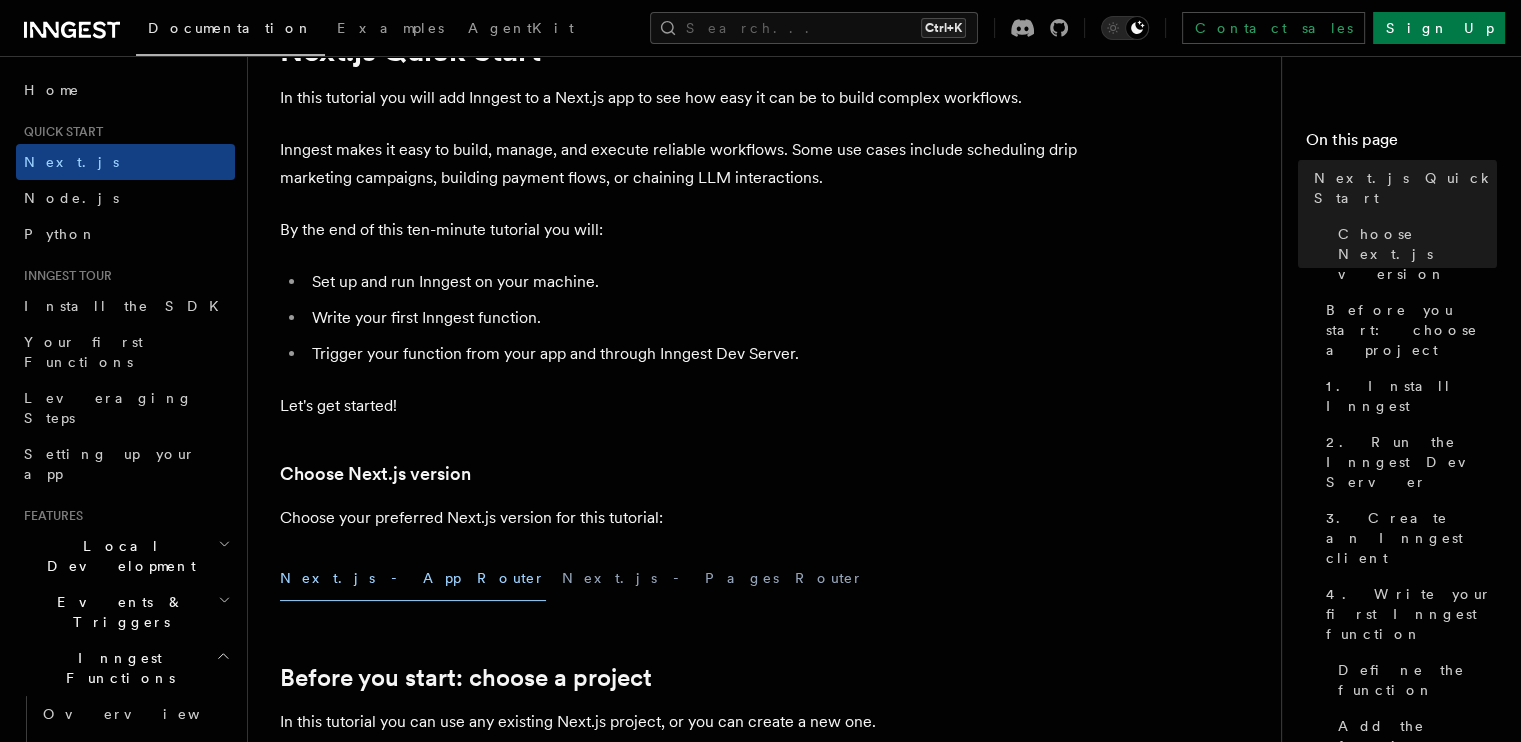 click on "Inngest makes it easy to build, manage, and execute reliable workflows. Some use cases include scheduling drip marketing campaigns, building payment flows, or chaining LLM interactions." at bounding box center (680, 164) 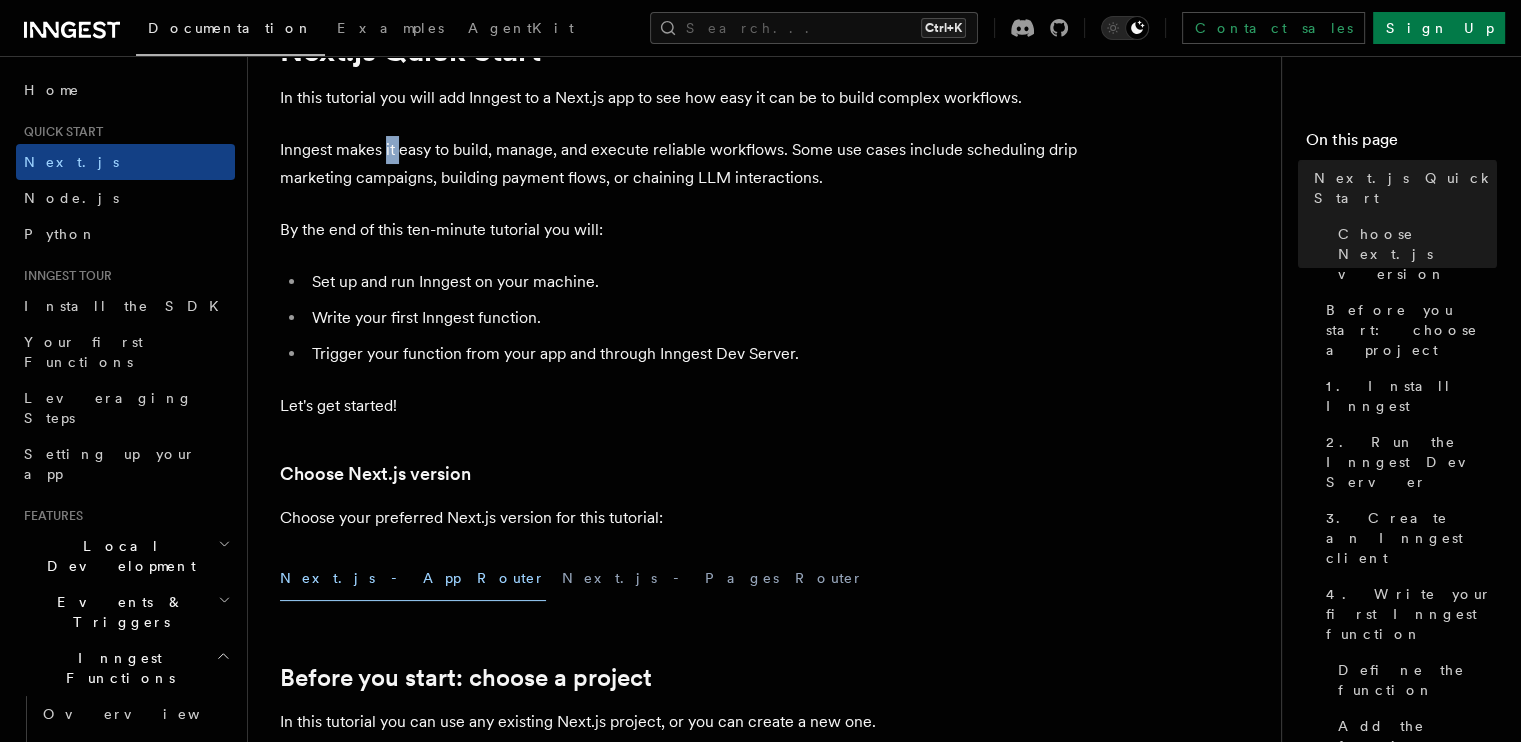click on "Inngest makes it easy to build, manage, and execute reliable workflows. Some use cases include scheduling drip marketing campaigns, building payment flows, or chaining LLM interactions." at bounding box center (680, 164) 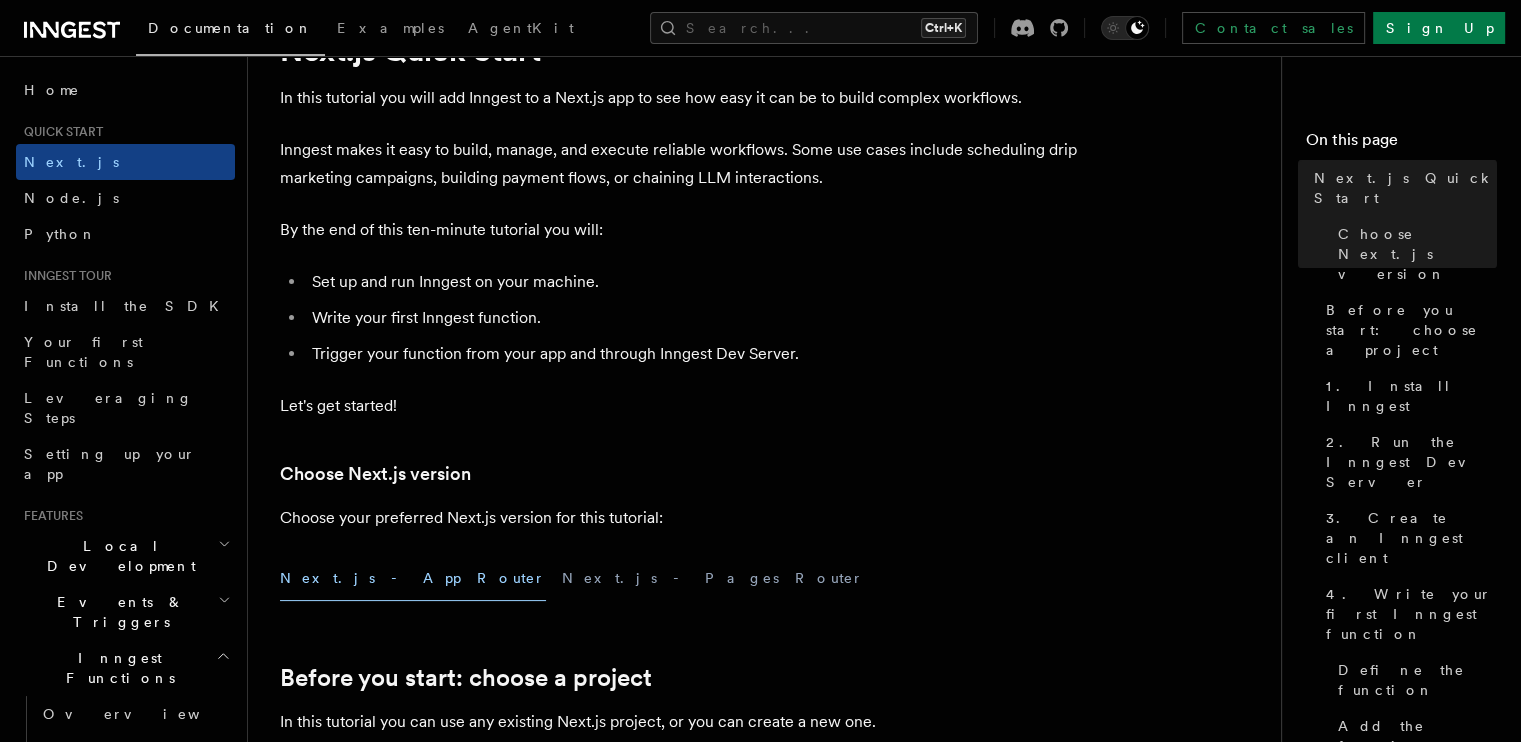 click on "Inngest makes it easy to build, manage, and execute reliable workflows. Some use cases include scheduling drip marketing campaigns, building payment flows, or chaining LLM interactions." at bounding box center [680, 164] 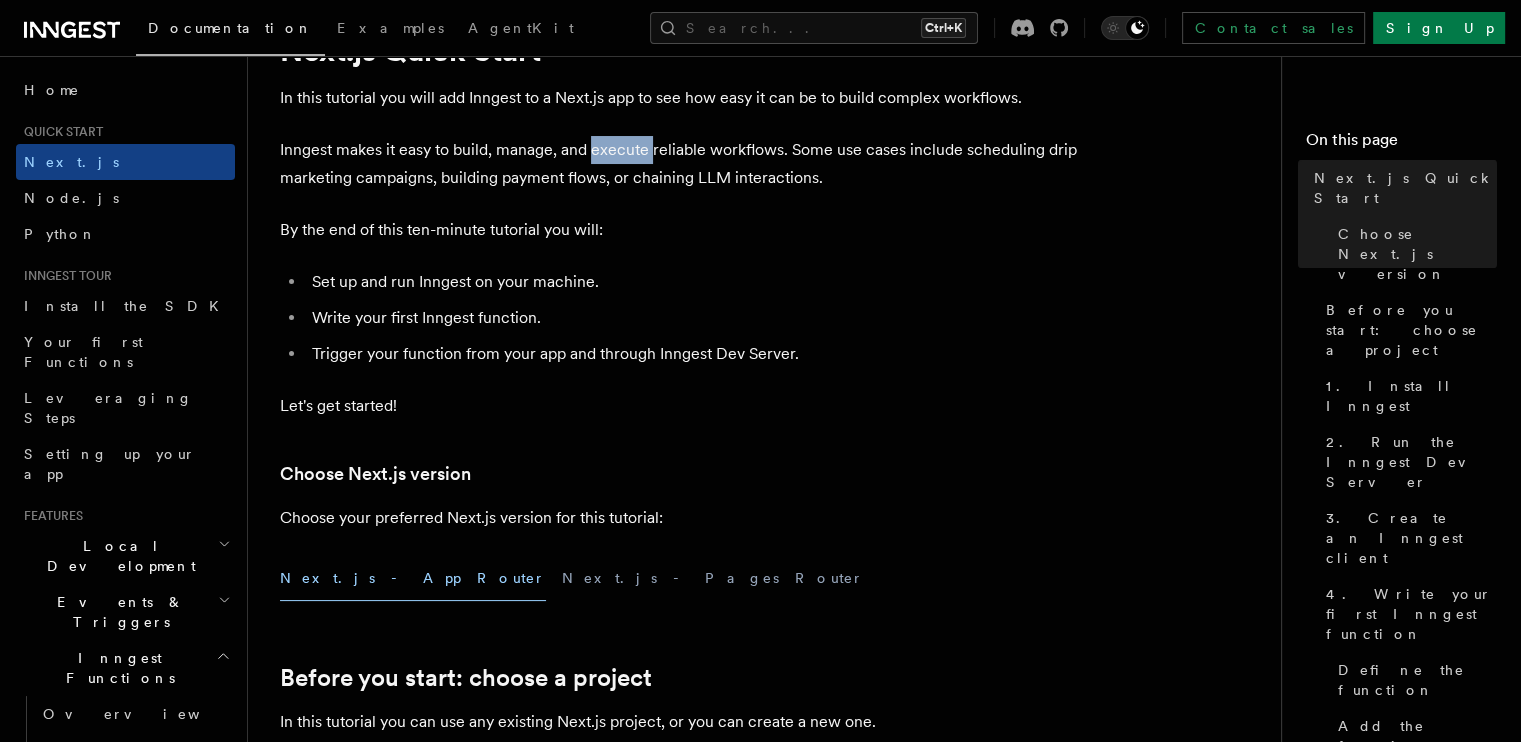 click on "Inngest makes it easy to build, manage, and execute reliable workflows. Some use cases include scheduling drip marketing campaigns, building payment flows, or chaining LLM interactions." at bounding box center [680, 164] 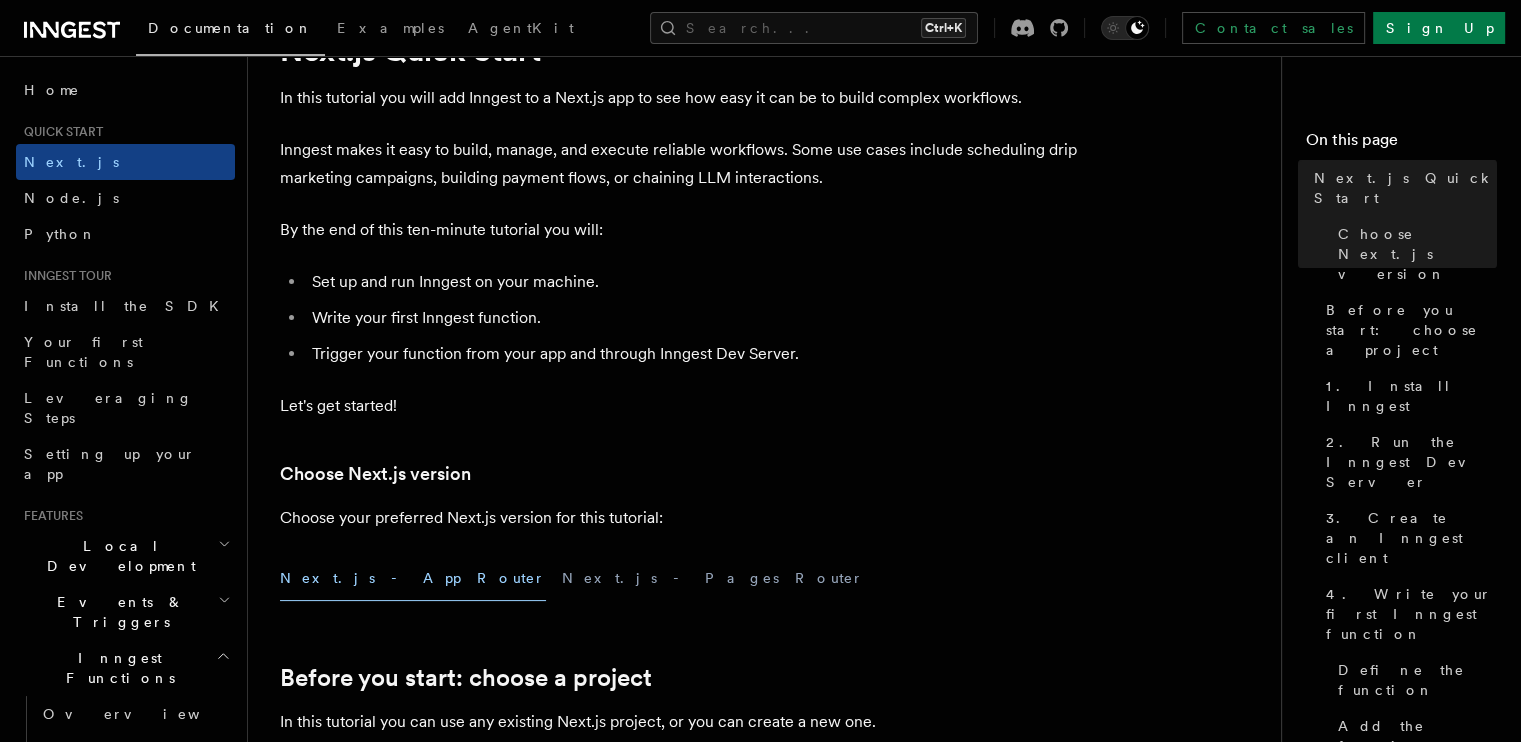 click on "Inngest makes it easy to build, manage, and execute reliable workflows. Some use cases include scheduling drip marketing campaigns, building payment flows, or chaining LLM interactions." at bounding box center (680, 164) 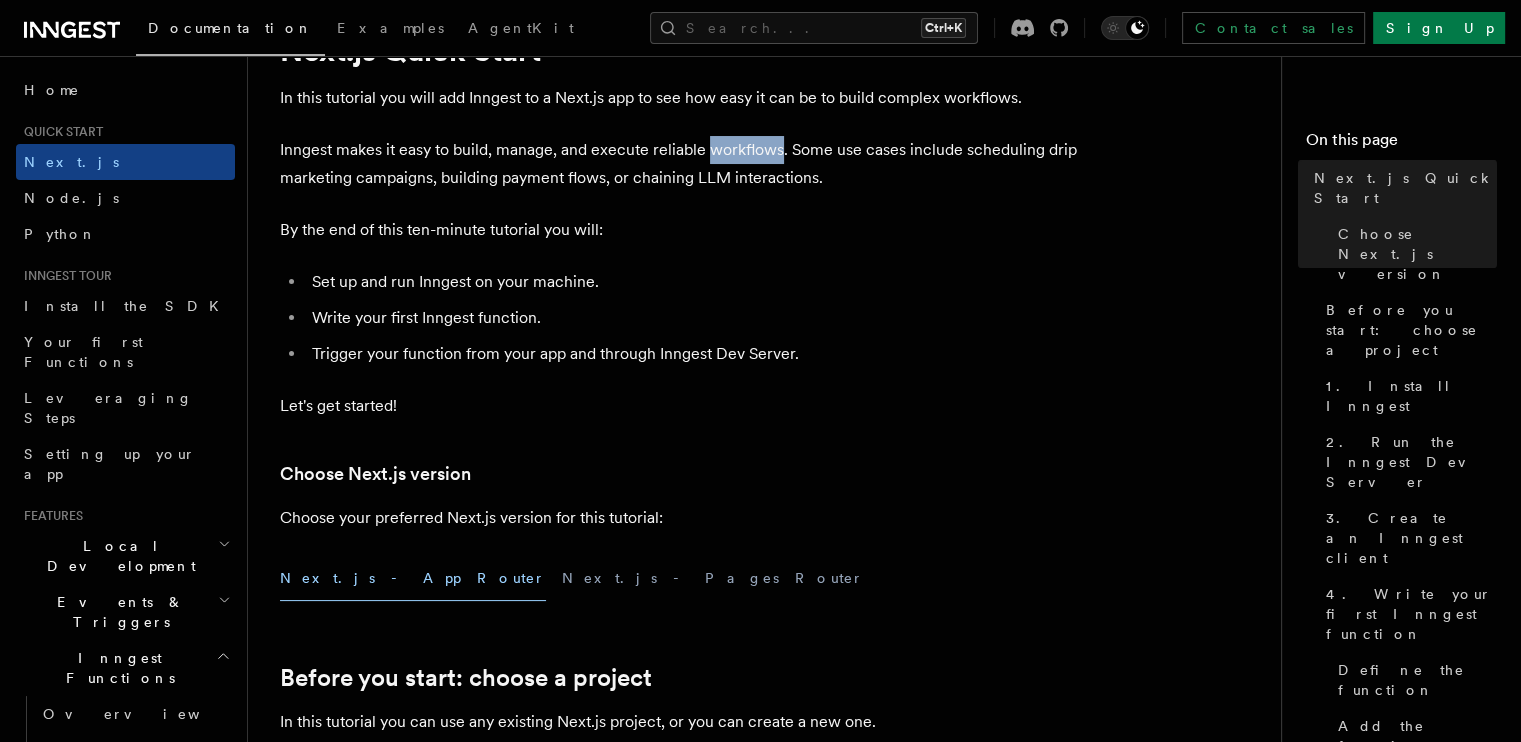 click on "Inngest makes it easy to build, manage, and execute reliable workflows. Some use cases include scheduling drip marketing campaigns, building payment flows, or chaining LLM interactions." at bounding box center (680, 164) 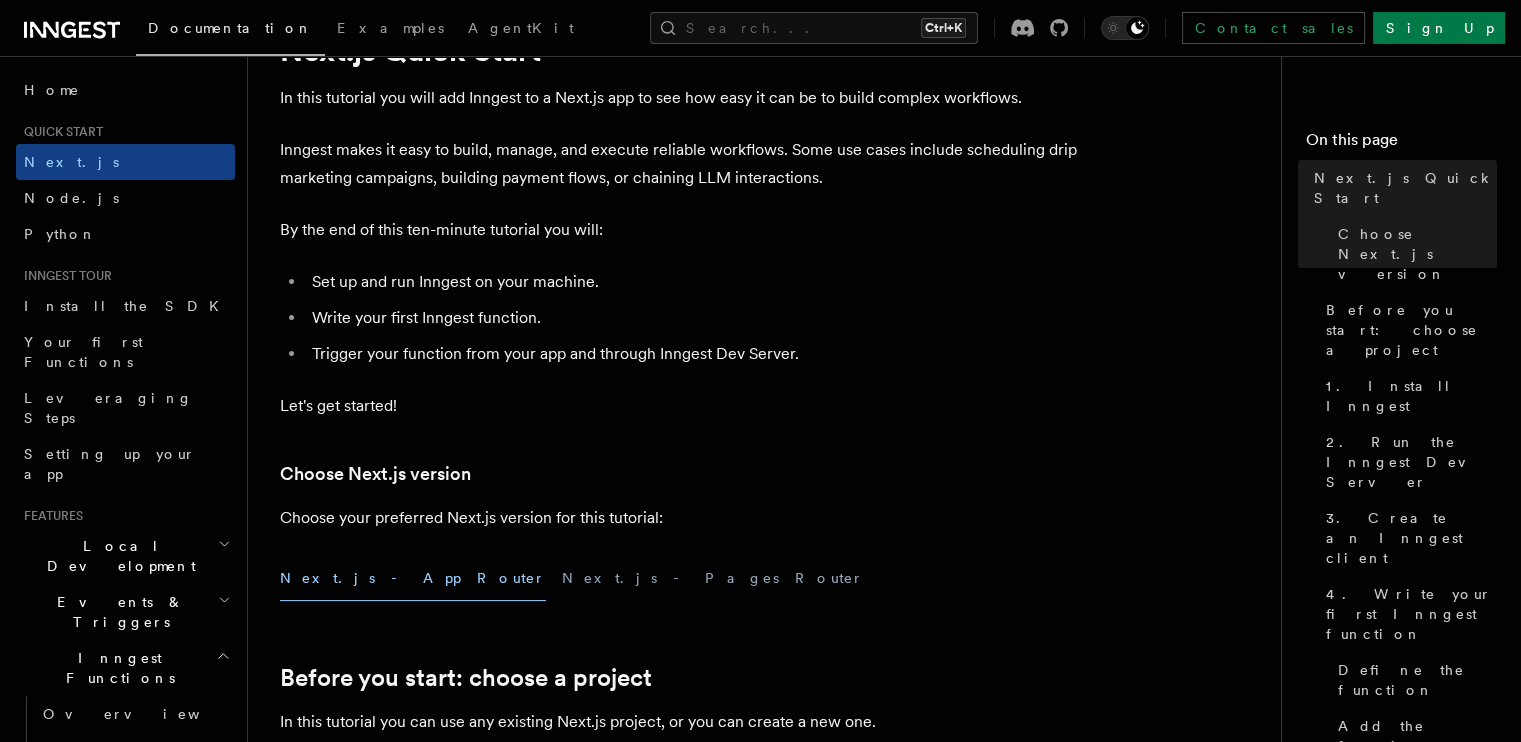 click on "Inngest makes it easy to build, manage, and execute reliable workflows. Some use cases include scheduling drip marketing campaigns, building payment flows, or chaining LLM interactions." at bounding box center [680, 164] 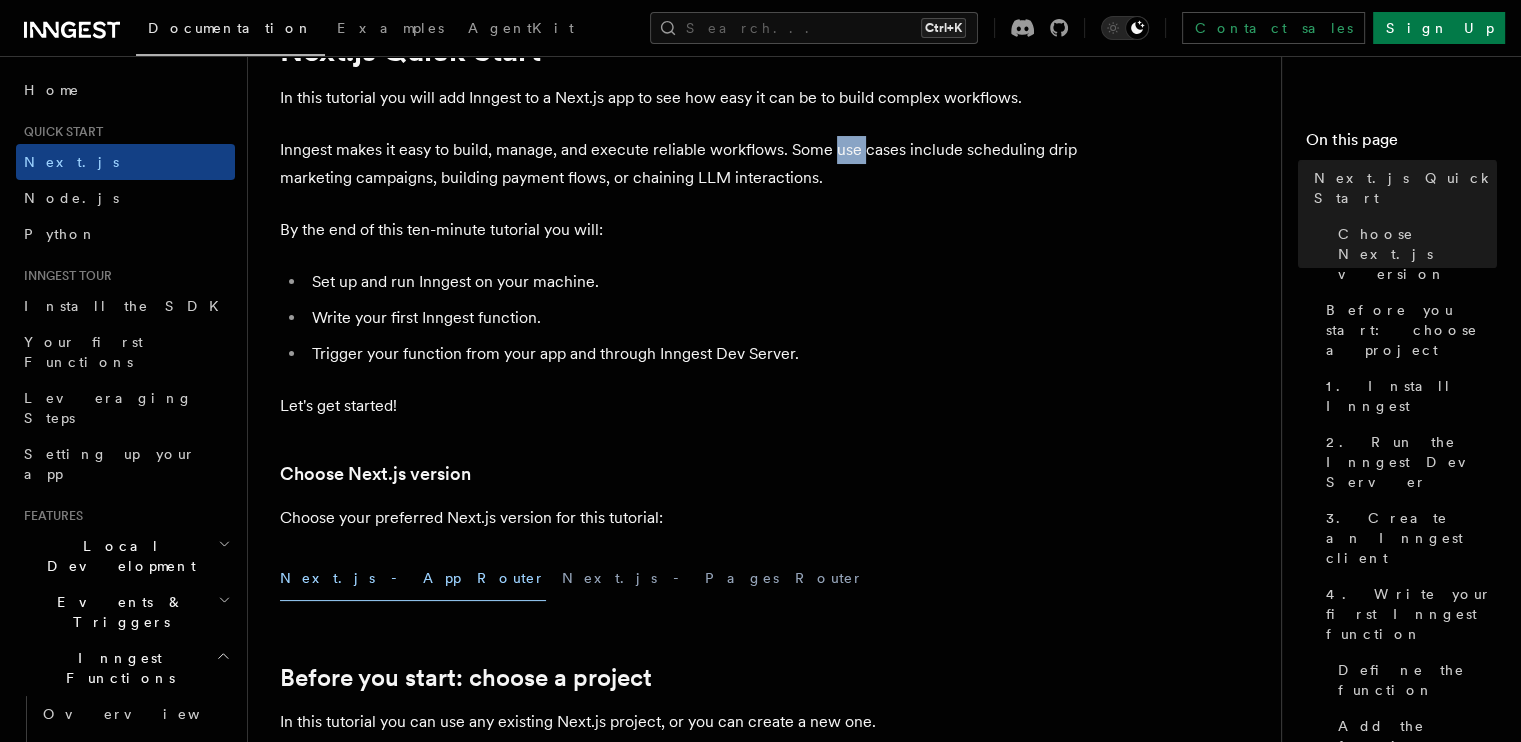 click on "Inngest makes it easy to build, manage, and execute reliable workflows. Some use cases include scheduling drip marketing campaigns, building payment flows, or chaining LLM interactions." at bounding box center [680, 164] 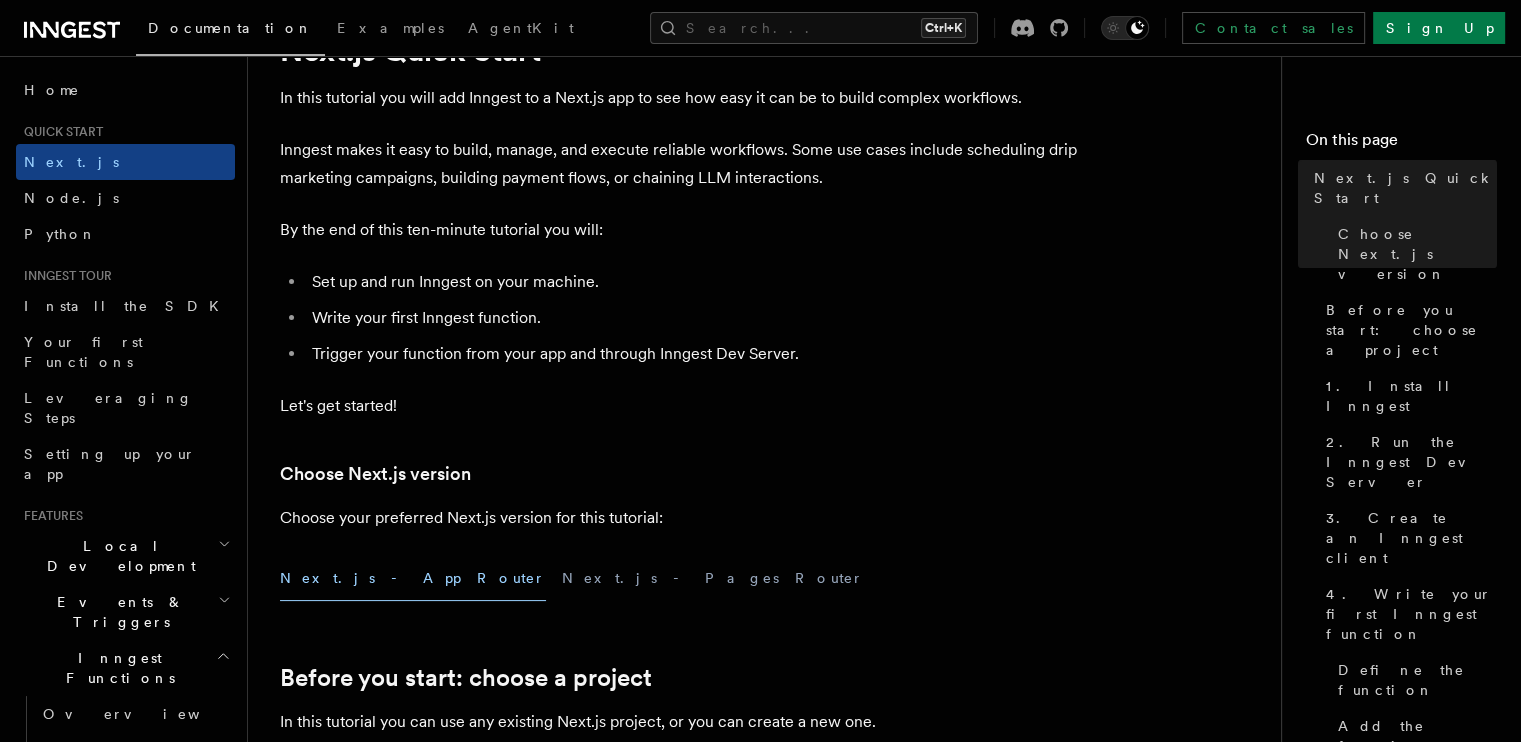 click on "Inngest makes it easy to build, manage, and execute reliable workflows. Some use cases include scheduling drip marketing campaigns, building payment flows, or chaining LLM interactions." at bounding box center (680, 164) 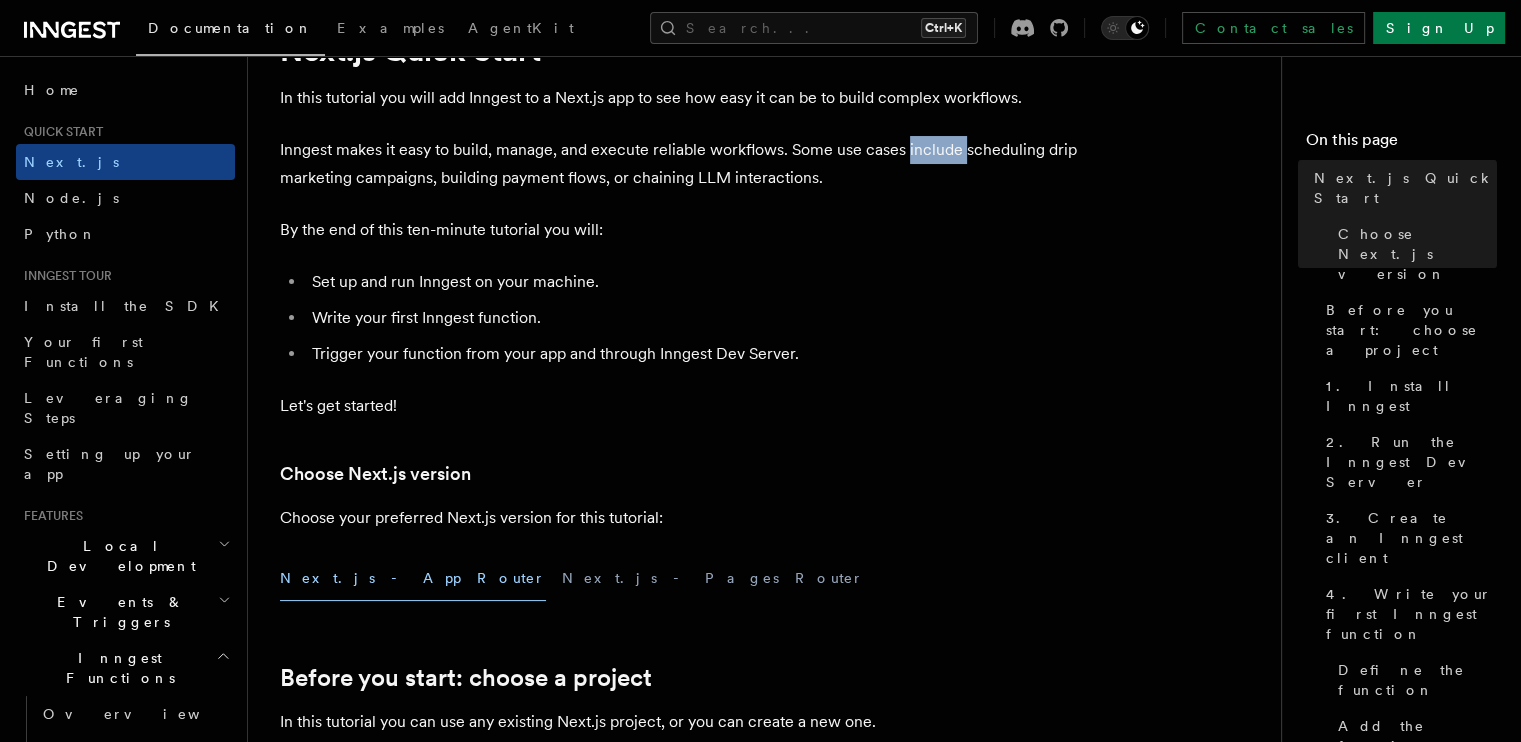 click on "Inngest makes it easy to build, manage, and execute reliable workflows. Some use cases include scheduling drip marketing campaigns, building payment flows, or chaining LLM interactions." at bounding box center [680, 164] 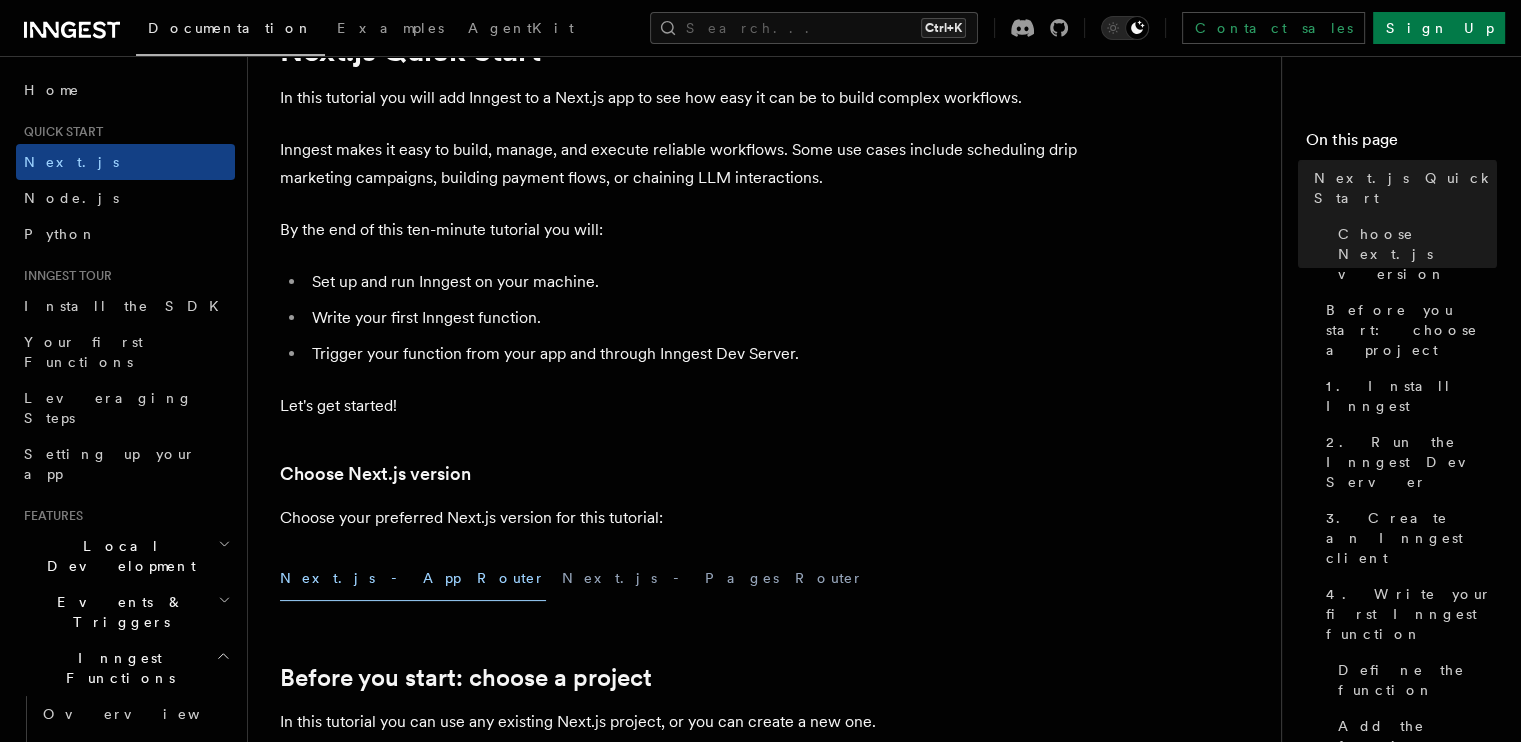 click on "Inngest makes it easy to build, manage, and execute reliable workflows. Some use cases include scheduling drip marketing campaigns, building payment flows, or chaining LLM interactions." at bounding box center [680, 164] 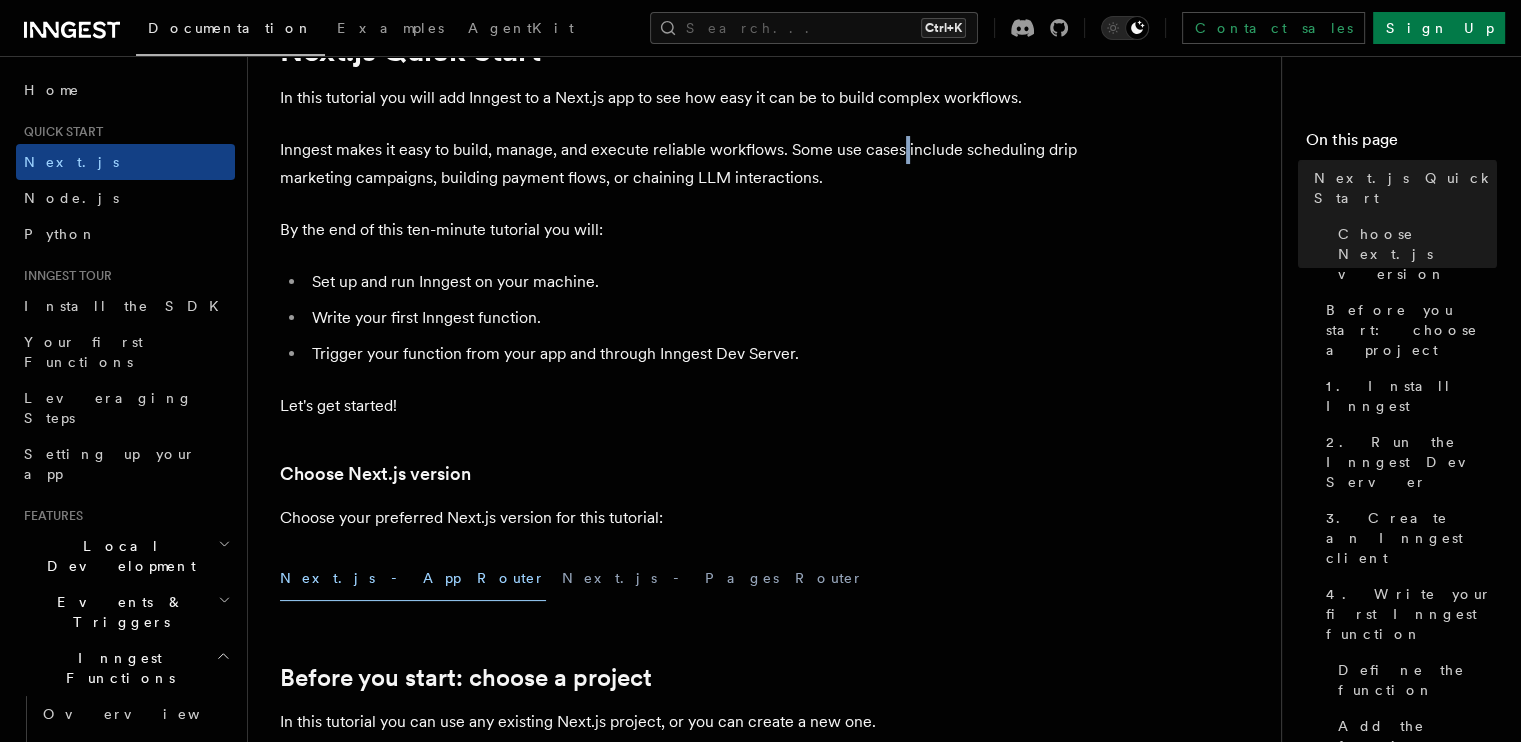 click on "Inngest makes it easy to build, manage, and execute reliable workflows. Some use cases include scheduling drip marketing campaigns, building payment flows, or chaining LLM interactions." at bounding box center (680, 164) 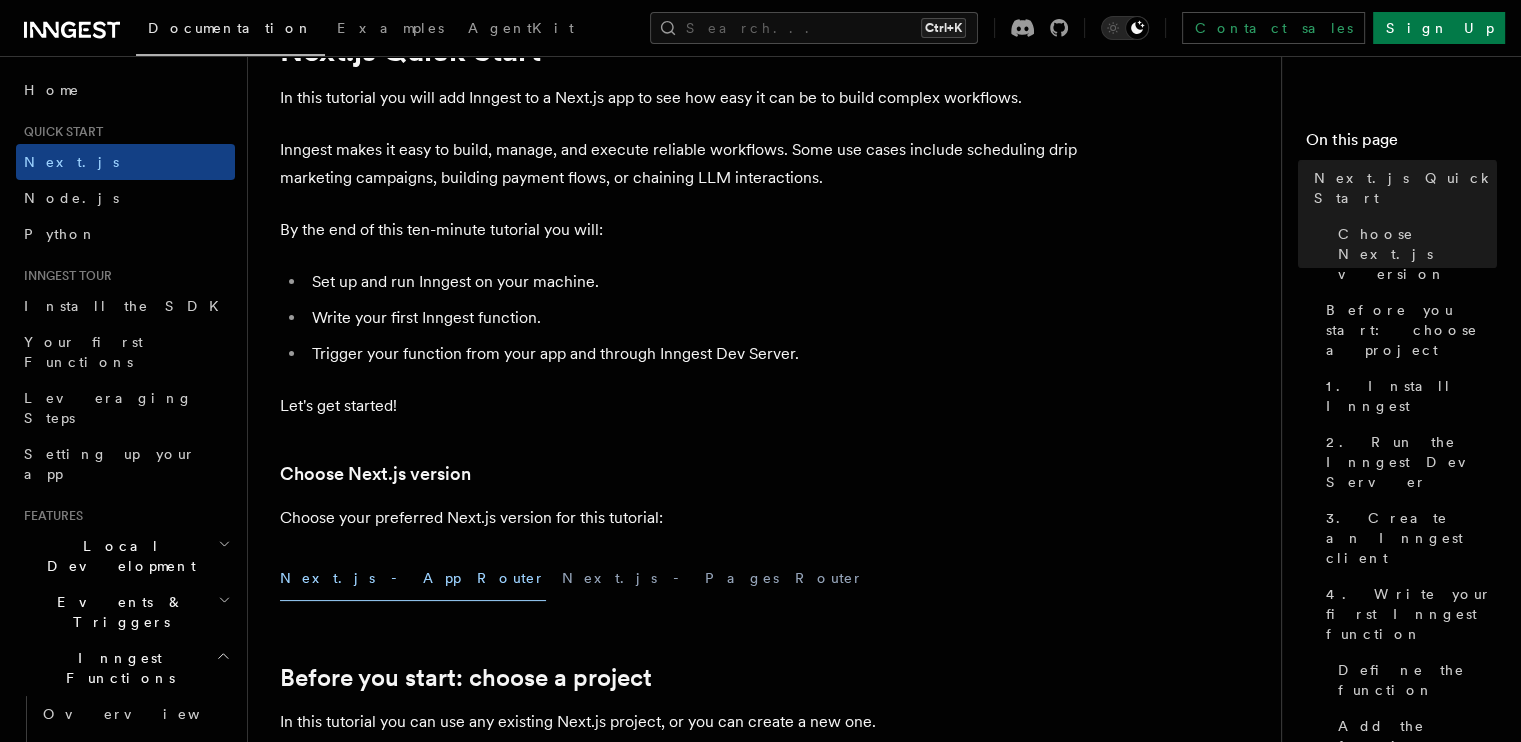 click on "Inngest makes it easy to build, manage, and execute reliable workflows. Some use cases include scheduling drip marketing campaigns, building payment flows, or chaining LLM interactions." at bounding box center [680, 164] 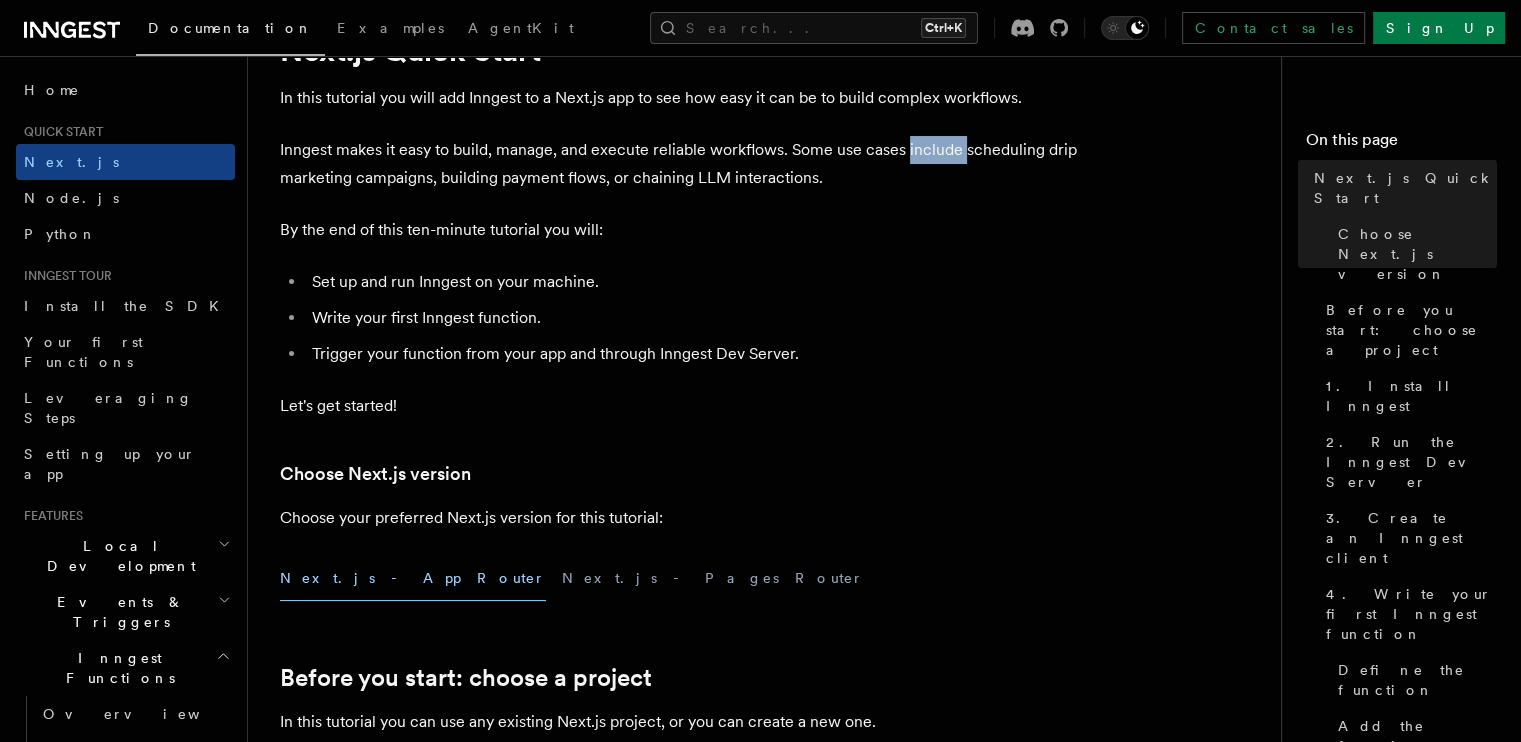 click on "Inngest makes it easy to build, manage, and execute reliable workflows. Some use cases include scheduling drip marketing campaigns, building payment flows, or chaining LLM interactions." at bounding box center [680, 164] 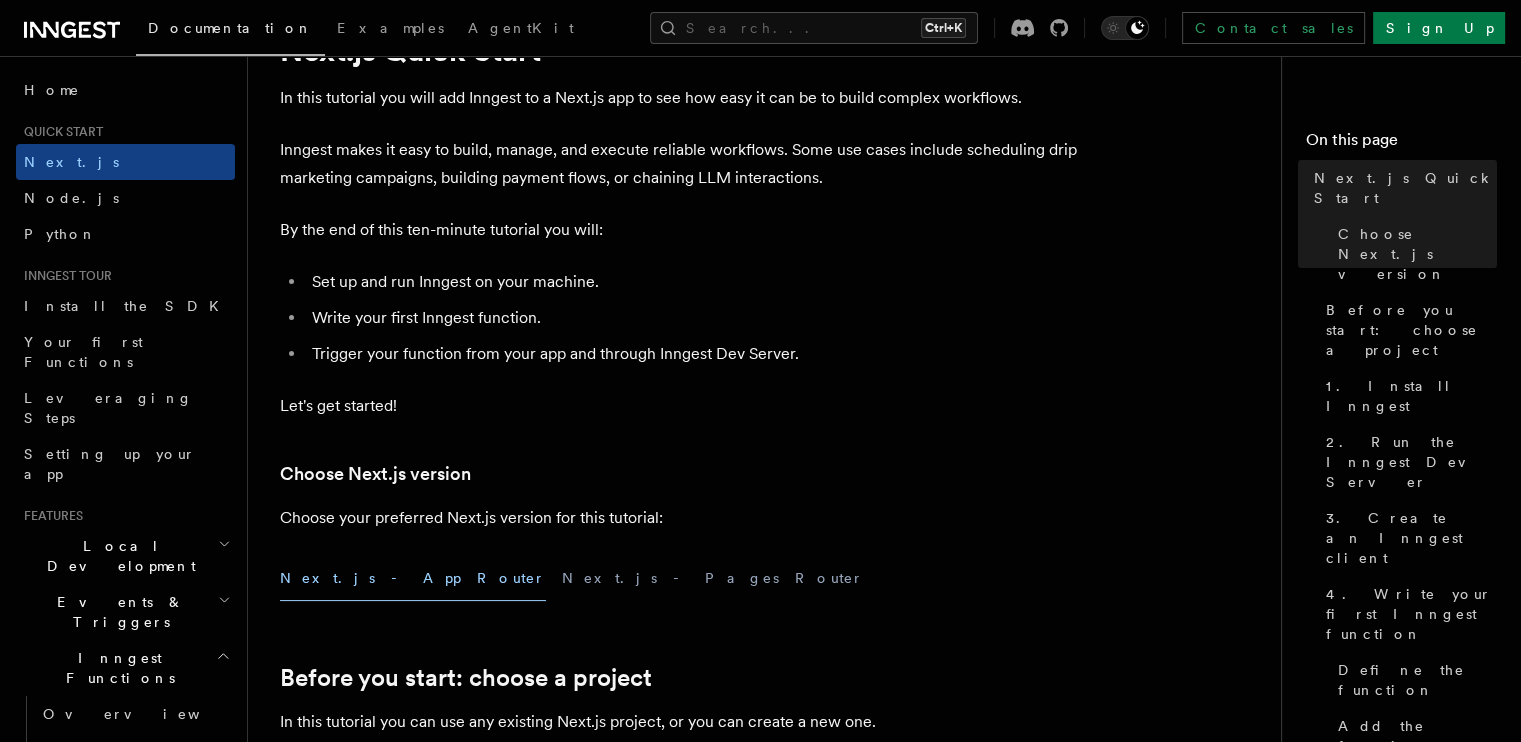 click on "Inngest makes it easy to build, manage, and execute reliable workflows. Some use cases include scheduling drip marketing campaigns, building payment flows, or chaining LLM interactions." at bounding box center [680, 164] 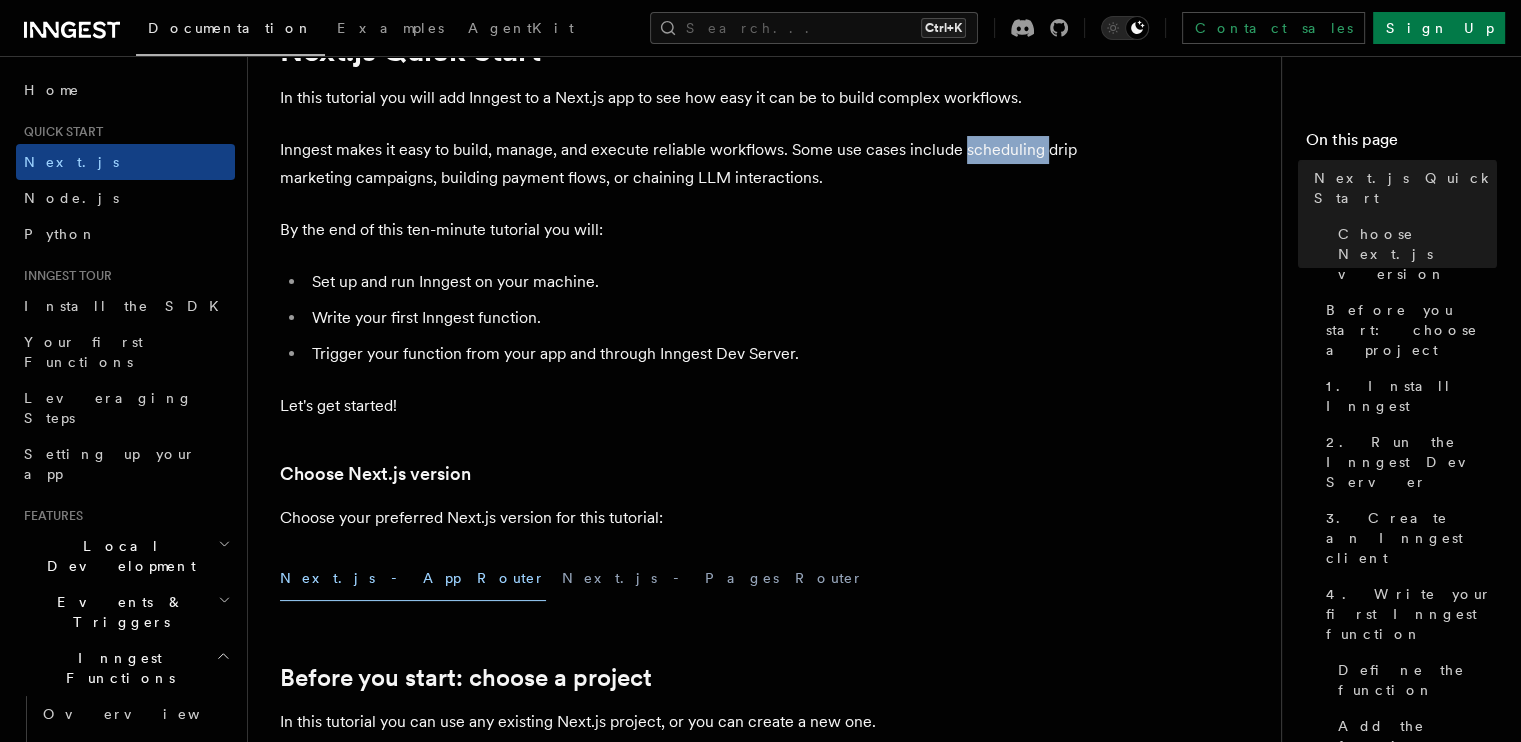 click on "Inngest makes it easy to build, manage, and execute reliable workflows. Some use cases include scheduling drip marketing campaigns, building payment flows, or chaining LLM interactions." at bounding box center (680, 164) 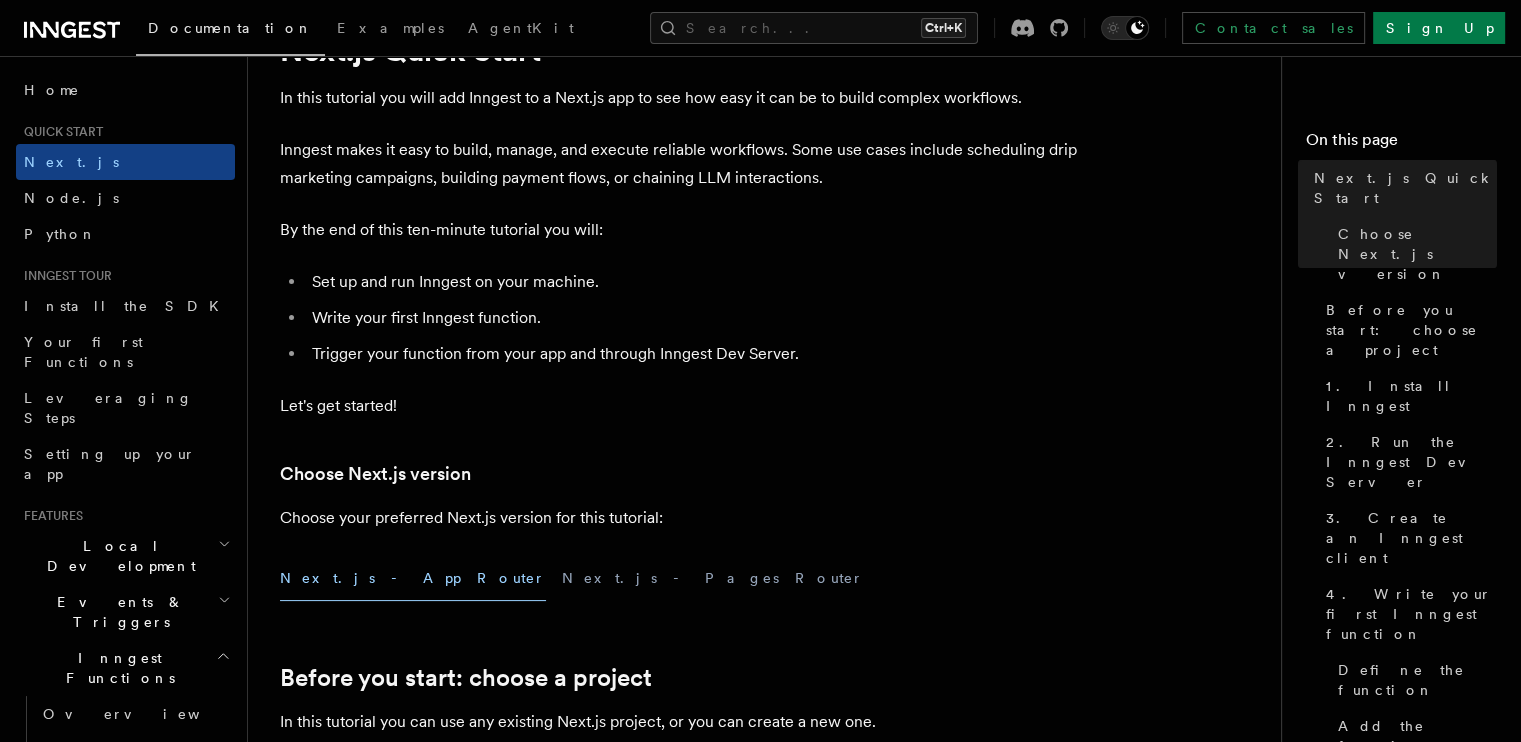 click on "Inngest makes it easy to build, manage, and execute reliable workflows. Some use cases include scheduling drip marketing campaigns, building payment flows, or chaining LLM interactions." at bounding box center (680, 164) 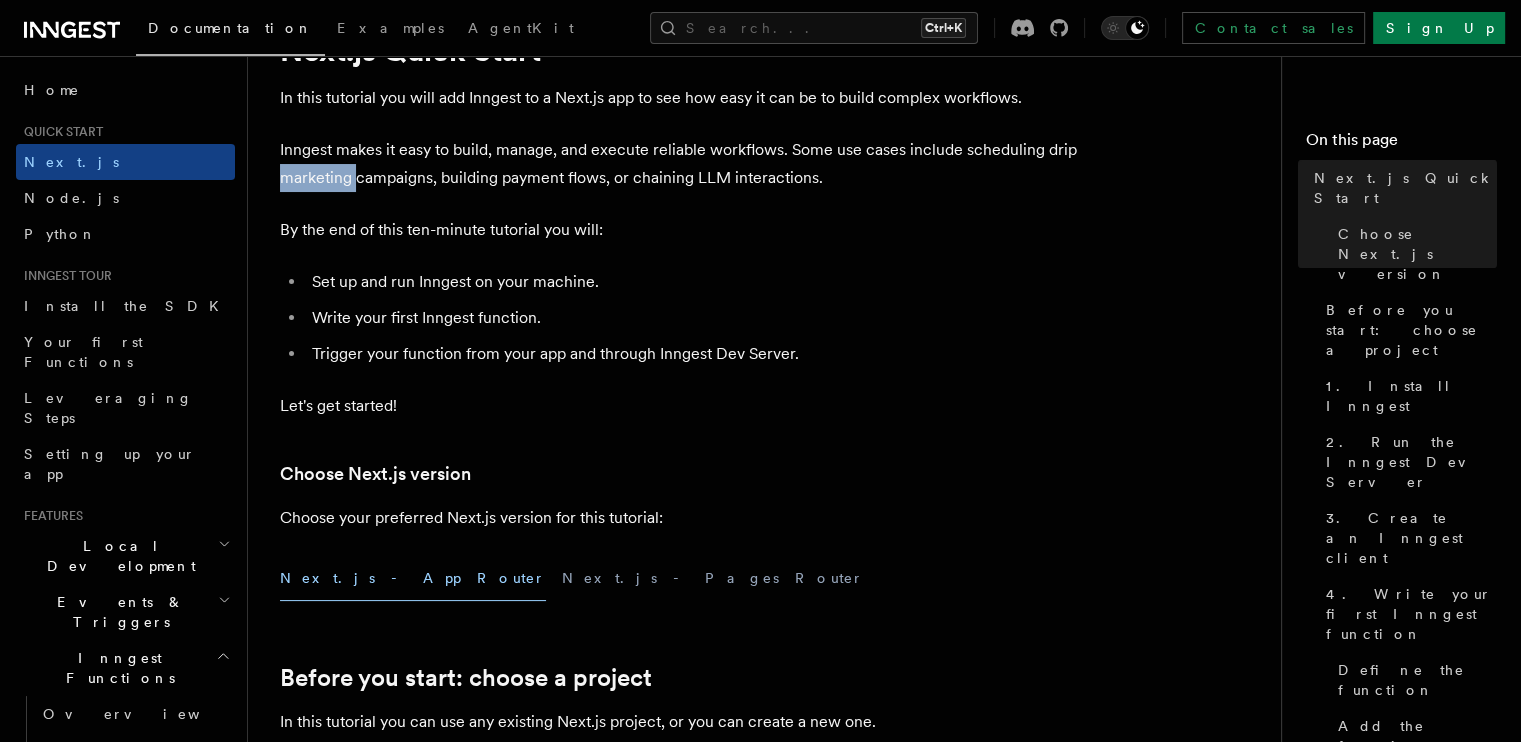 click on "Inngest makes it easy to build, manage, and execute reliable workflows. Some use cases include scheduling drip marketing campaigns, building payment flows, or chaining LLM interactions." at bounding box center (680, 164) 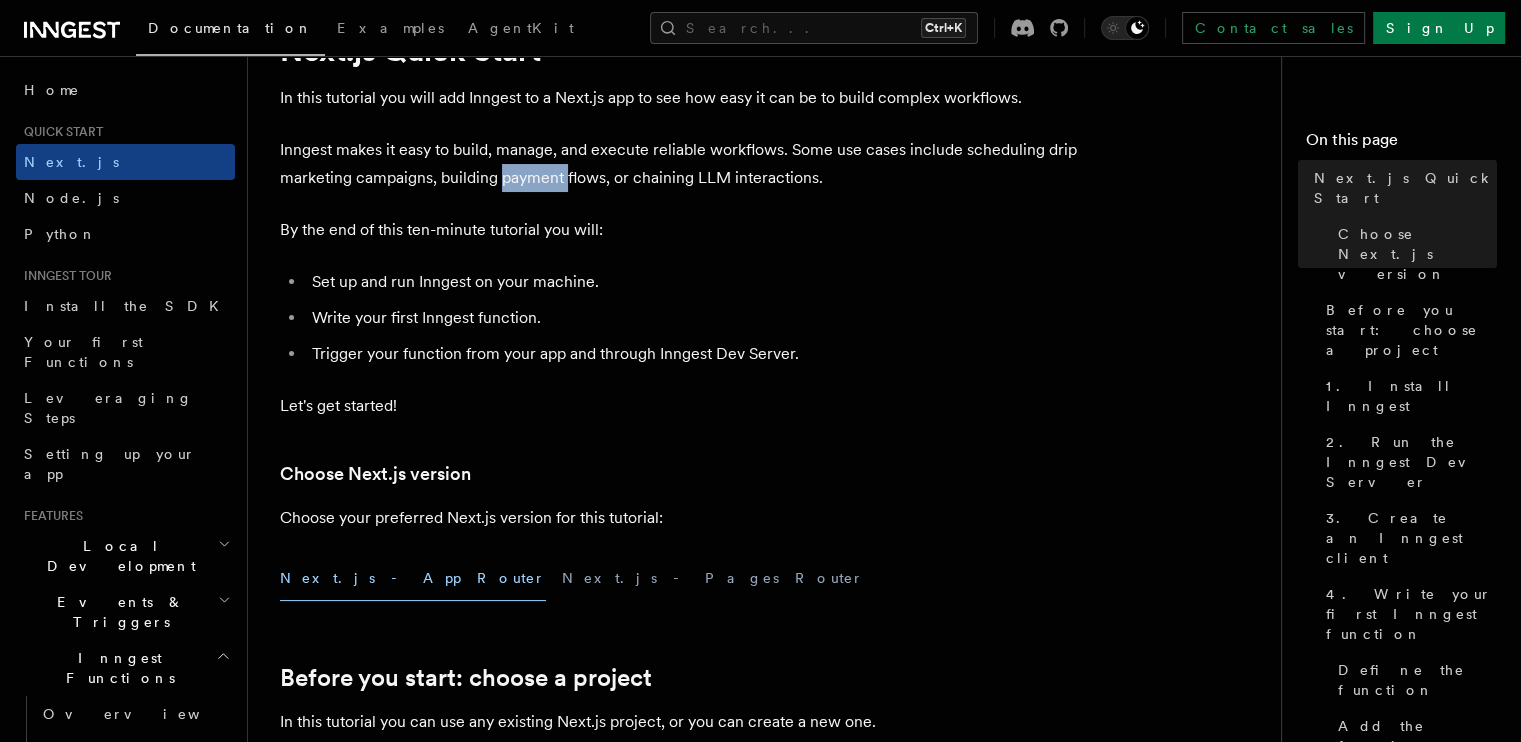 click on "Inngest makes it easy to build, manage, and execute reliable workflows. Some use cases include scheduling drip marketing campaigns, building payment flows, or chaining LLM interactions." at bounding box center (680, 164) 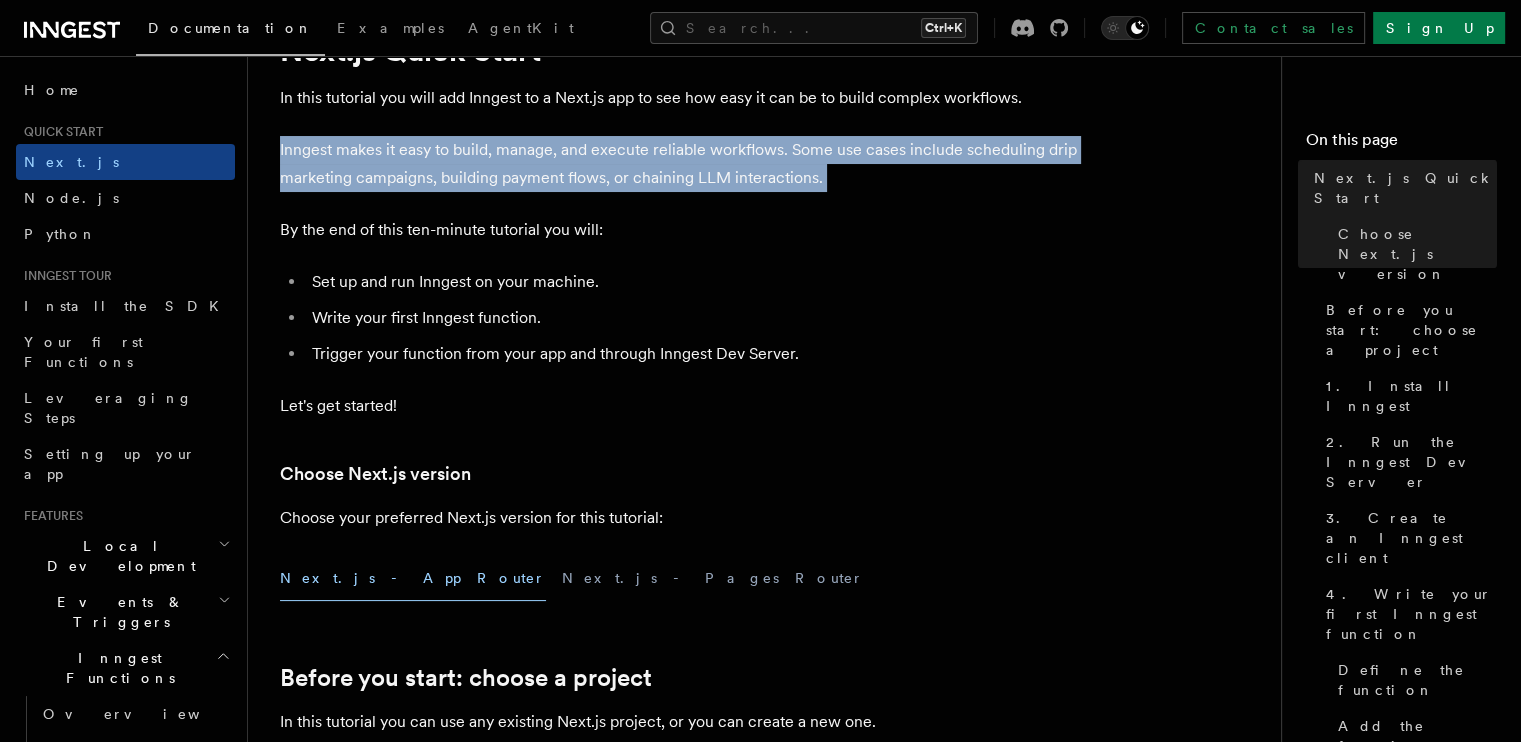 click on "Inngest makes it easy to build, manage, and execute reliable workflows. Some use cases include scheduling drip marketing campaigns, building payment flows, or chaining LLM interactions." at bounding box center (680, 164) 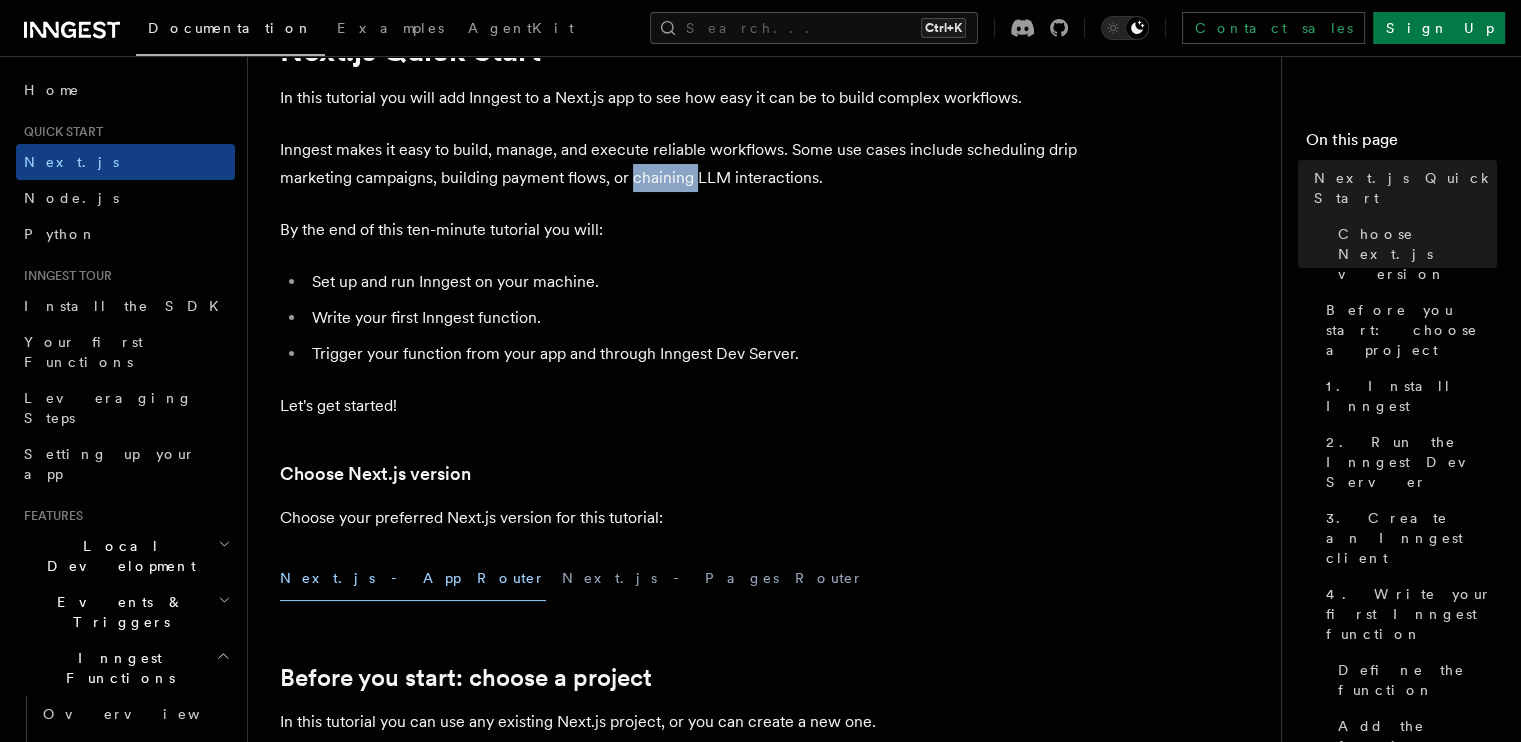 click on "Inngest makes it easy to build, manage, and execute reliable workflows. Some use cases include scheduling drip marketing campaigns, building payment flows, or chaining LLM interactions." at bounding box center [680, 164] 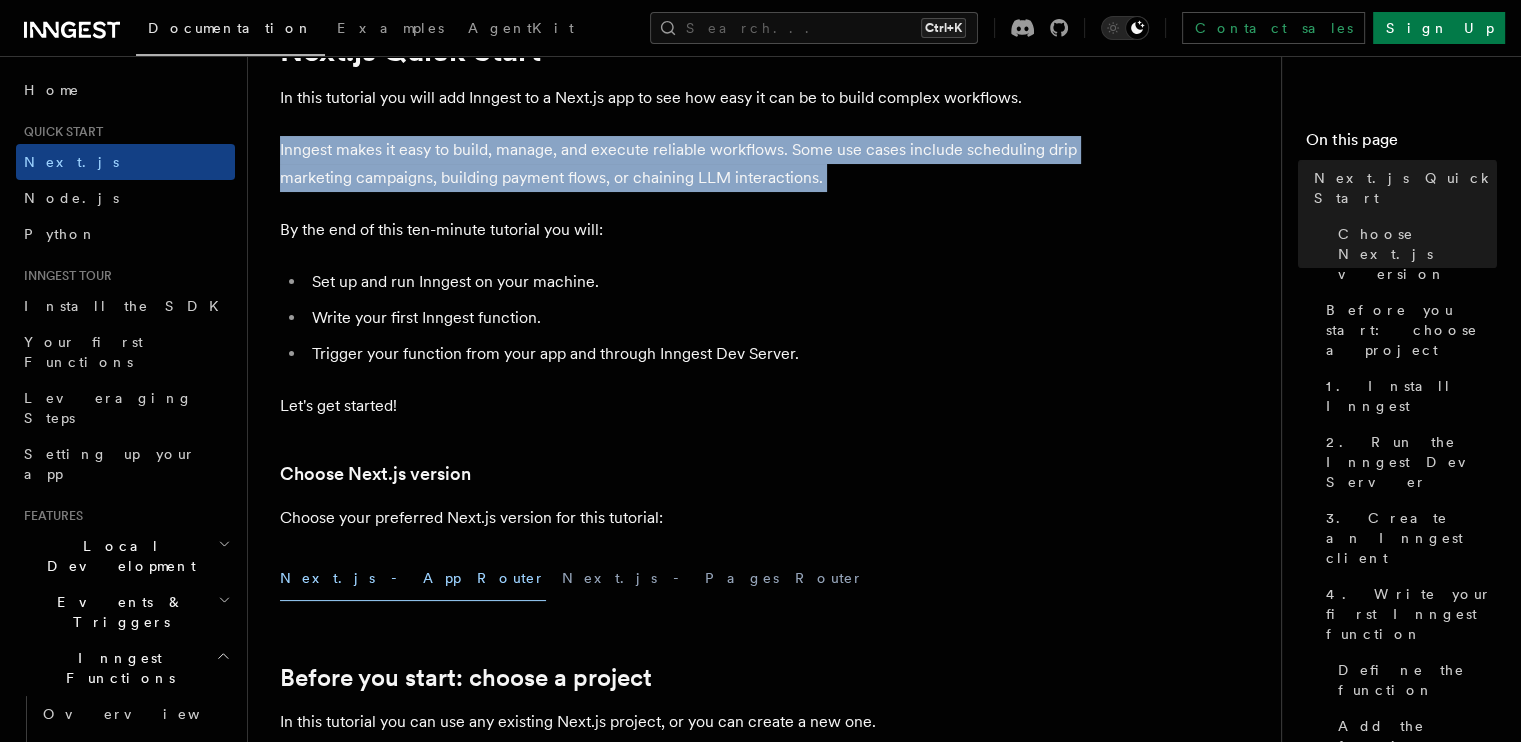 click on "Inngest makes it easy to build, manage, and execute reliable workflows. Some use cases include scheduling drip marketing campaigns, building payment flows, or chaining LLM interactions." at bounding box center (680, 164) 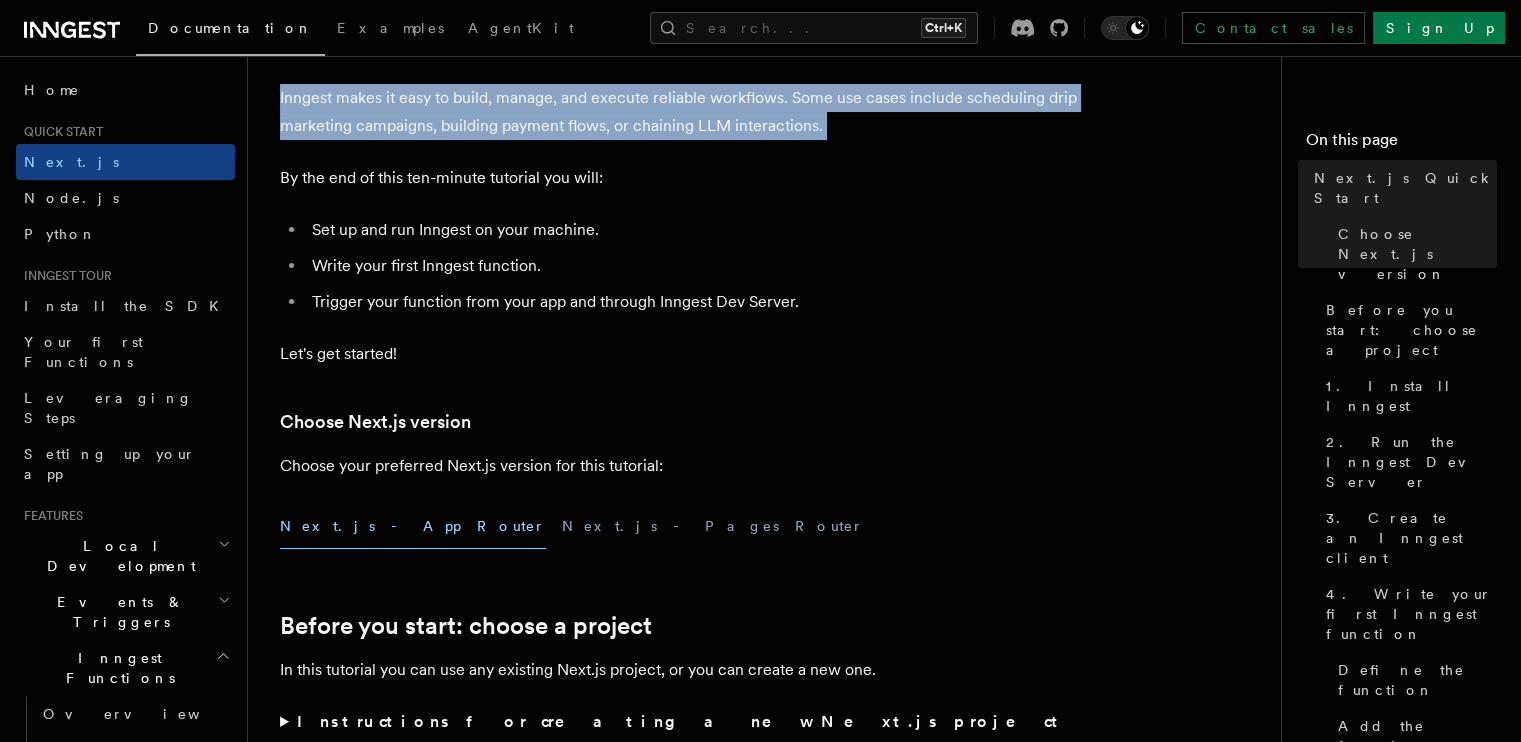 scroll, scrollTop: 200, scrollLeft: 0, axis: vertical 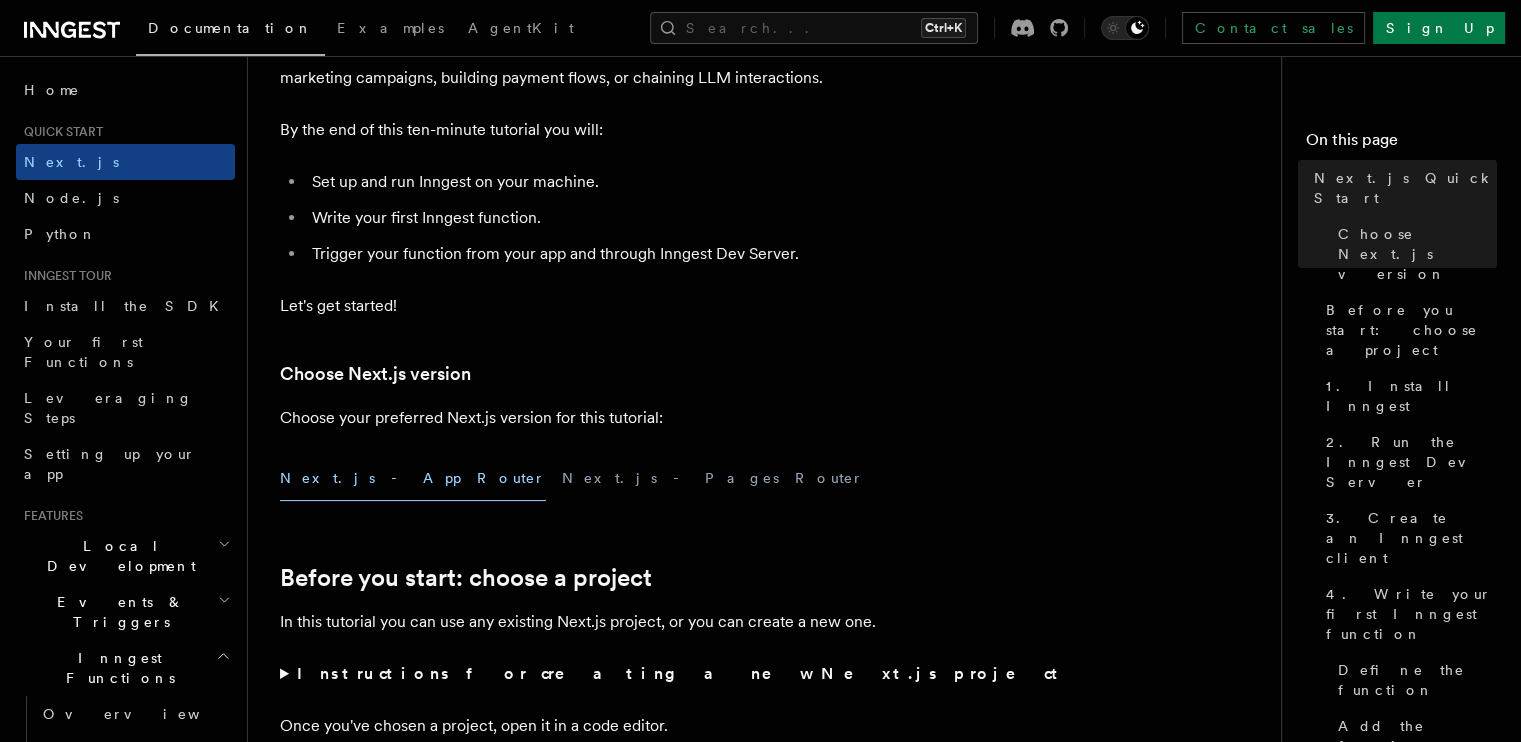 click on "By the end of this ten-minute tutorial you will:" at bounding box center (680, 130) 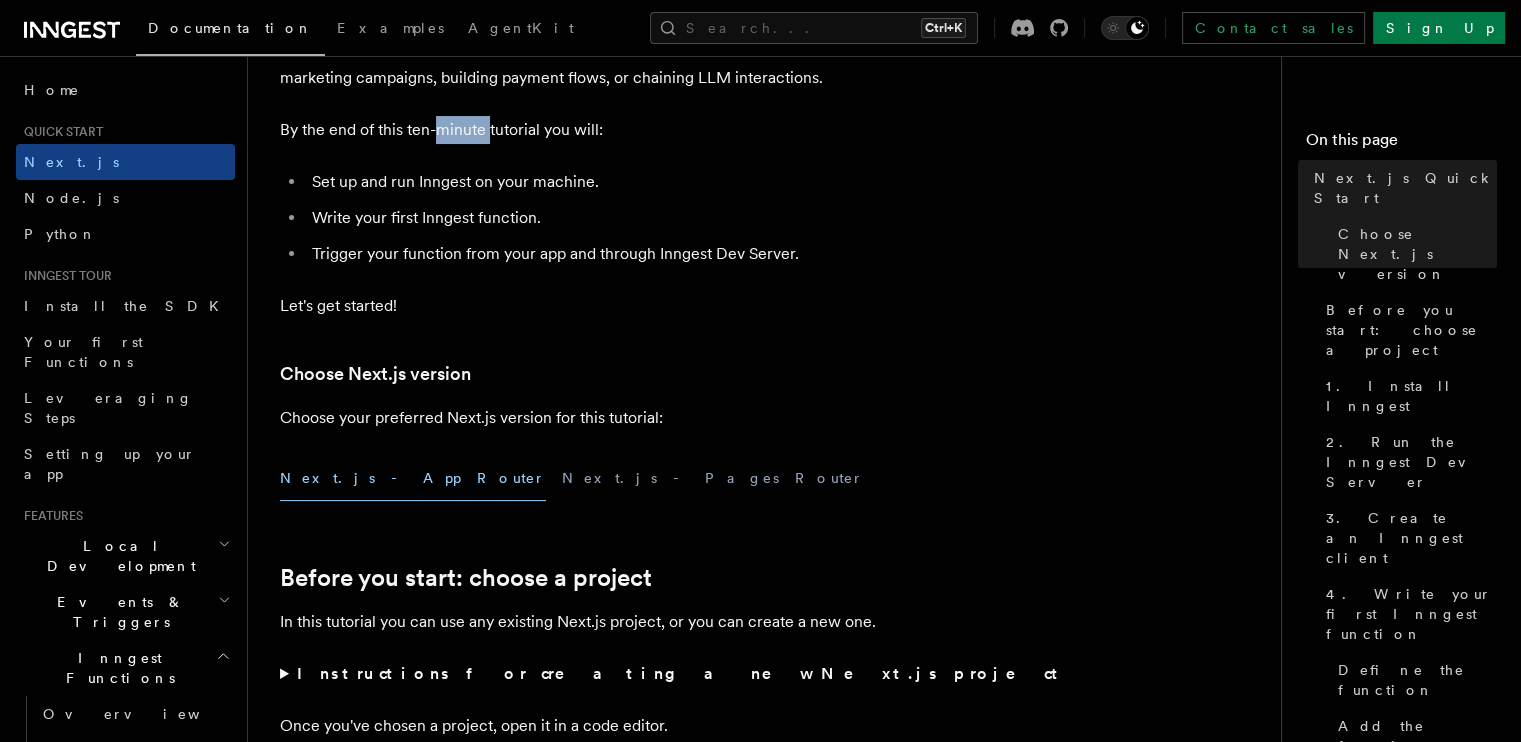 click on "By the end of this ten-minute tutorial you will:" at bounding box center (680, 130) 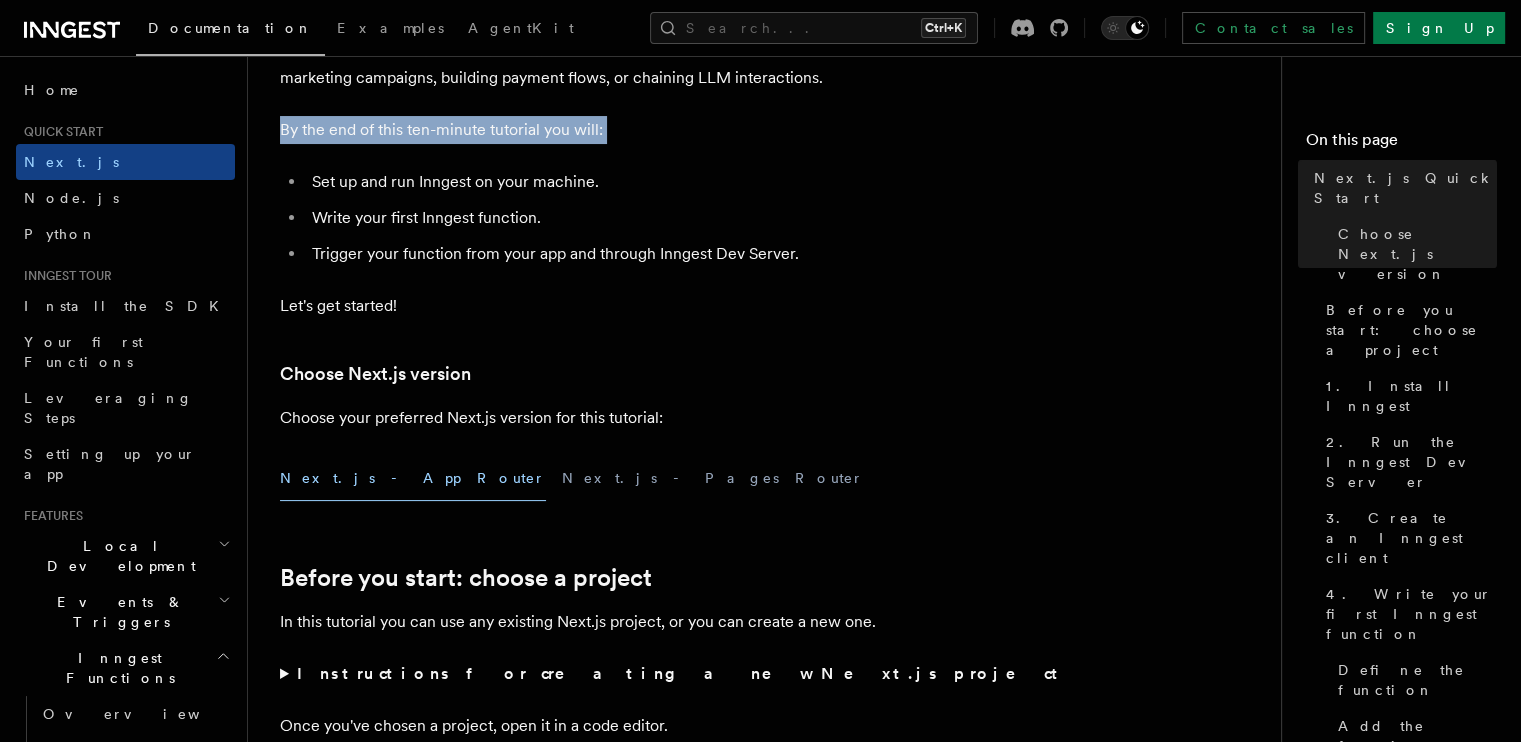click on "By the end of this ten-minute tutorial you will:" at bounding box center [680, 130] 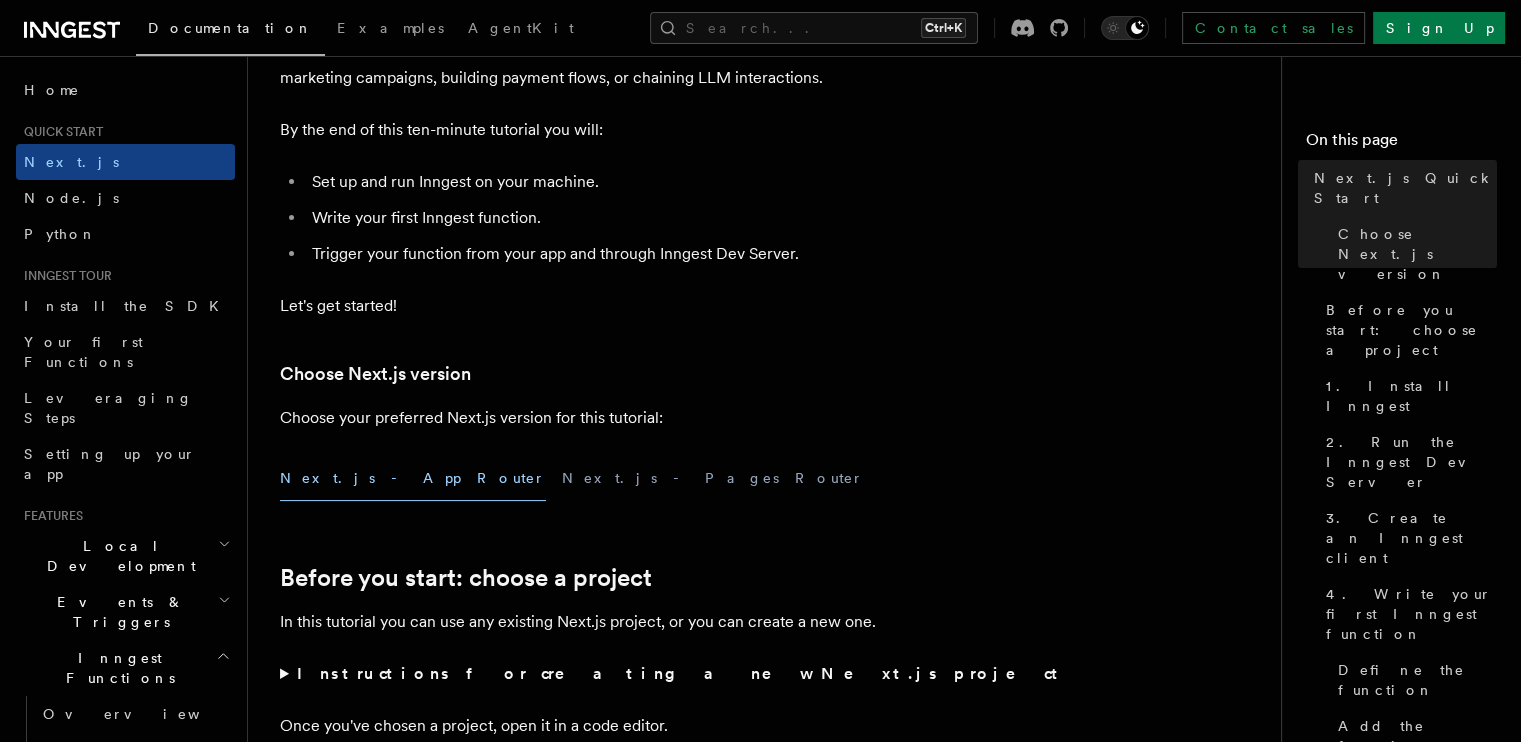 click on "Set up and run Inngest on your machine." at bounding box center [693, 182] 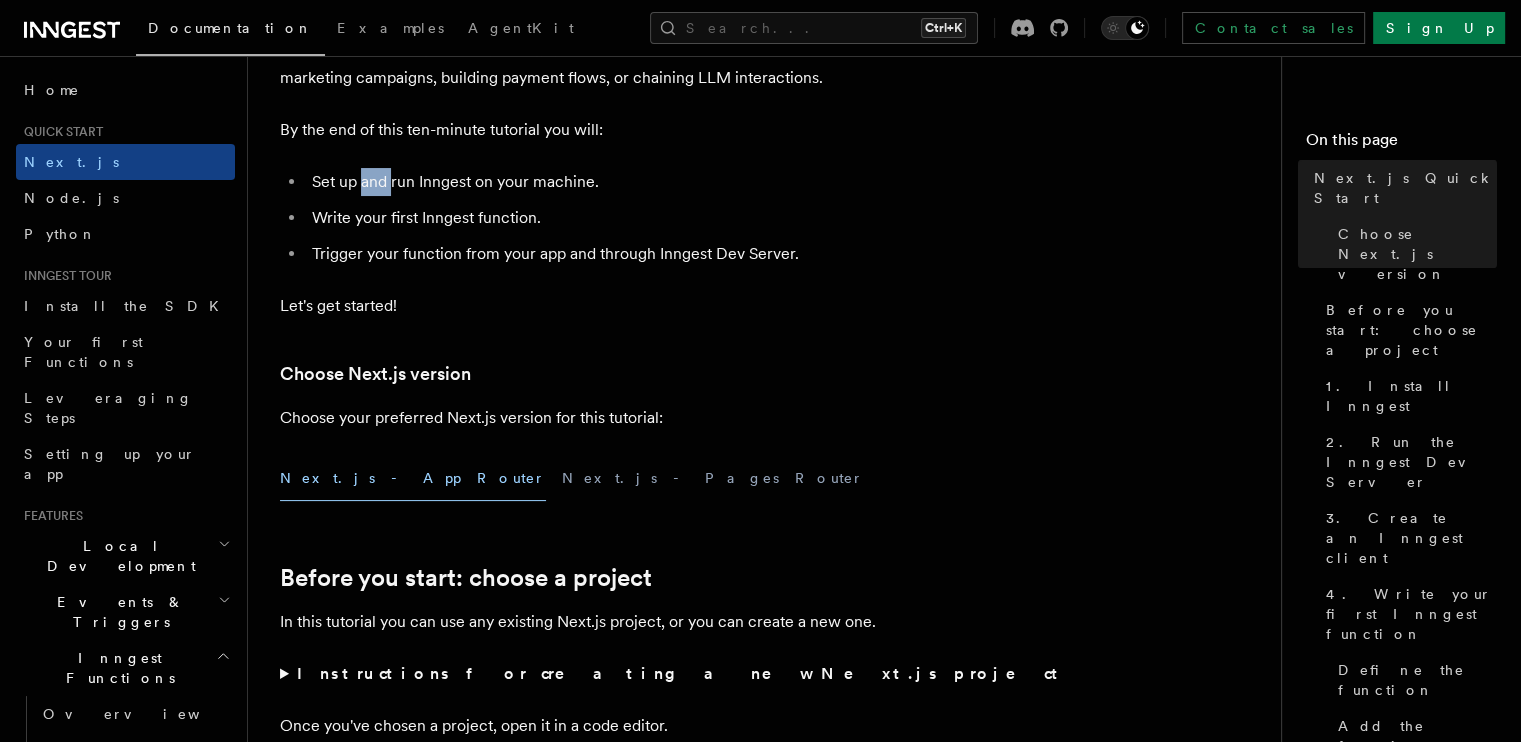 click on "Set up and run Inngest on your machine." at bounding box center [693, 182] 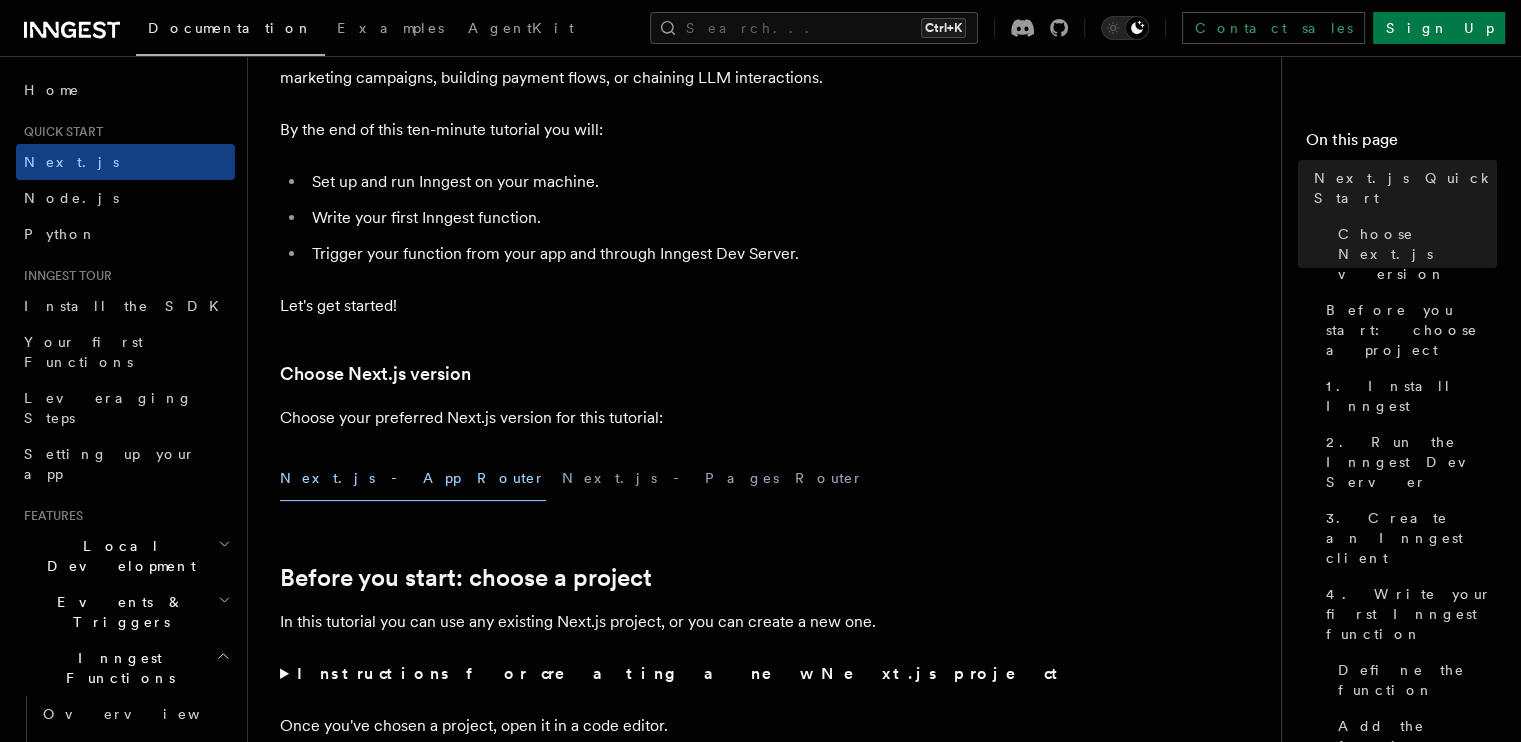 click on "Set up and run Inngest on your machine." at bounding box center [693, 182] 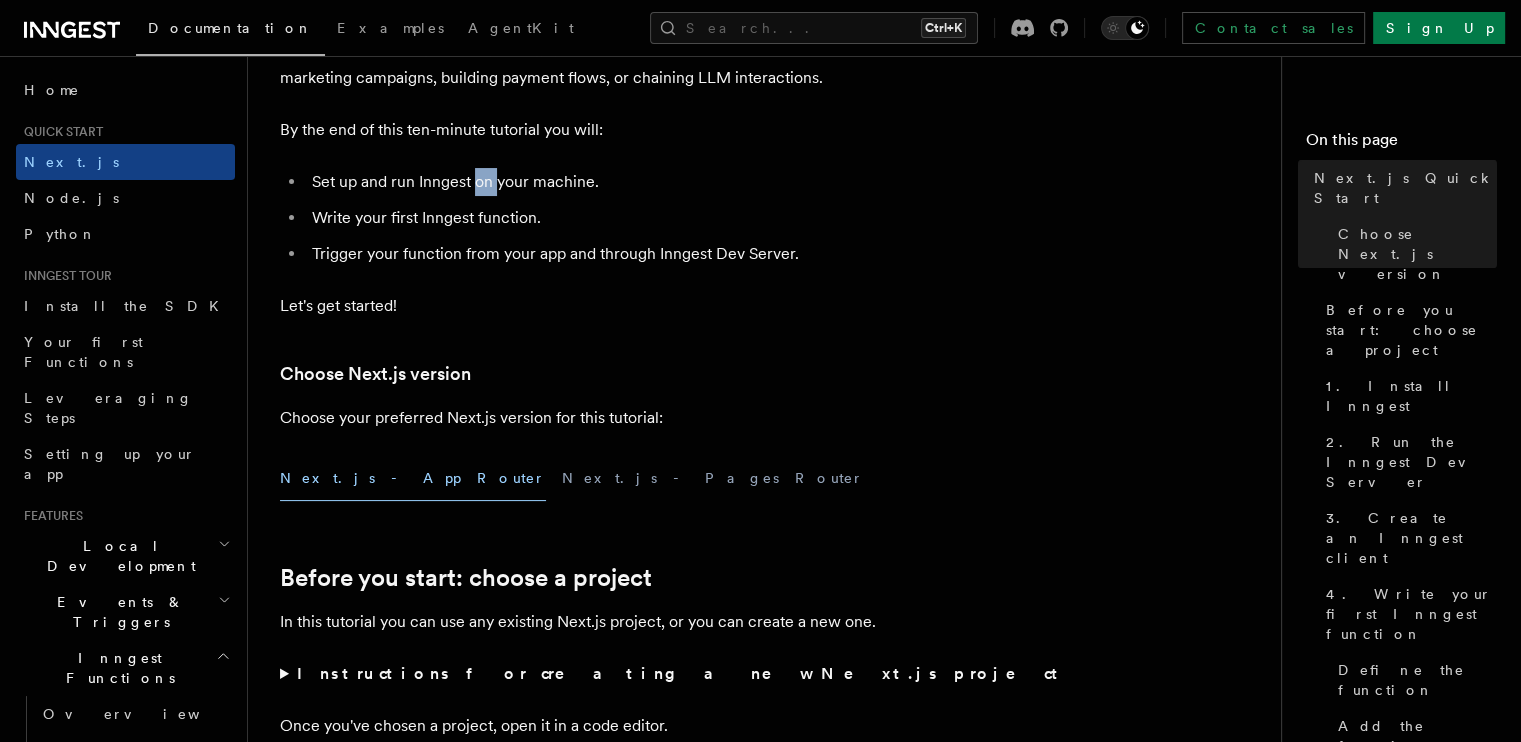 click on "Set up and run Inngest on your machine." at bounding box center [693, 182] 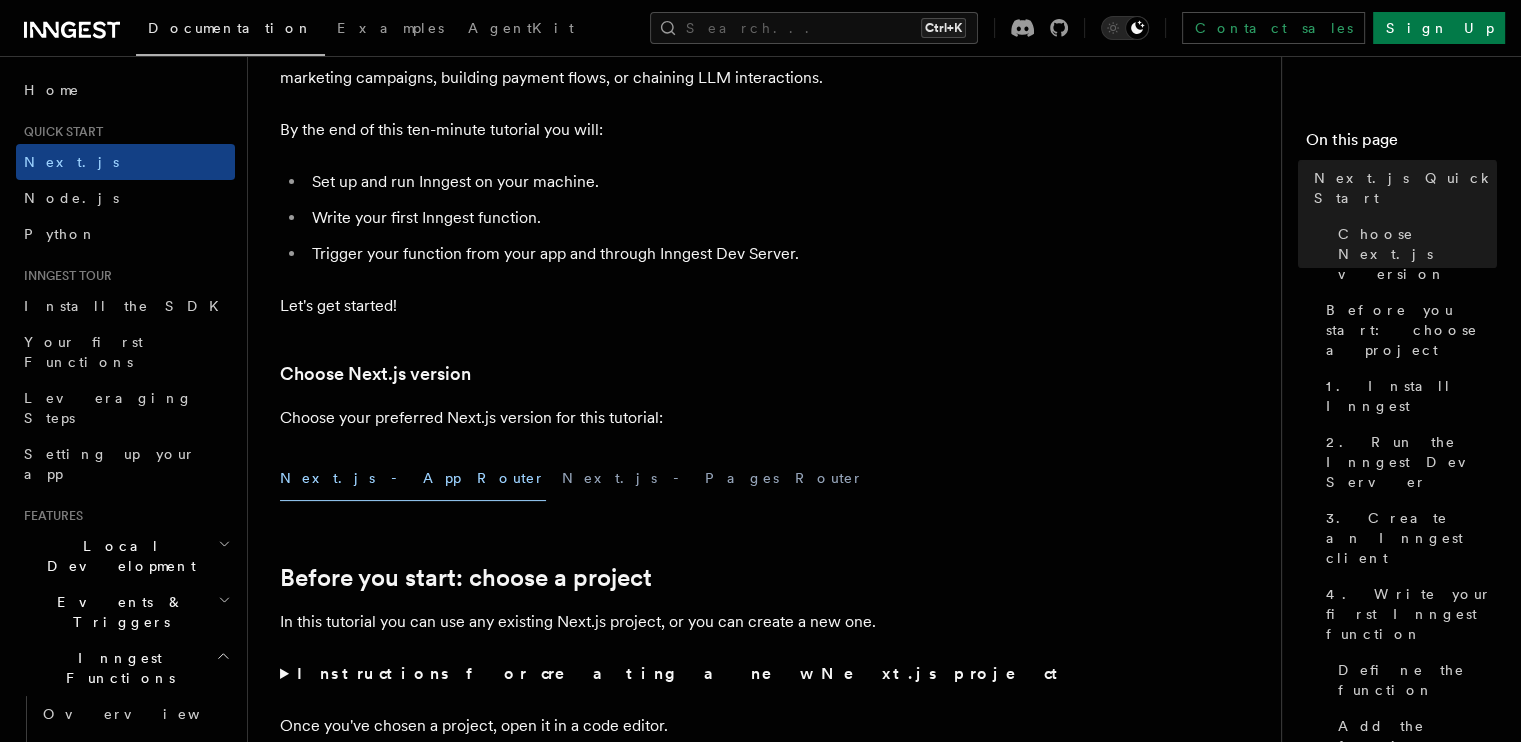 click on "Set up and run Inngest on your machine." at bounding box center [693, 182] 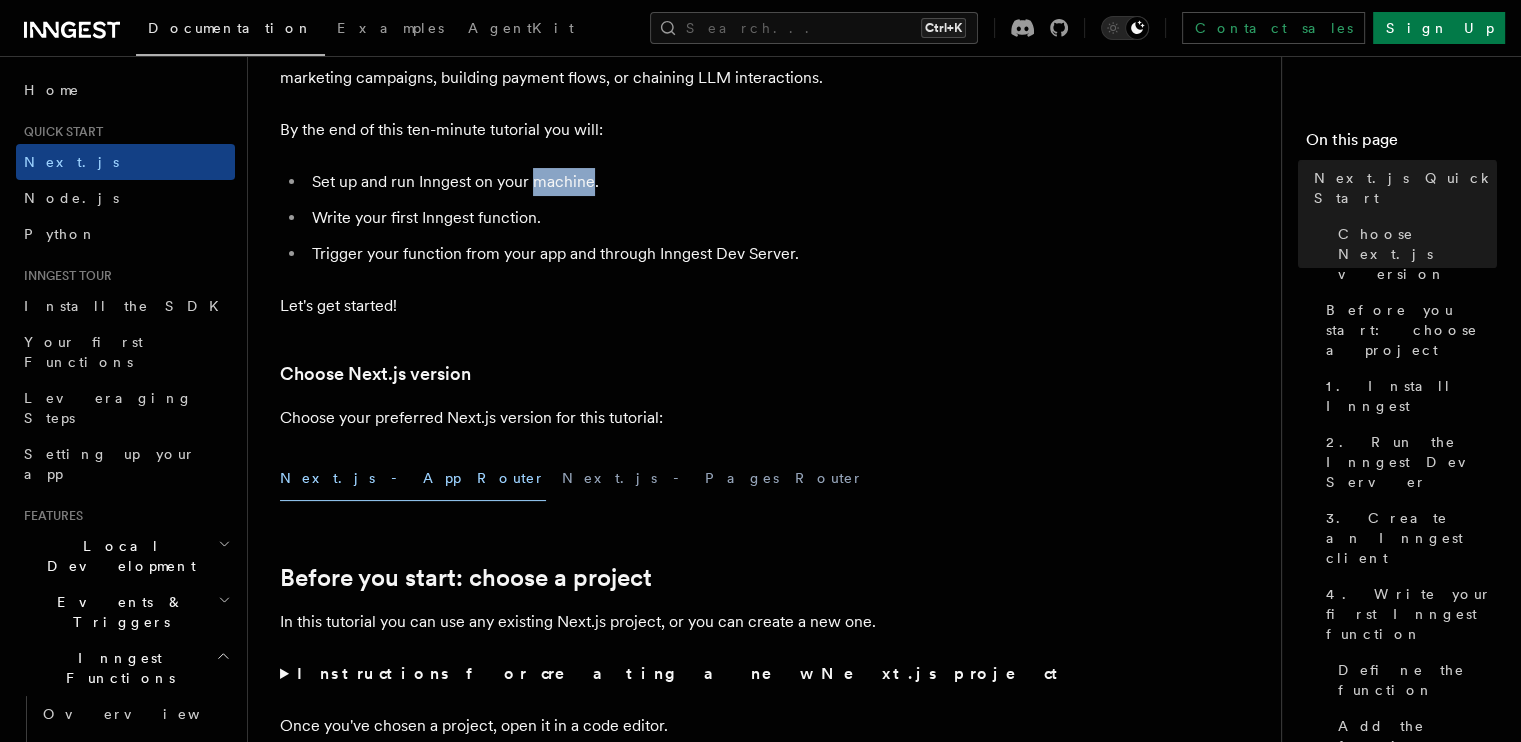 click on "Set up and run Inngest on your machine." at bounding box center [693, 182] 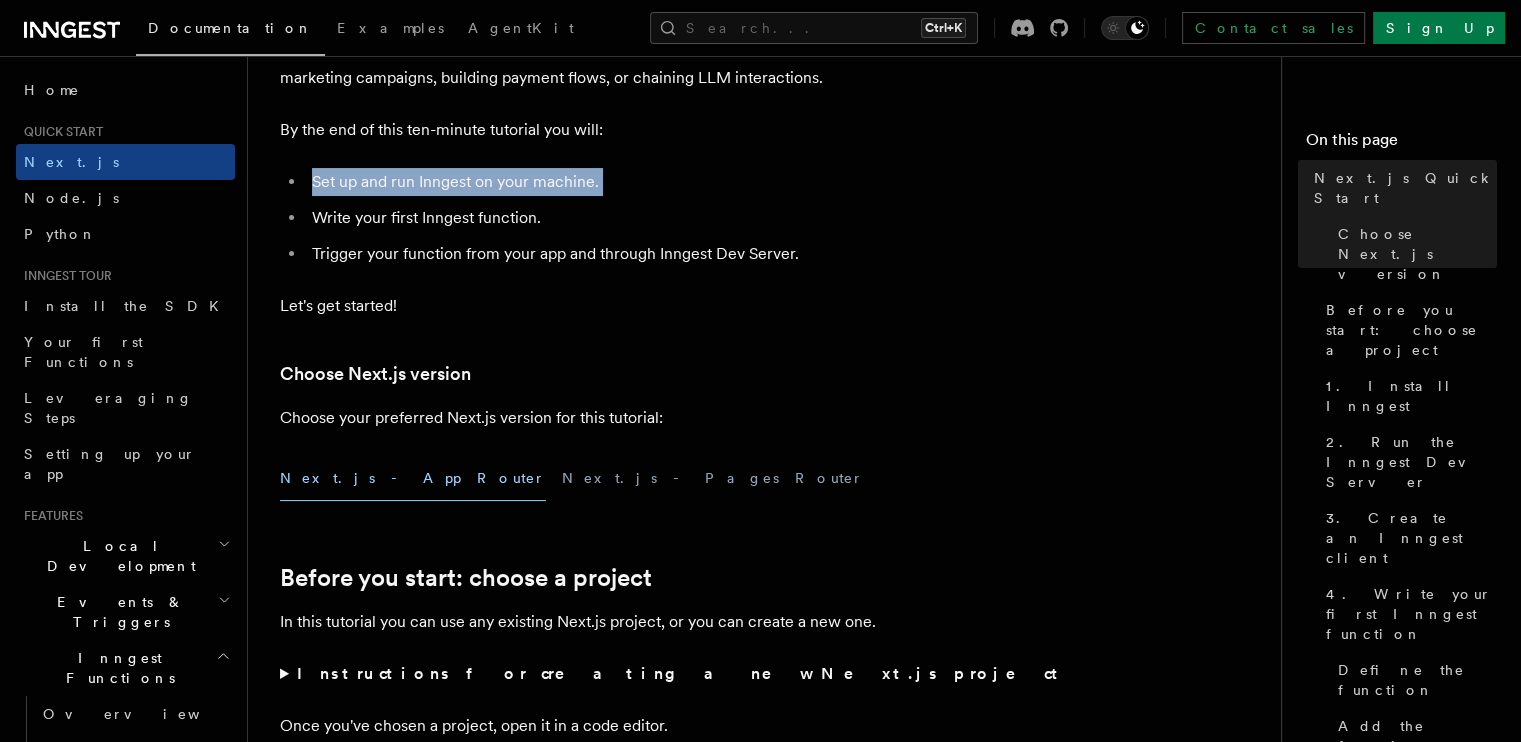 click on "Set up and run Inngest on your machine." at bounding box center [693, 182] 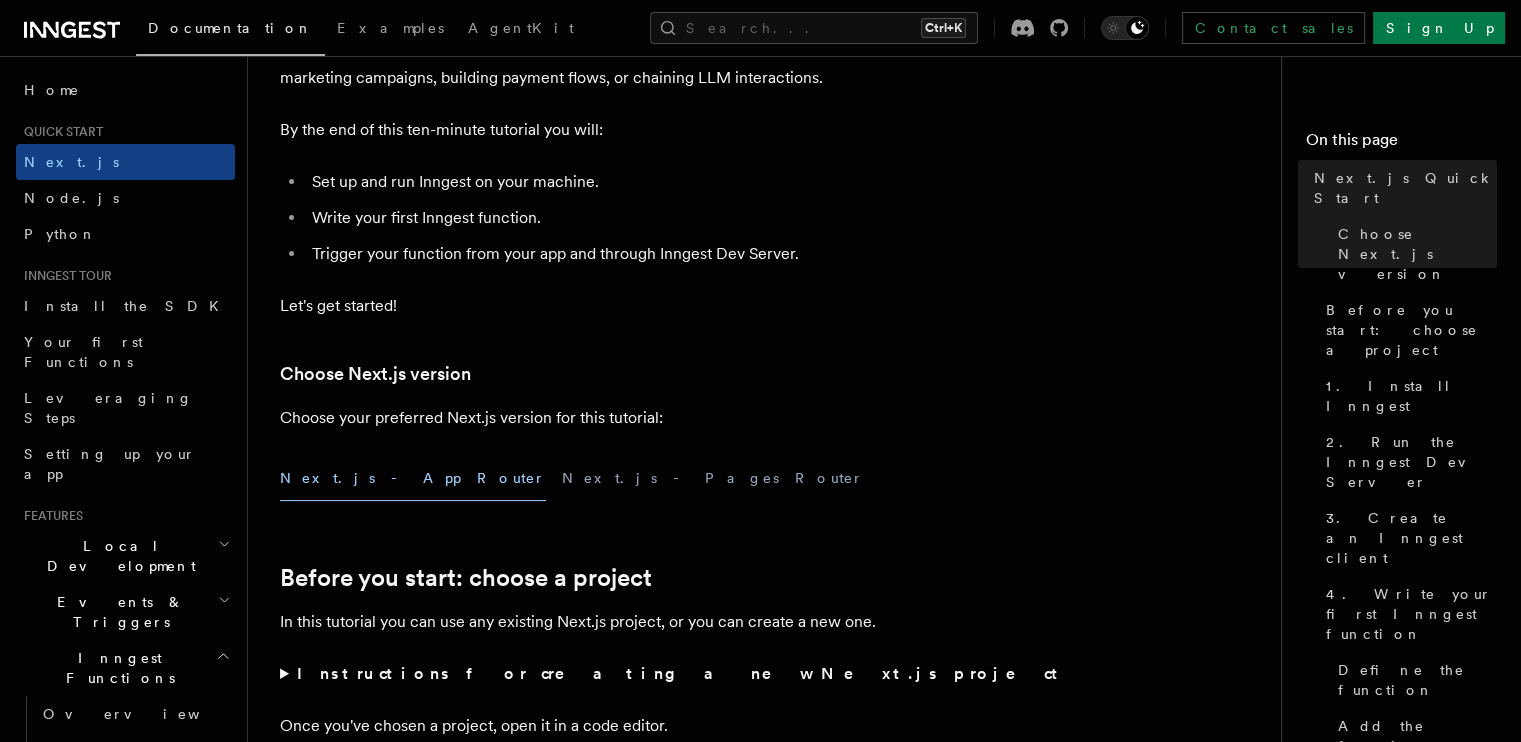 click on "Write your first Inngest function." at bounding box center (693, 218) 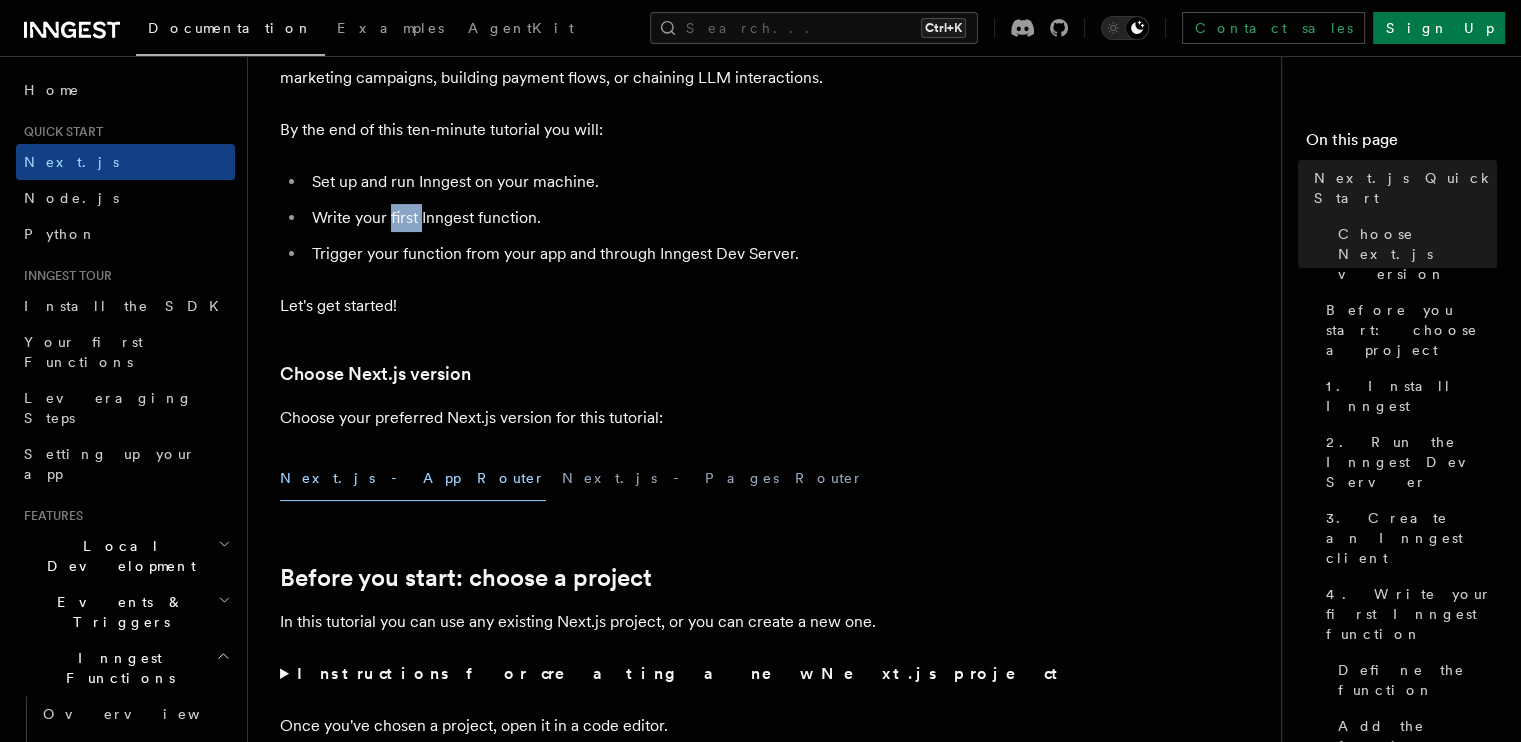 click on "Write your first Inngest function." at bounding box center (693, 218) 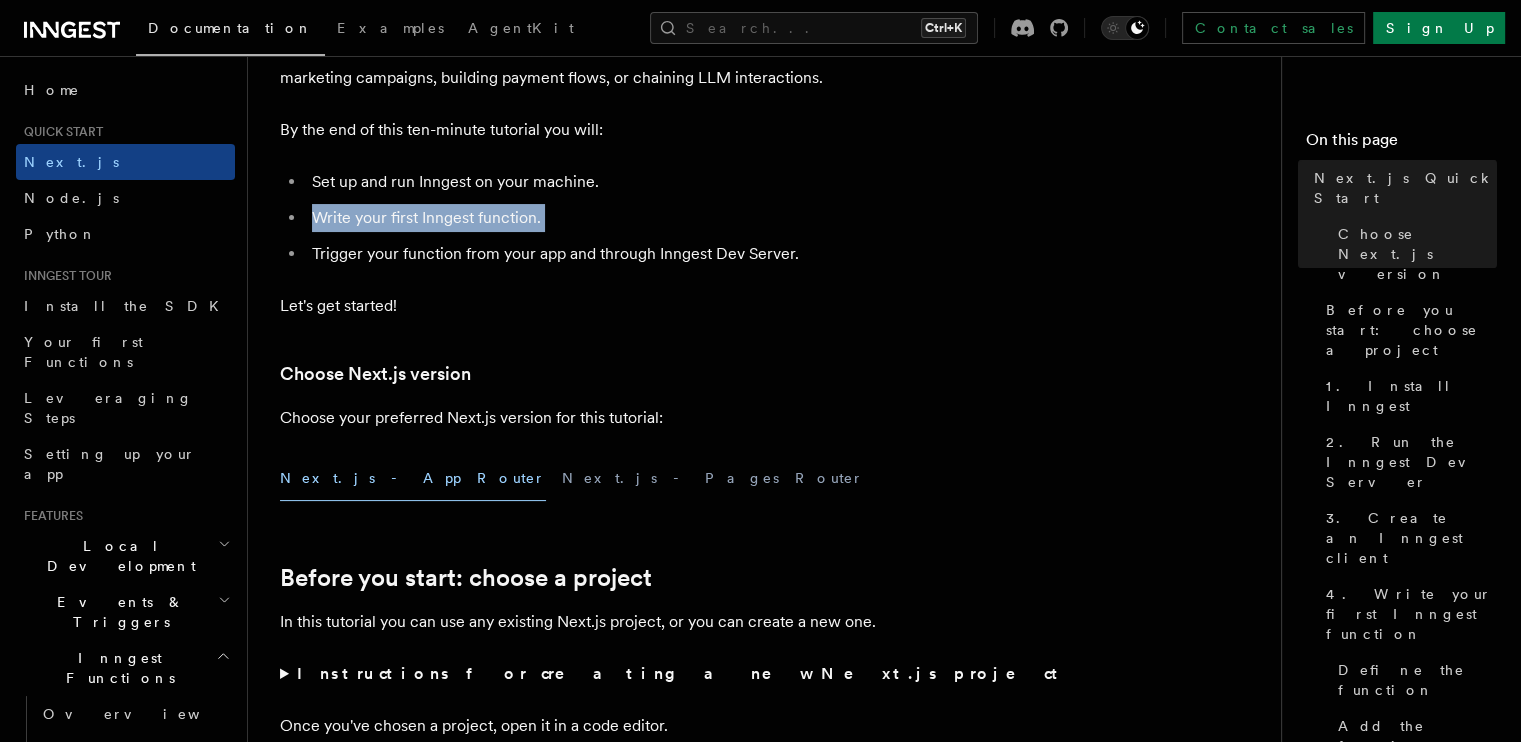click on "Write your first Inngest function." at bounding box center (693, 218) 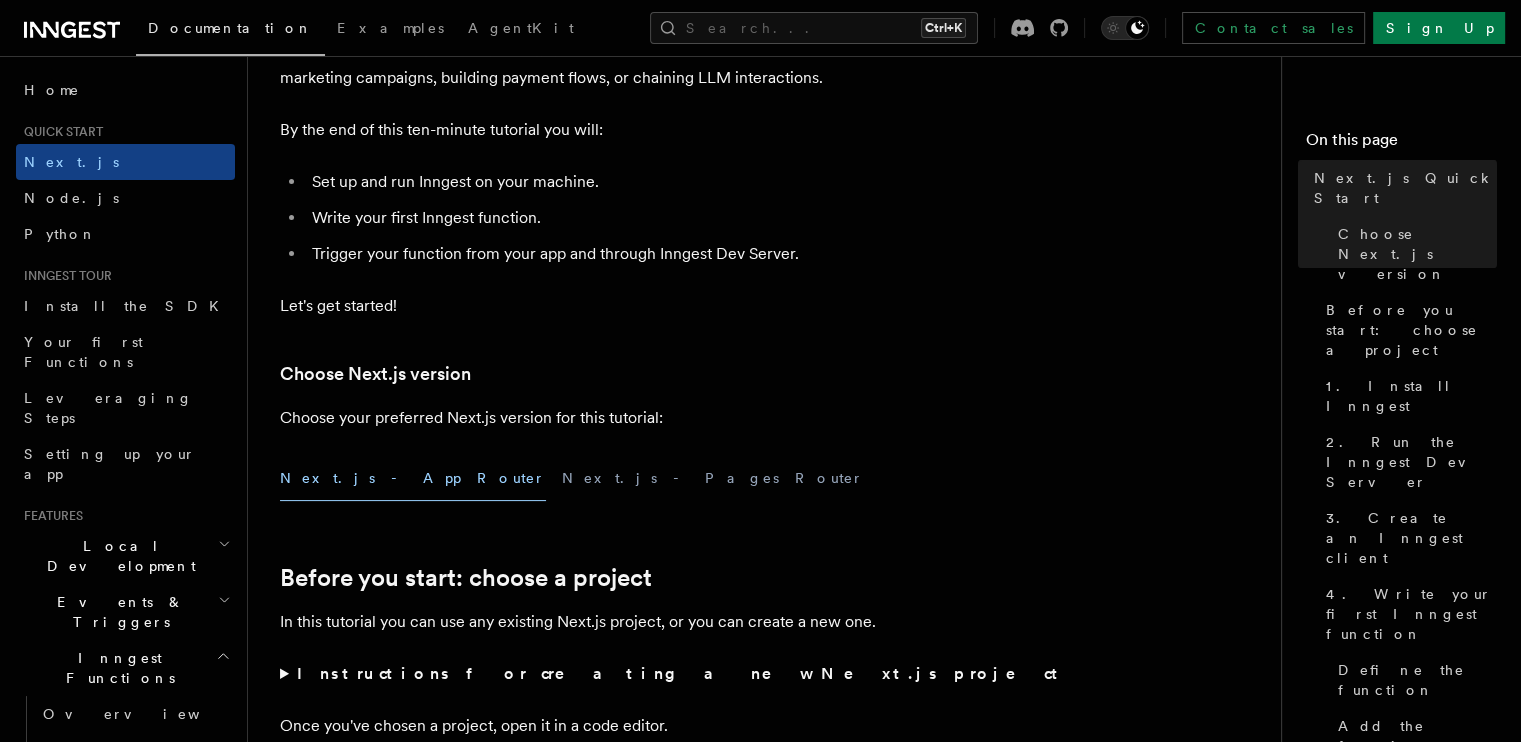 click on "Trigger your function from your app and through Inngest Dev Server." at bounding box center [693, 254] 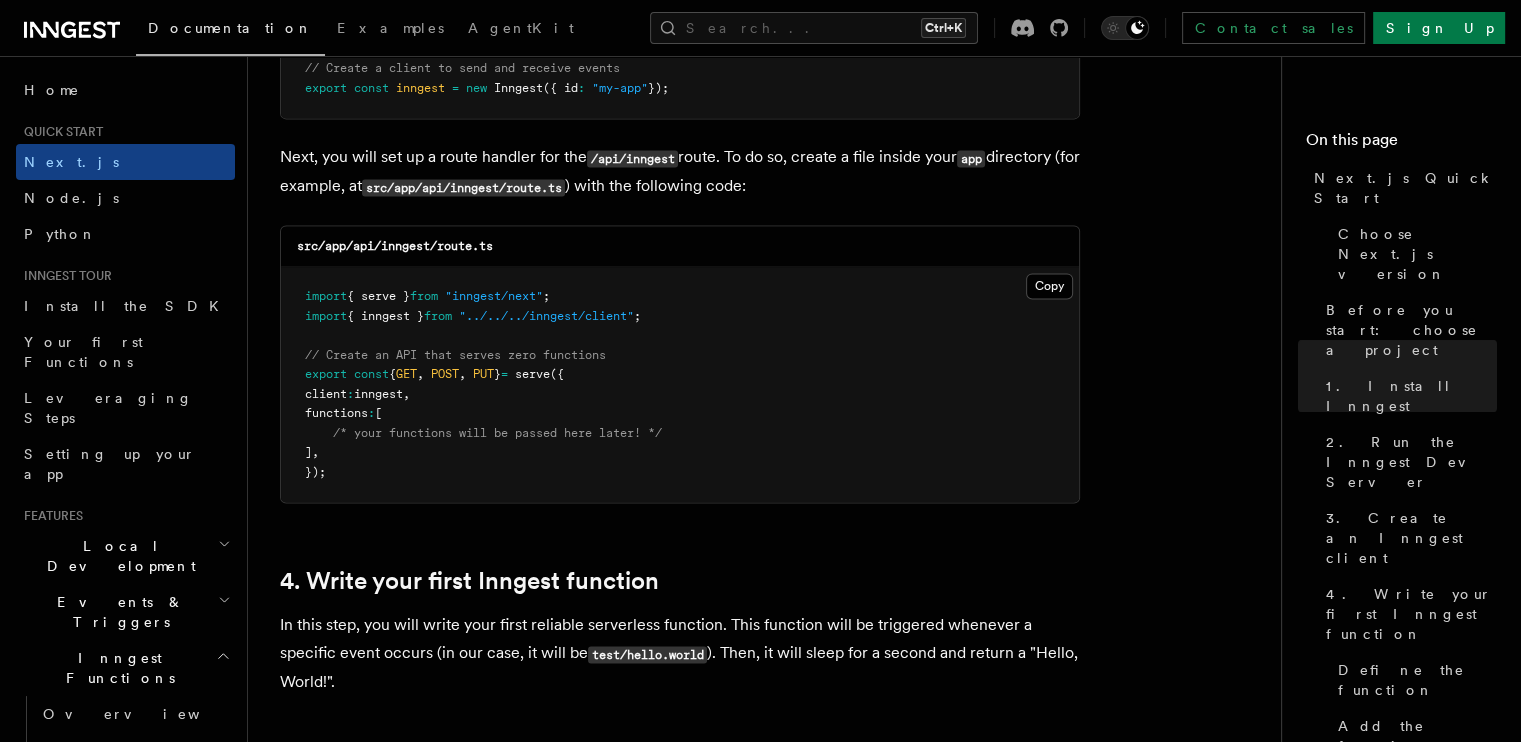 scroll, scrollTop: 2900, scrollLeft: 0, axis: vertical 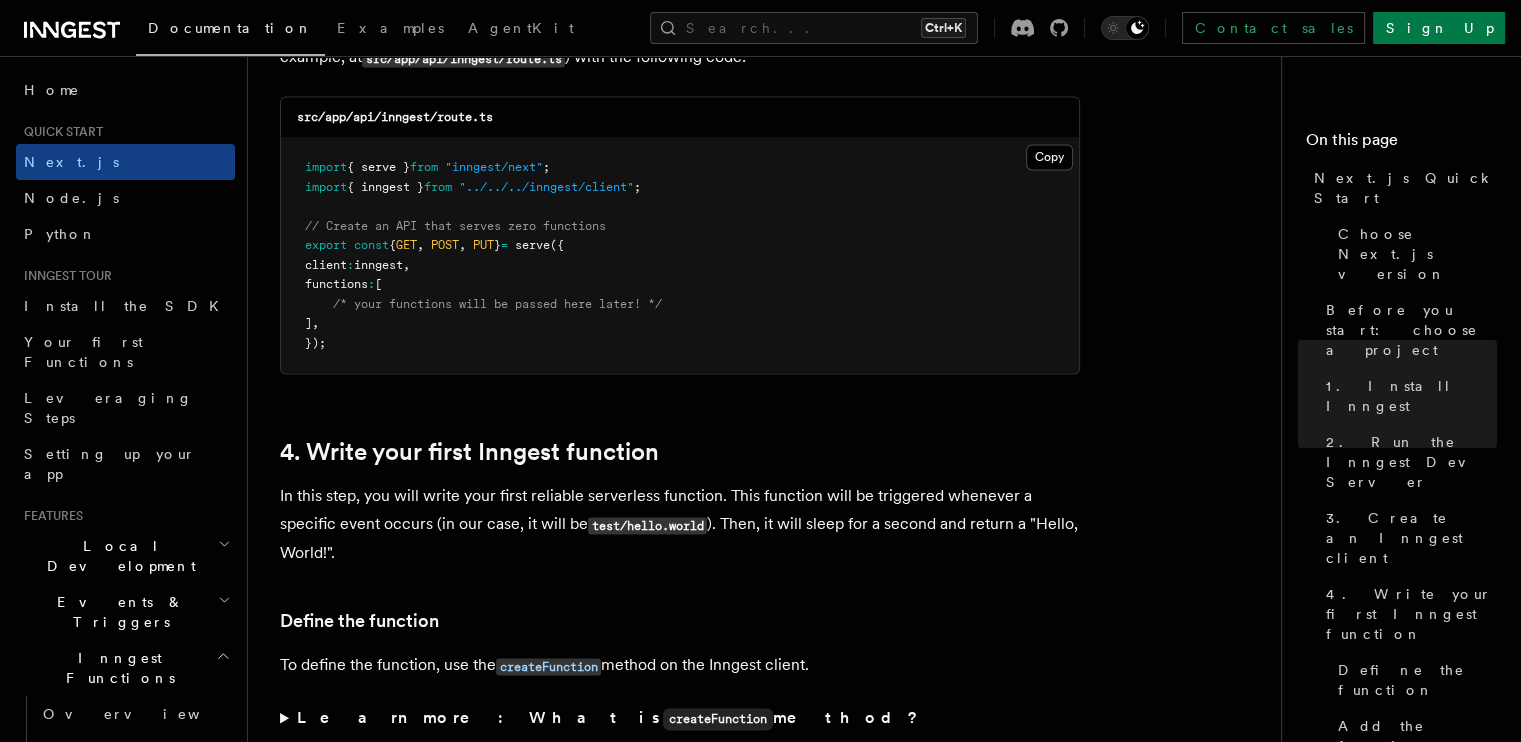 click on "/* your functions will be passed here later! */" at bounding box center [497, 304] 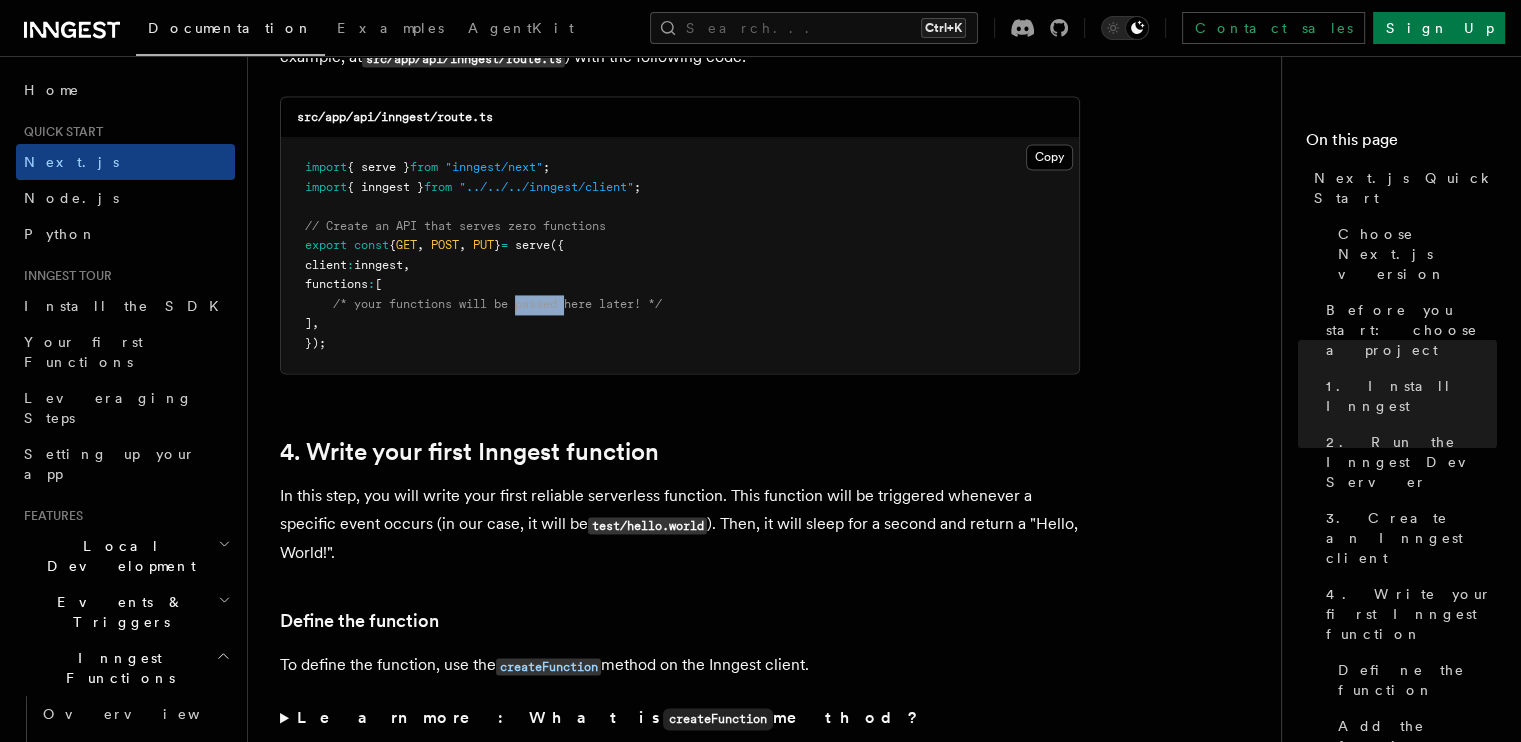 click on "/* your functions will be passed here later! */" at bounding box center [497, 304] 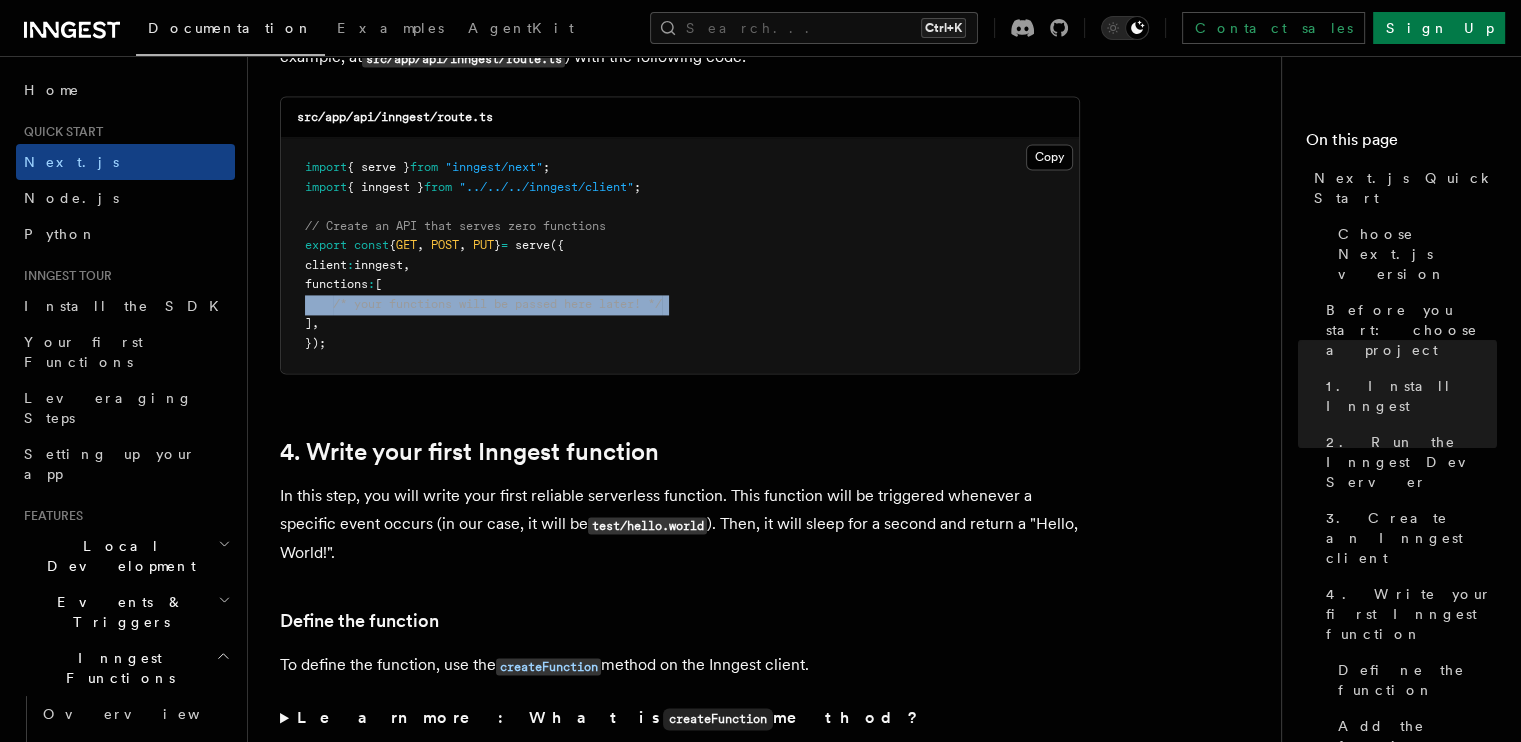 click on "/* your functions will be passed here later! */" at bounding box center (497, 304) 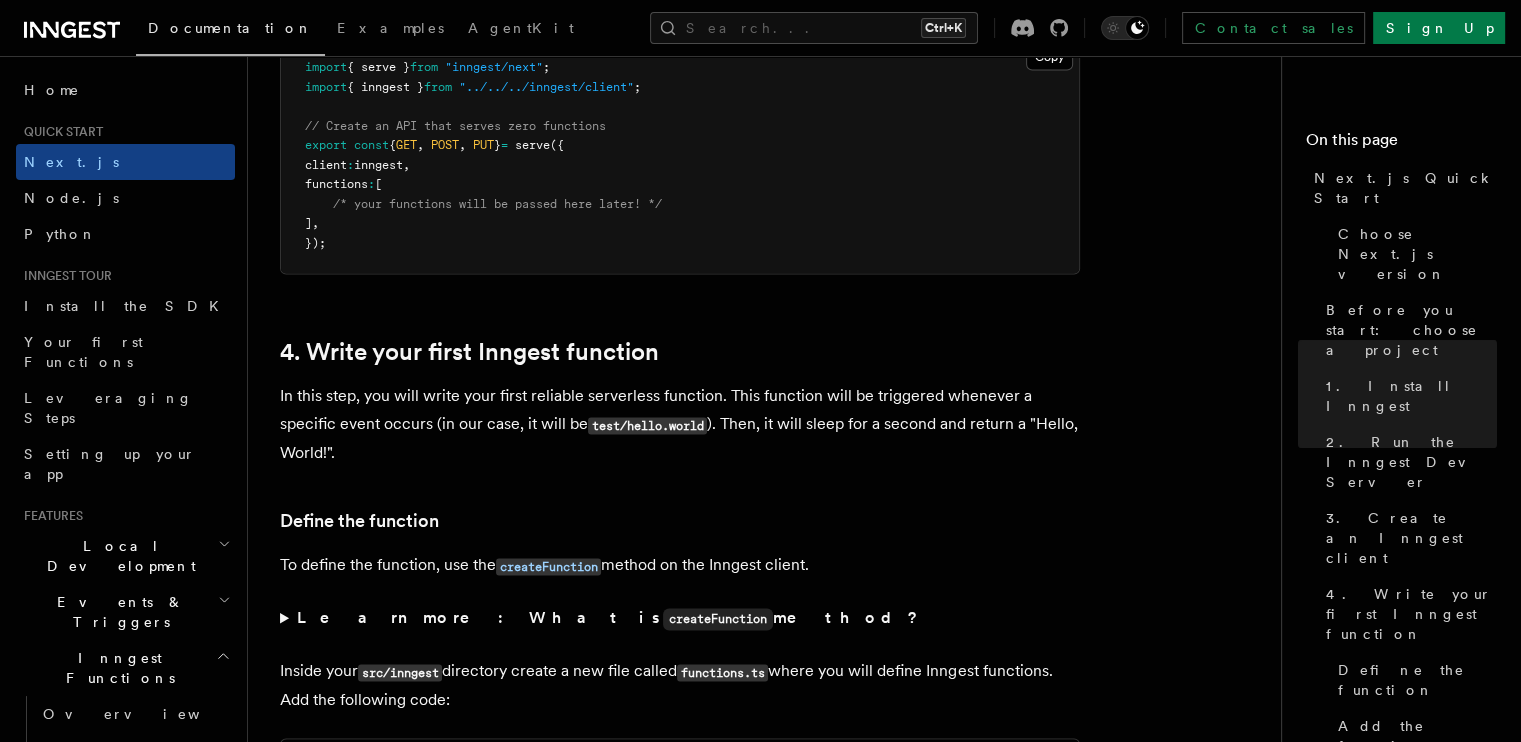 click on "Quick start Next.js Quick Start
In this tutorial you will add Inngest to a Next.js app to see how easy it can be to build complex workflows.
Inngest makes it easy to build, manage, and execute reliable workflows. Some use cases include scheduling drip marketing campaigns, building payment flows, or chaining LLM interactions.
By the end of this ten-minute tutorial you will:
Set up and run Inngest on your machine.
Write your first Inngest function.
Trigger your function from your app and through Inngest Dev Server.
Let's get started!
Choose Next.js version
Choose your preferred Next.js version for this tutorial:
Next.js - App Router Next.js - Pages Router Before you start: choose a project In this tutorial you can use any existing Next.js project, or you can create a new one. Instructions for creating a new Next.js project  Run the following command in your terminal to create a new Next.js project: Copy Copied npx  create-next-app@latest   --ts   --eslint   --tailwind   --src-dir   --app" at bounding box center (772, 3793) 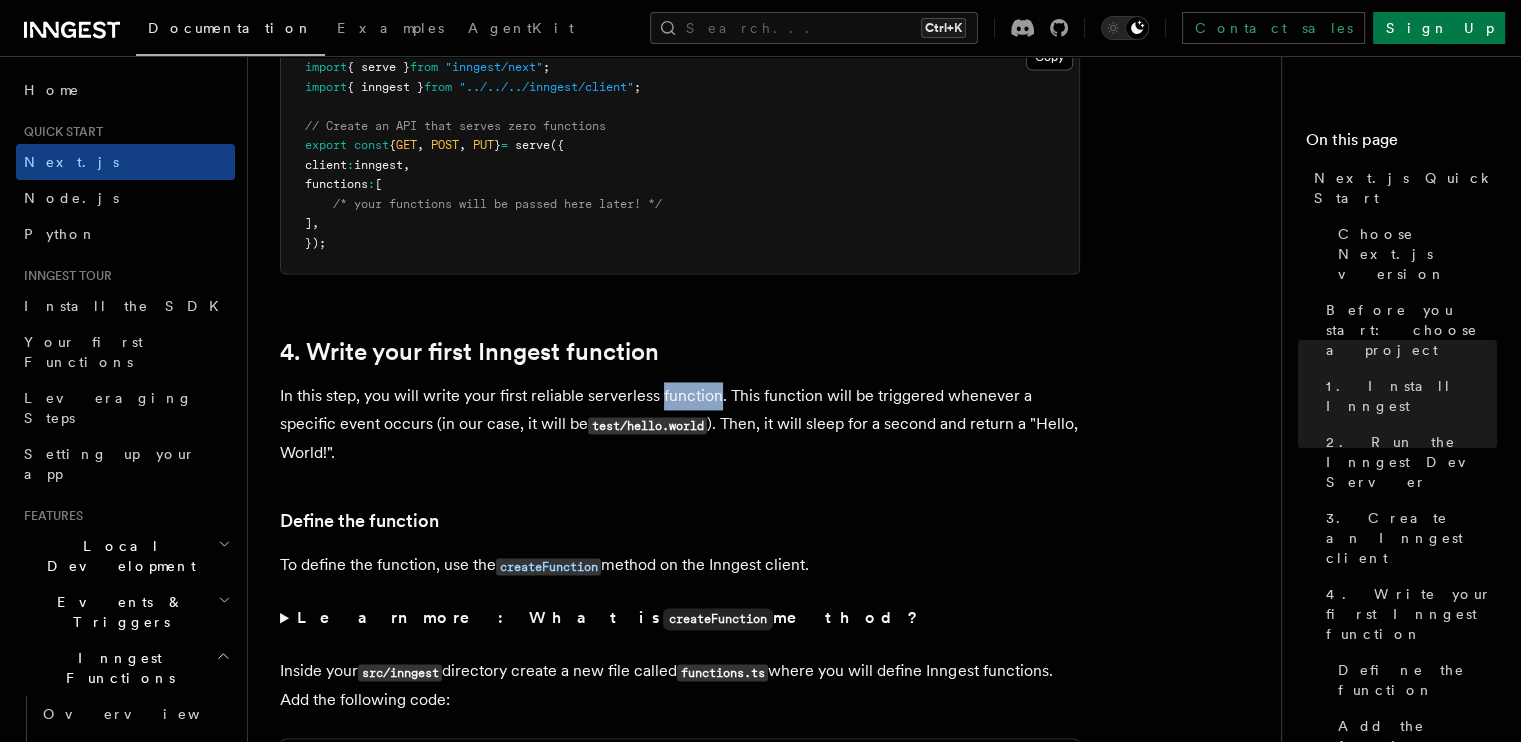 click on "Quick start Next.js Quick Start
In this tutorial you will add Inngest to a Next.js app to see how easy it can be to build complex workflows.
Inngest makes it easy to build, manage, and execute reliable workflows. Some use cases include scheduling drip marketing campaigns, building payment flows, or chaining LLM interactions.
By the end of this ten-minute tutorial you will:
Set up and run Inngest on your machine.
Write your first Inngest function.
Trigger your function from your app and through Inngest Dev Server.
Let's get started!
Choose Next.js version
Choose your preferred Next.js version for this tutorial:
Next.js - App Router Next.js - Pages Router Before you start: choose a project In this tutorial you can use any existing Next.js project, or you can create a new one. Instructions for creating a new Next.js project  Run the following command in your terminal to create a new Next.js project: Copy Copied npx  create-next-app@latest   --ts   --eslint   --tailwind   --src-dir   --app" at bounding box center (772, 3793) 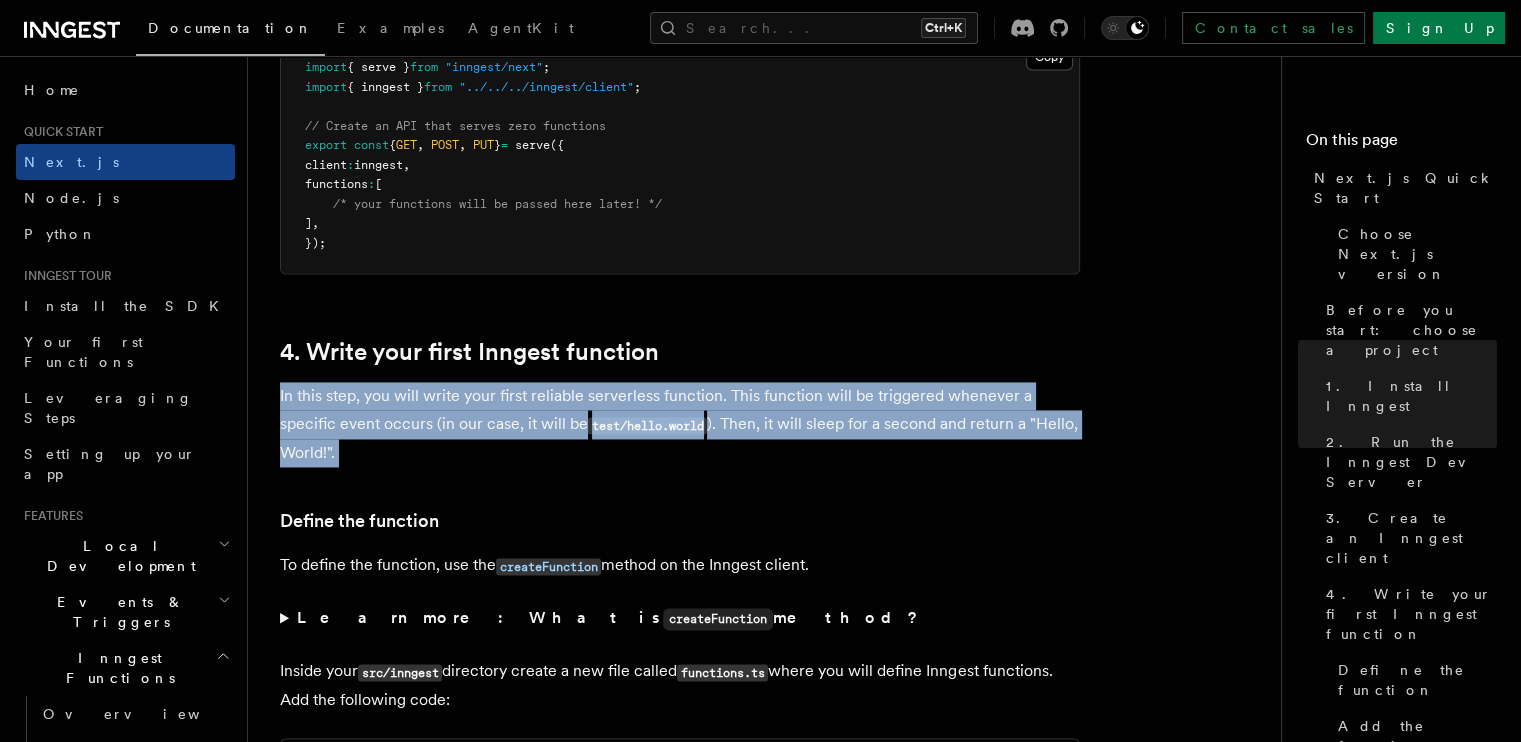 click on "Quick start Next.js Quick Start
In this tutorial you will add Inngest to a Next.js app to see how easy it can be to build complex workflows.
Inngest makes it easy to build, manage, and execute reliable workflows. Some use cases include scheduling drip marketing campaigns, building payment flows, or chaining LLM interactions.
By the end of this ten-minute tutorial you will:
Set up and run Inngest on your machine.
Write your first Inngest function.
Trigger your function from your app and through Inngest Dev Server.
Let's get started!
Choose Next.js version
Choose your preferred Next.js version for this tutorial:
Next.js - App Router Next.js - Pages Router Before you start: choose a project In this tutorial you can use any existing Next.js project, or you can create a new one. Instructions for creating a new Next.js project  Run the following command in your terminal to create a new Next.js project: Copy Copied npx  create-next-app@latest   --ts   --eslint   --tailwind   --src-dir   --app" at bounding box center (772, 3793) 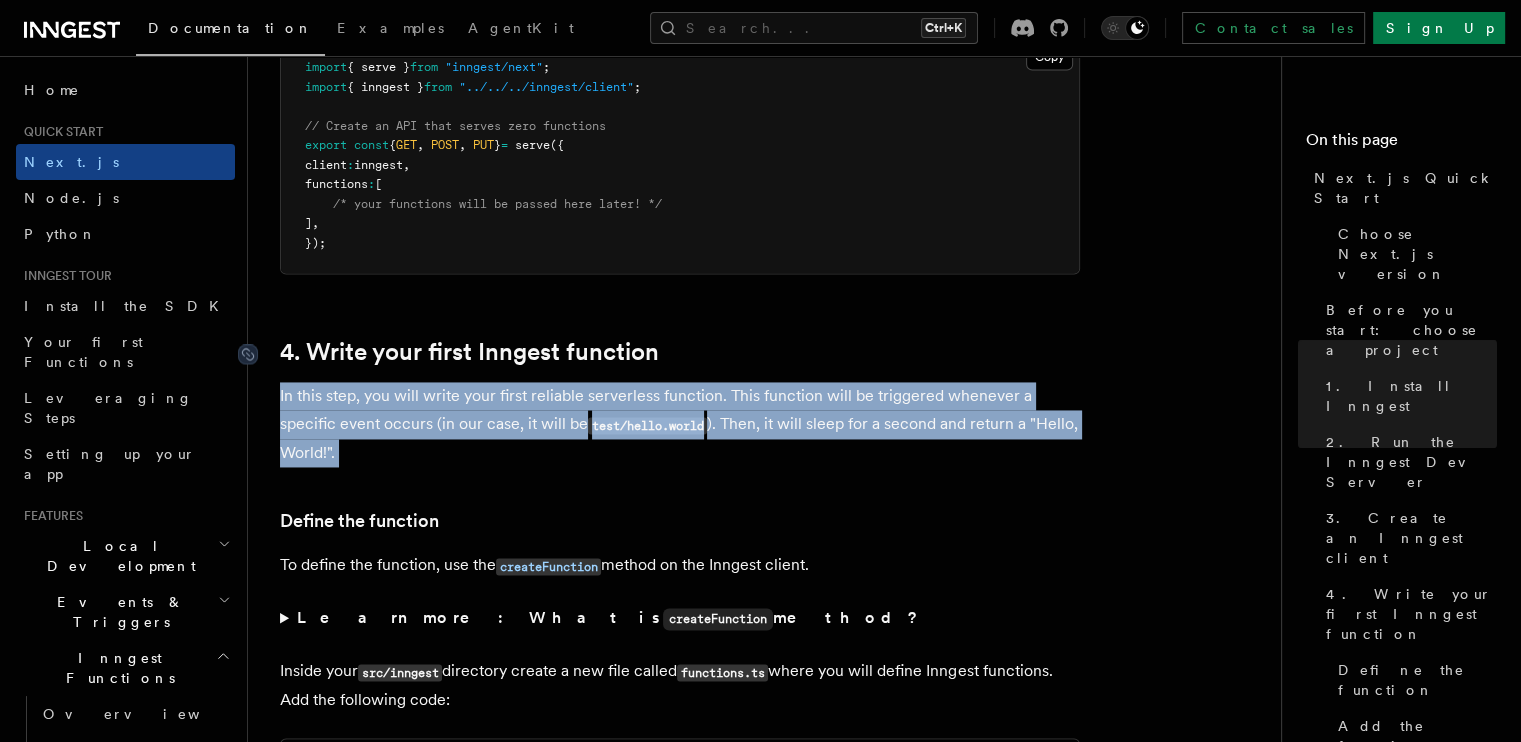 click on "4. Write your first Inngest function" at bounding box center (469, 352) 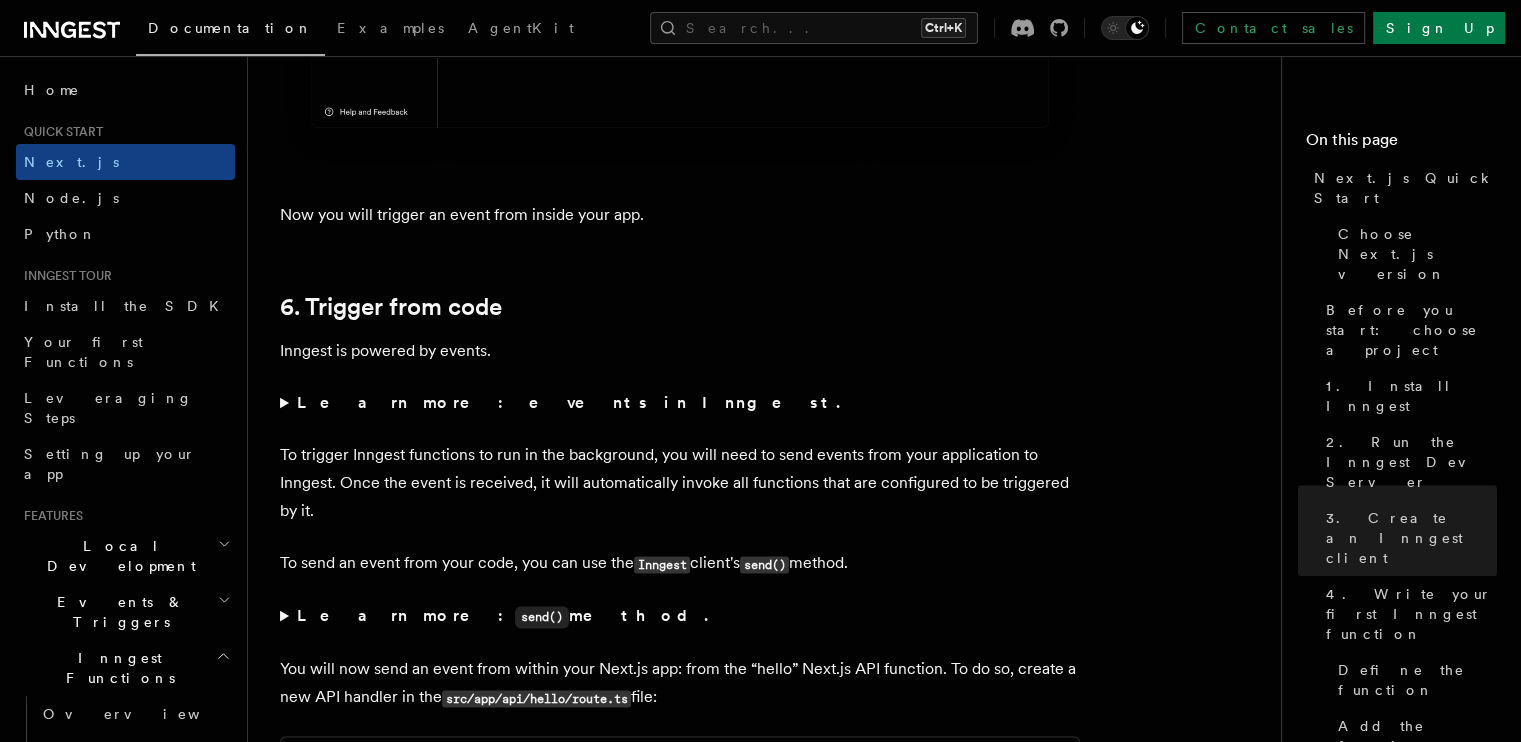 scroll, scrollTop: 9837, scrollLeft: 0, axis: vertical 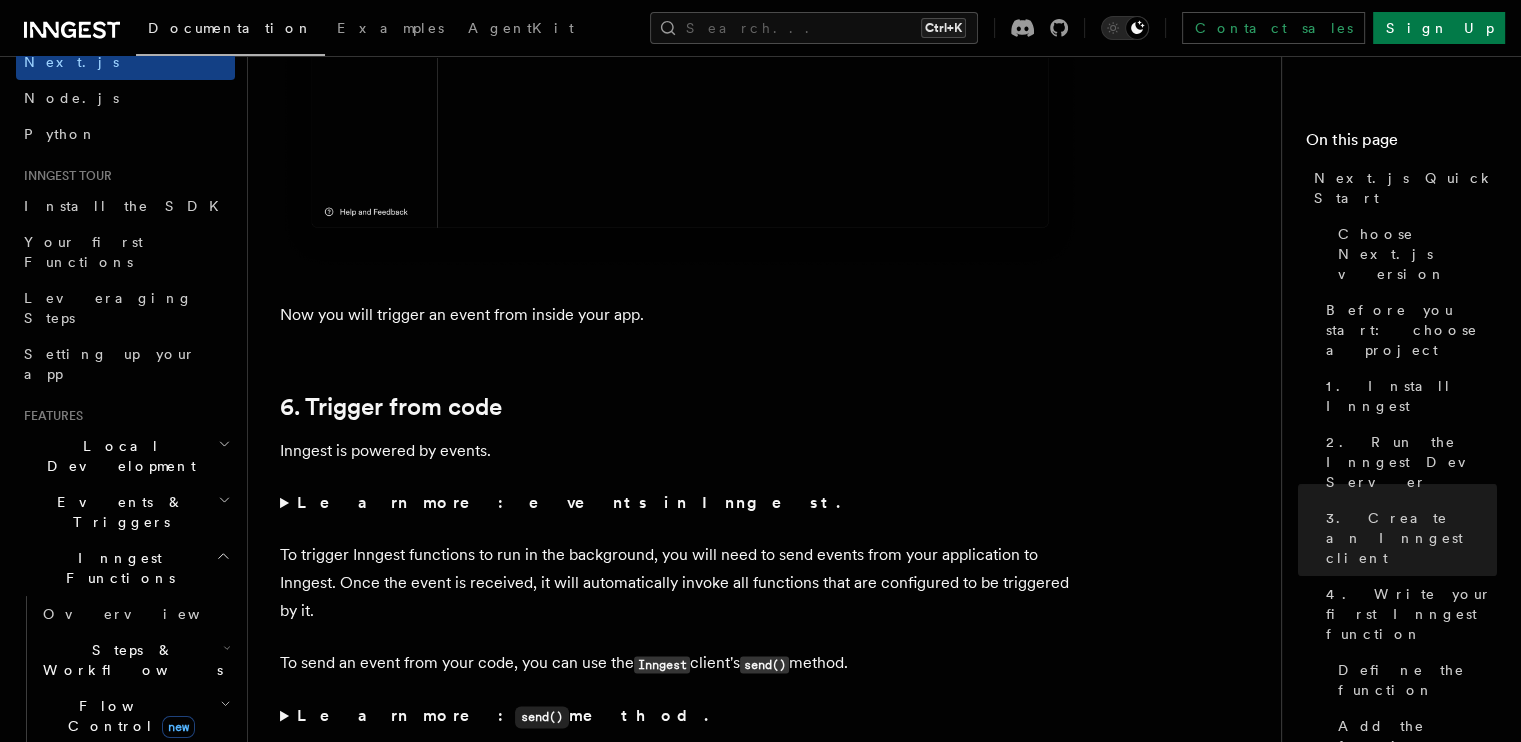 click 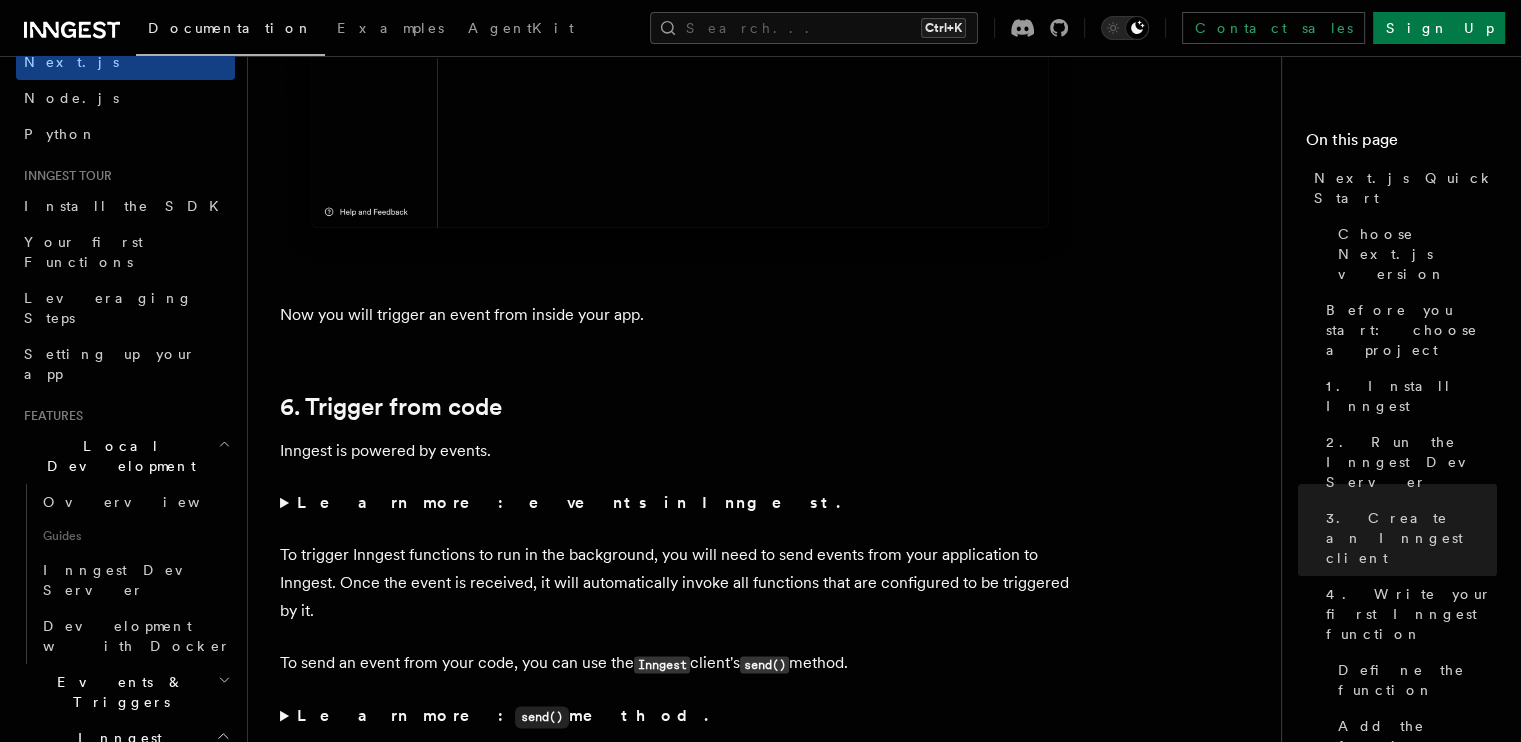 click 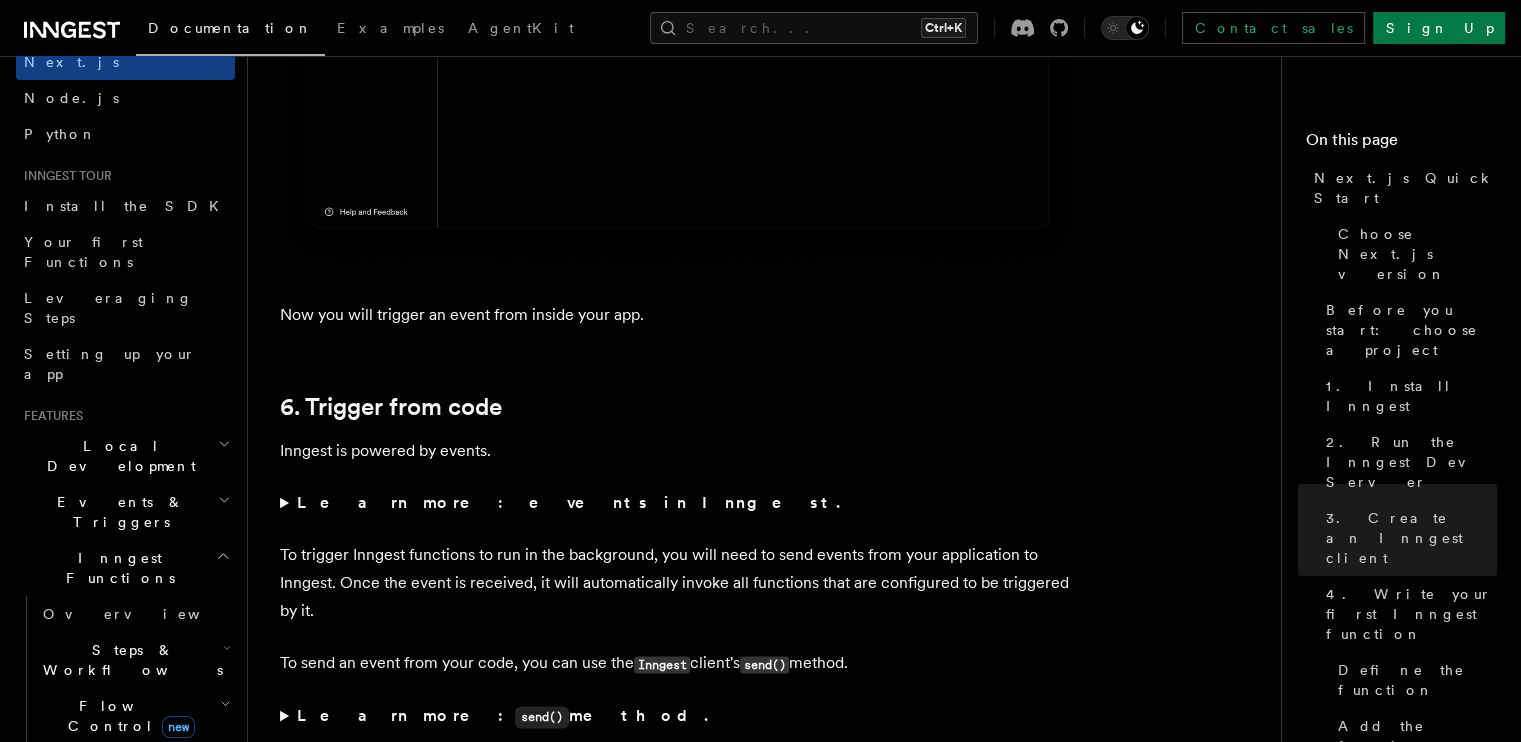 click 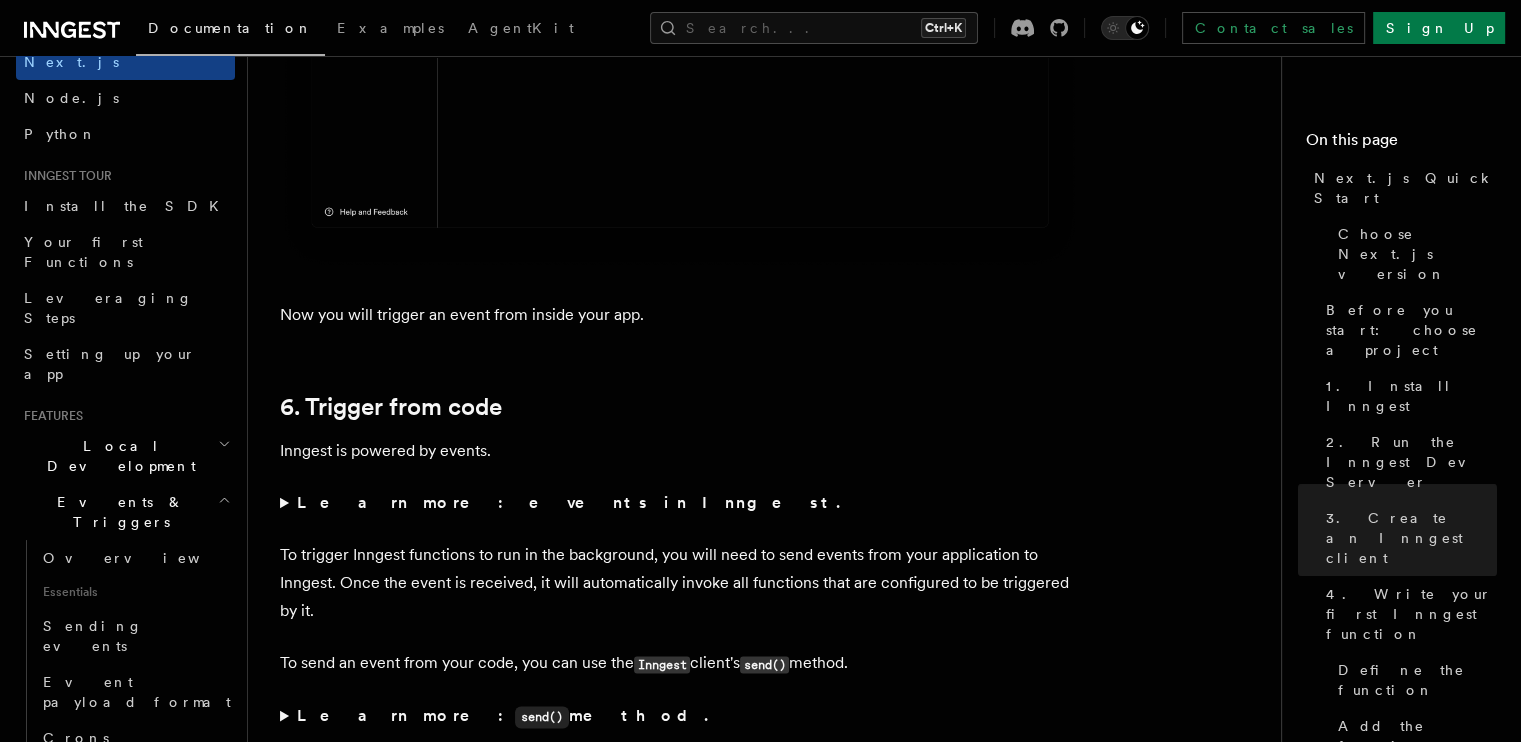 click 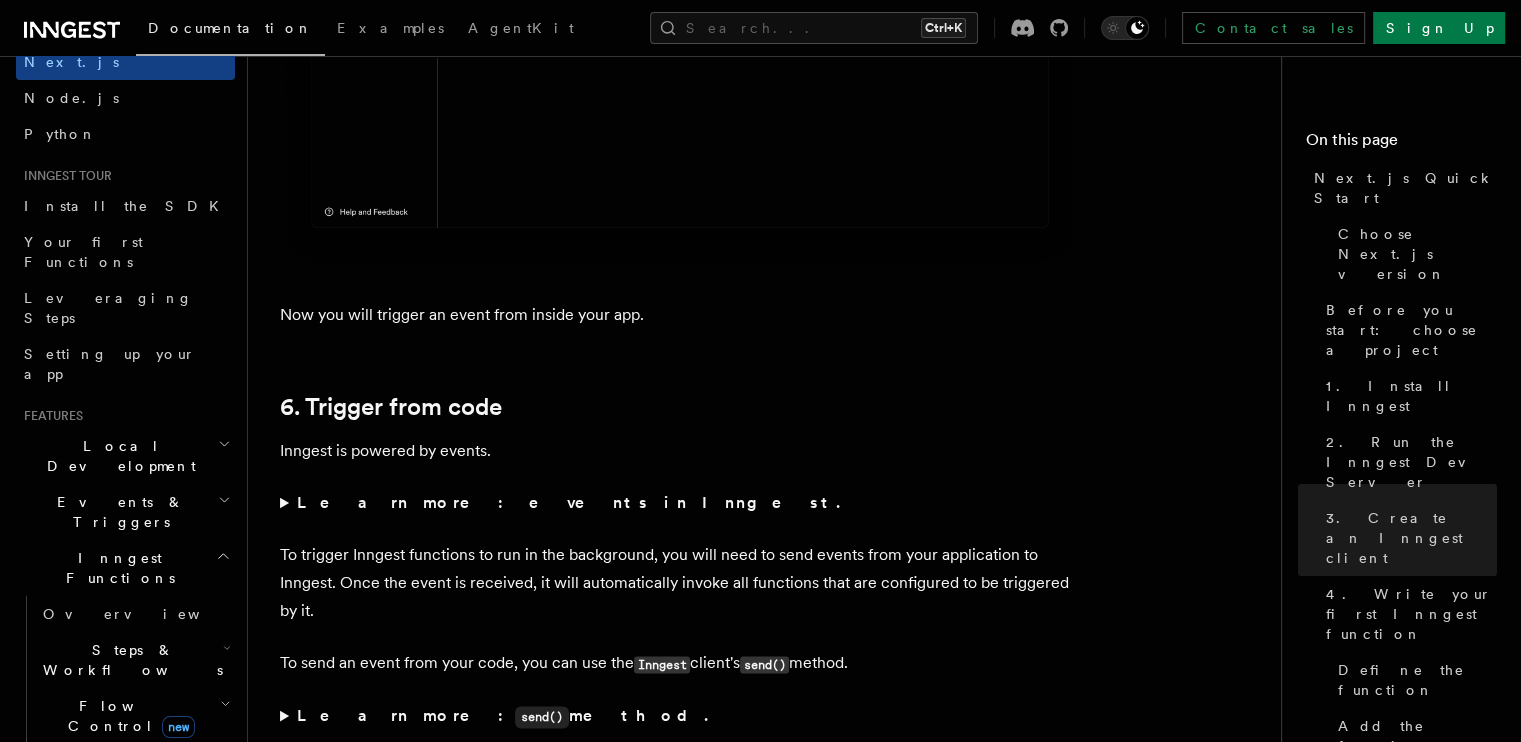 click 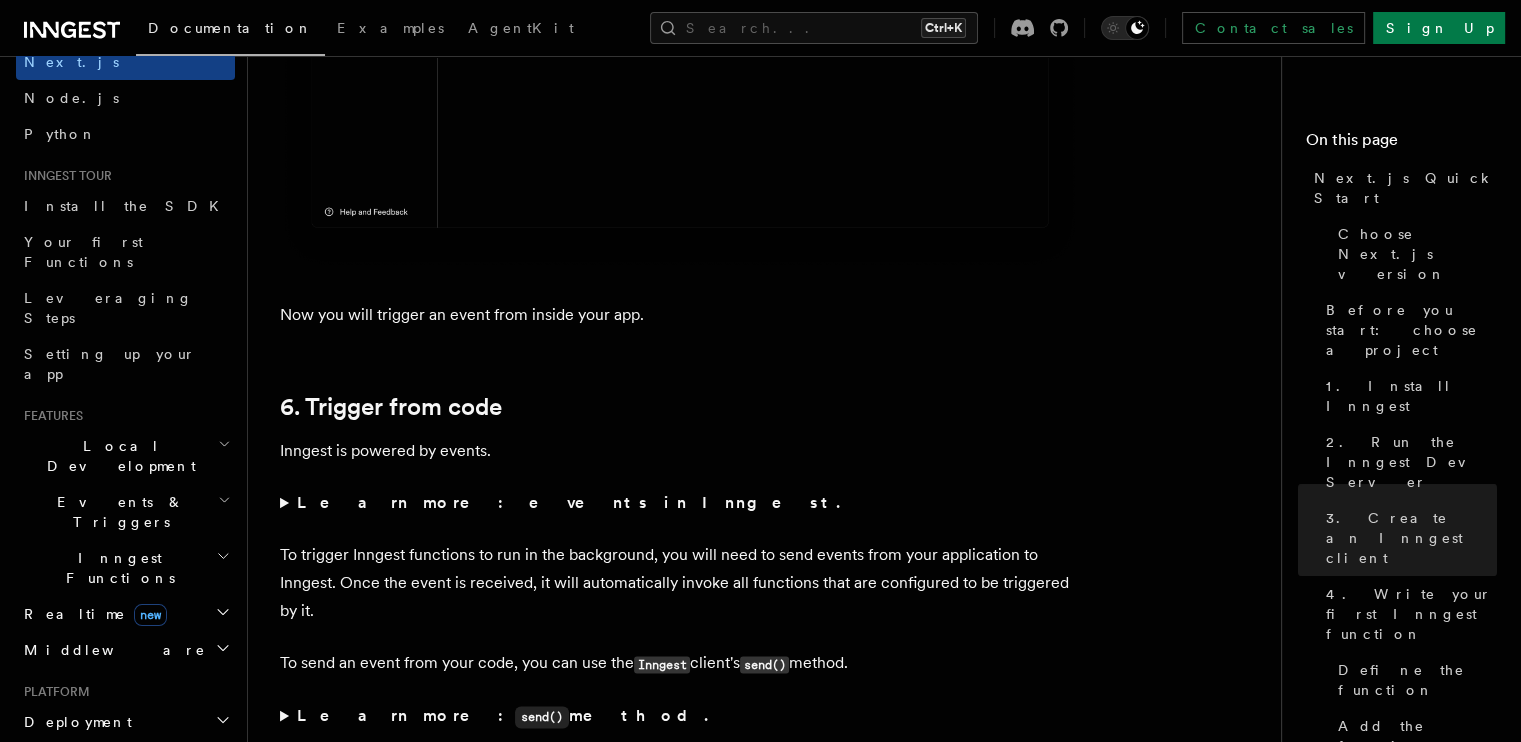 click 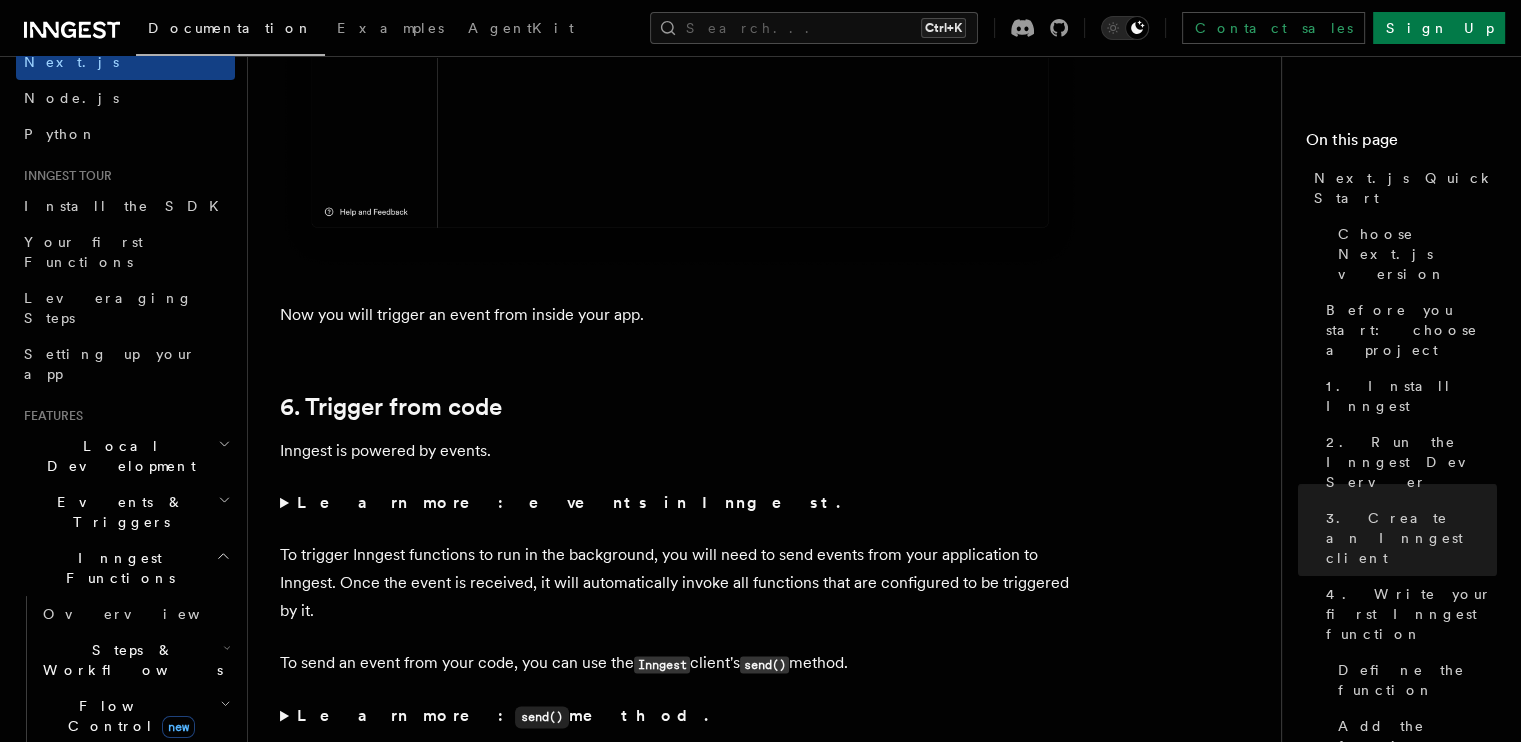 click 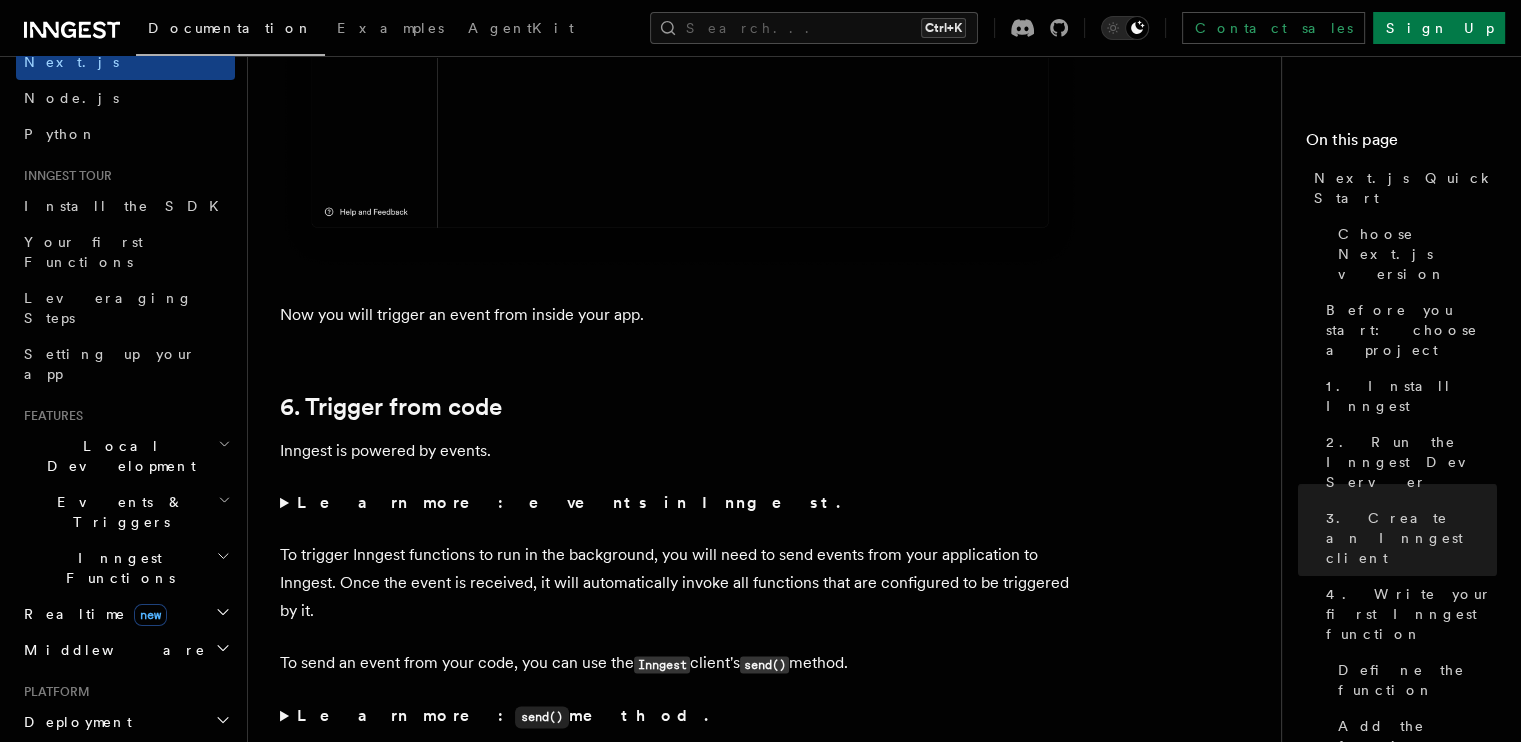 click on "Realtime new" at bounding box center [125, 614] 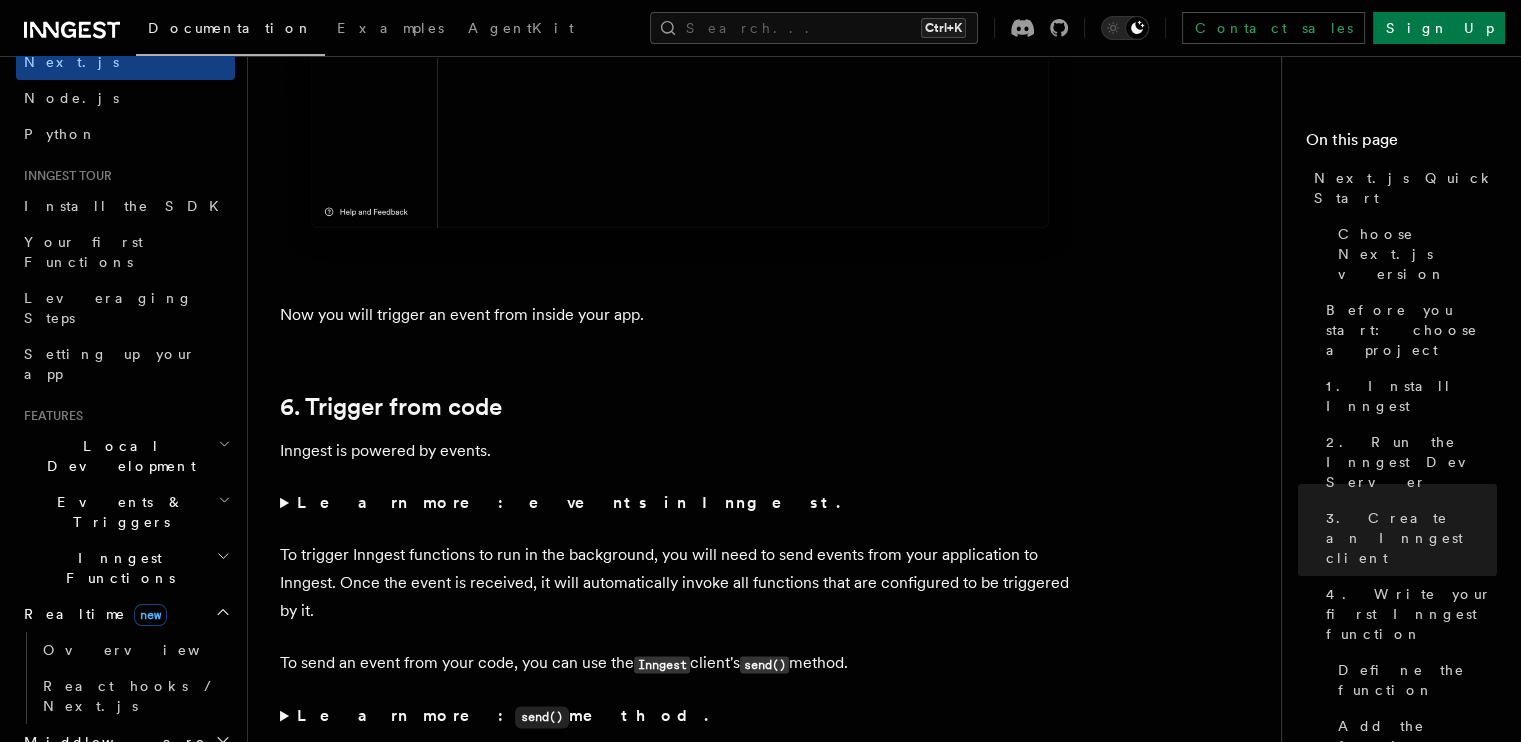 click on "Realtime new" at bounding box center [125, 614] 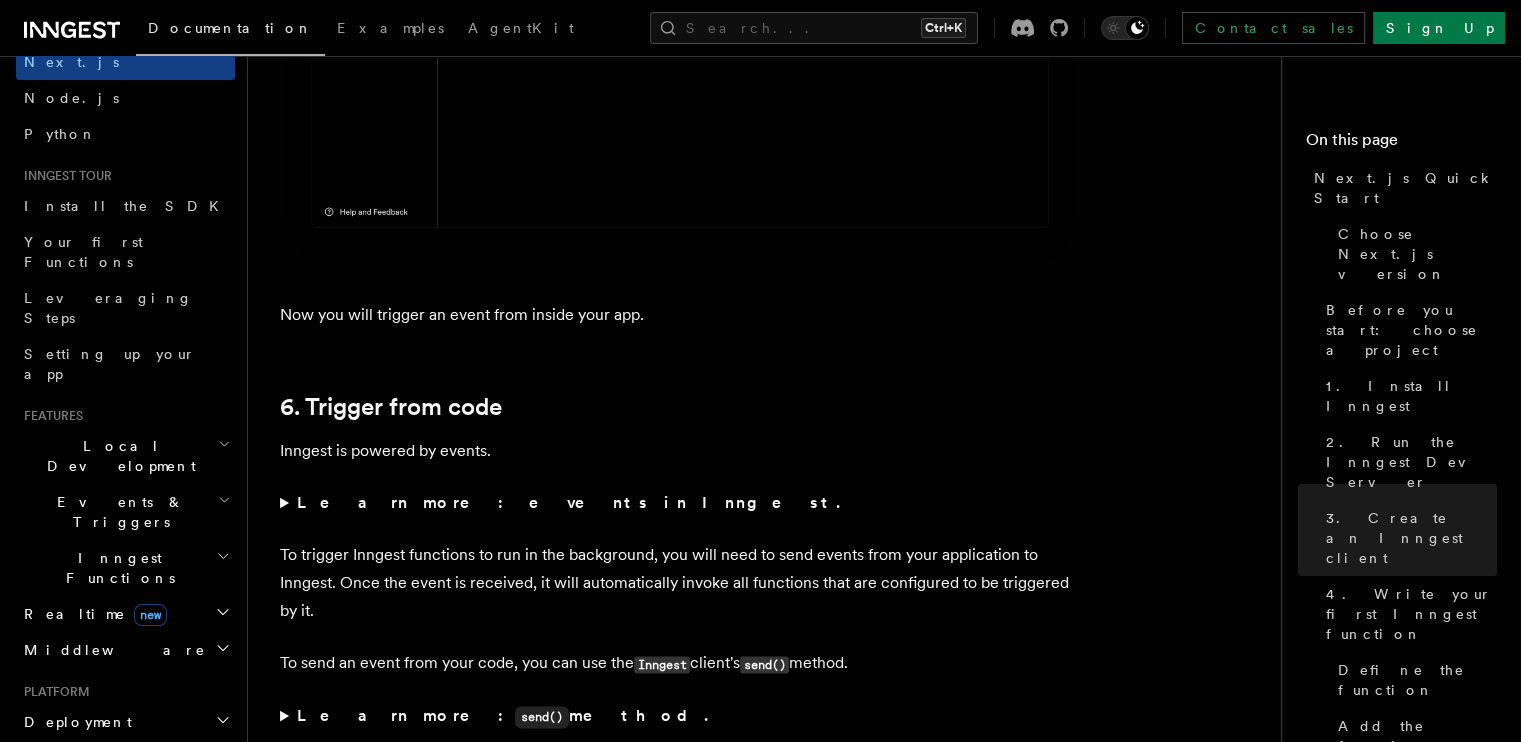 click on "Middleware" at bounding box center [125, 650] 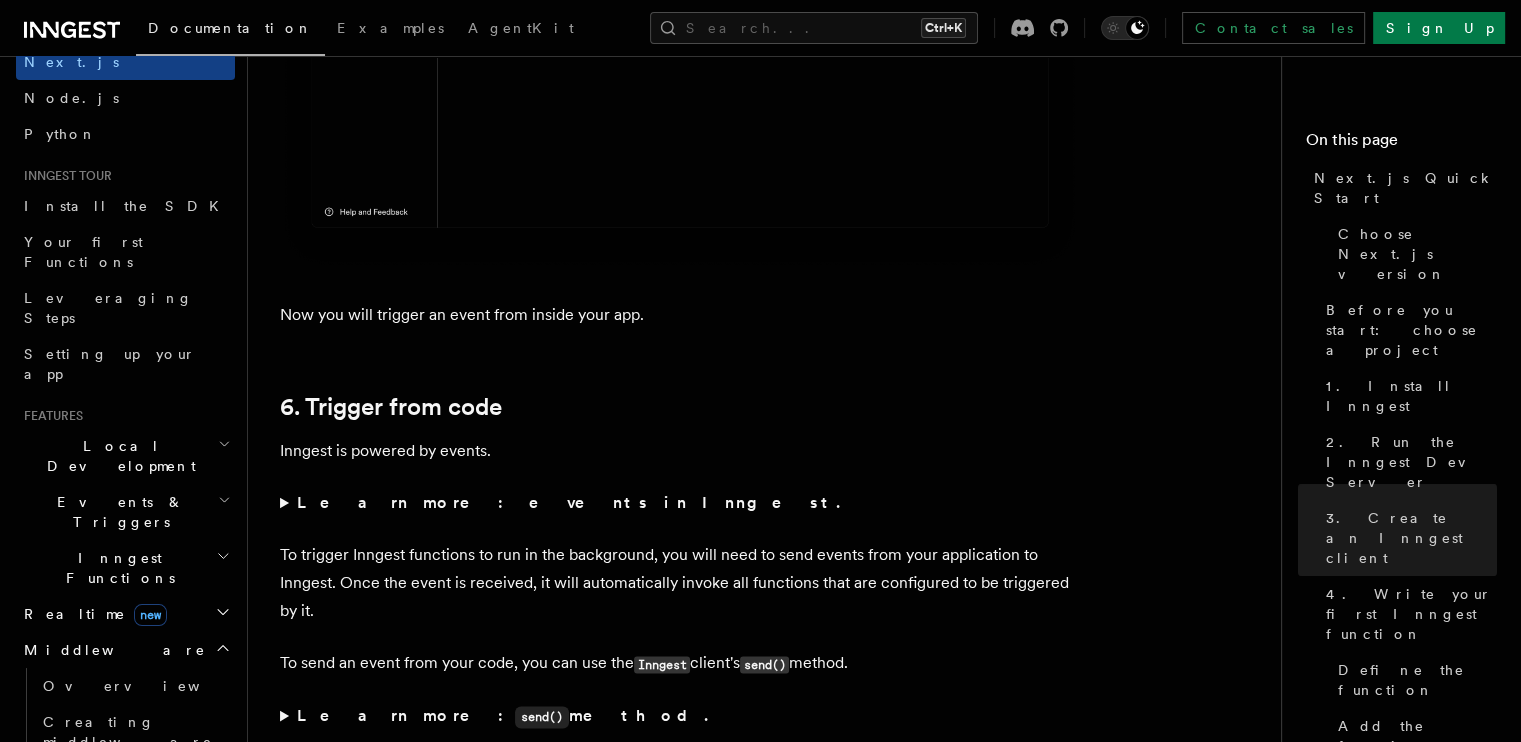 click 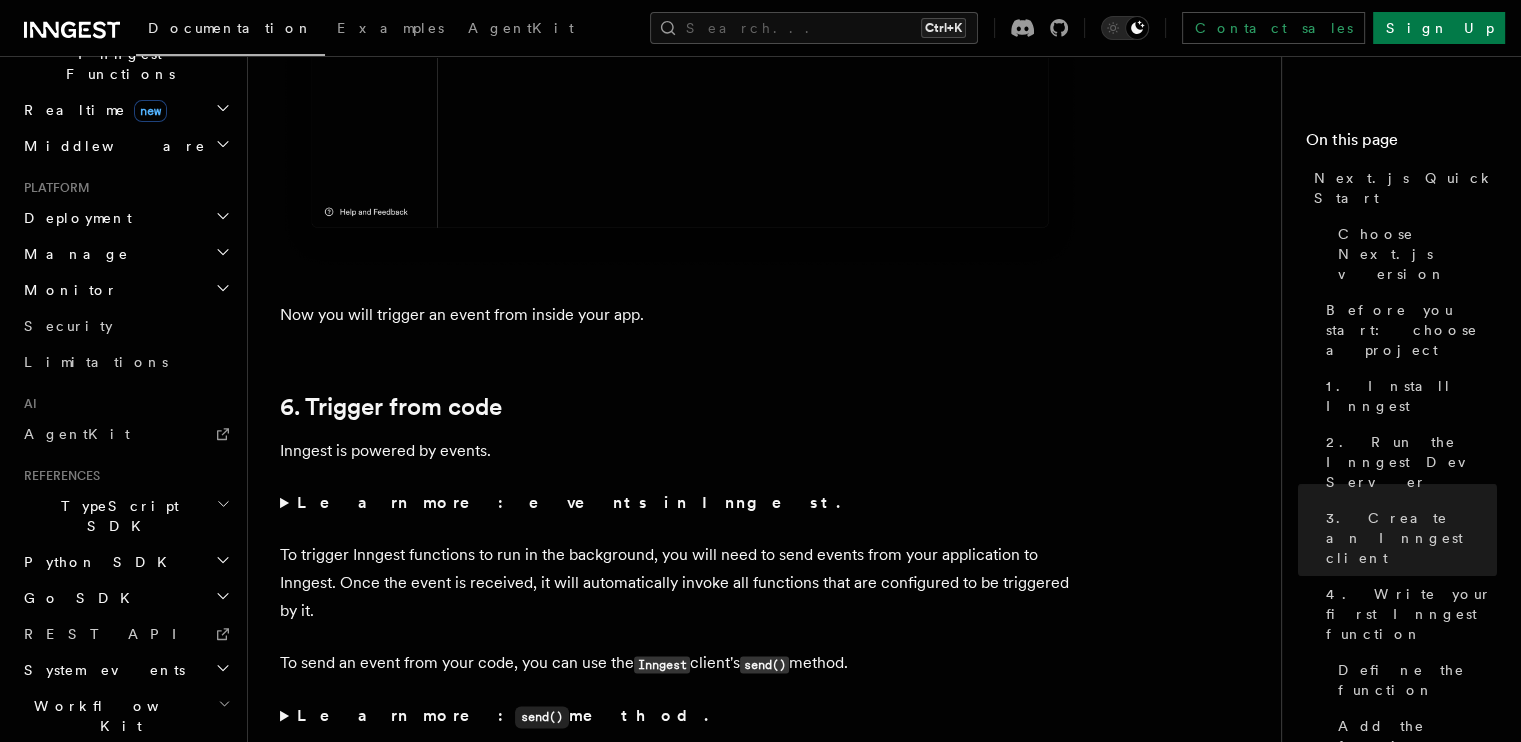 scroll, scrollTop: 605, scrollLeft: 0, axis: vertical 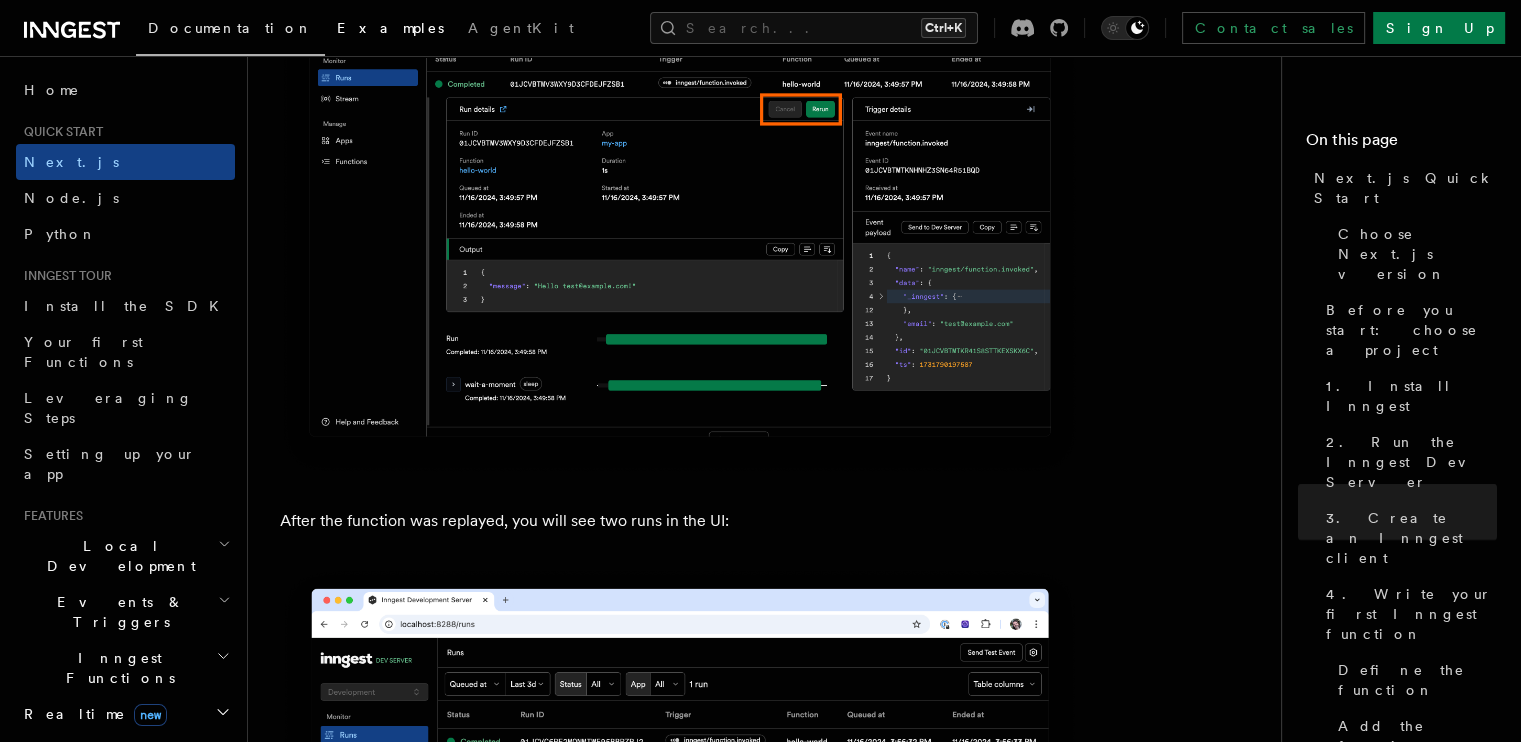 click on "Examples" at bounding box center [390, 28] 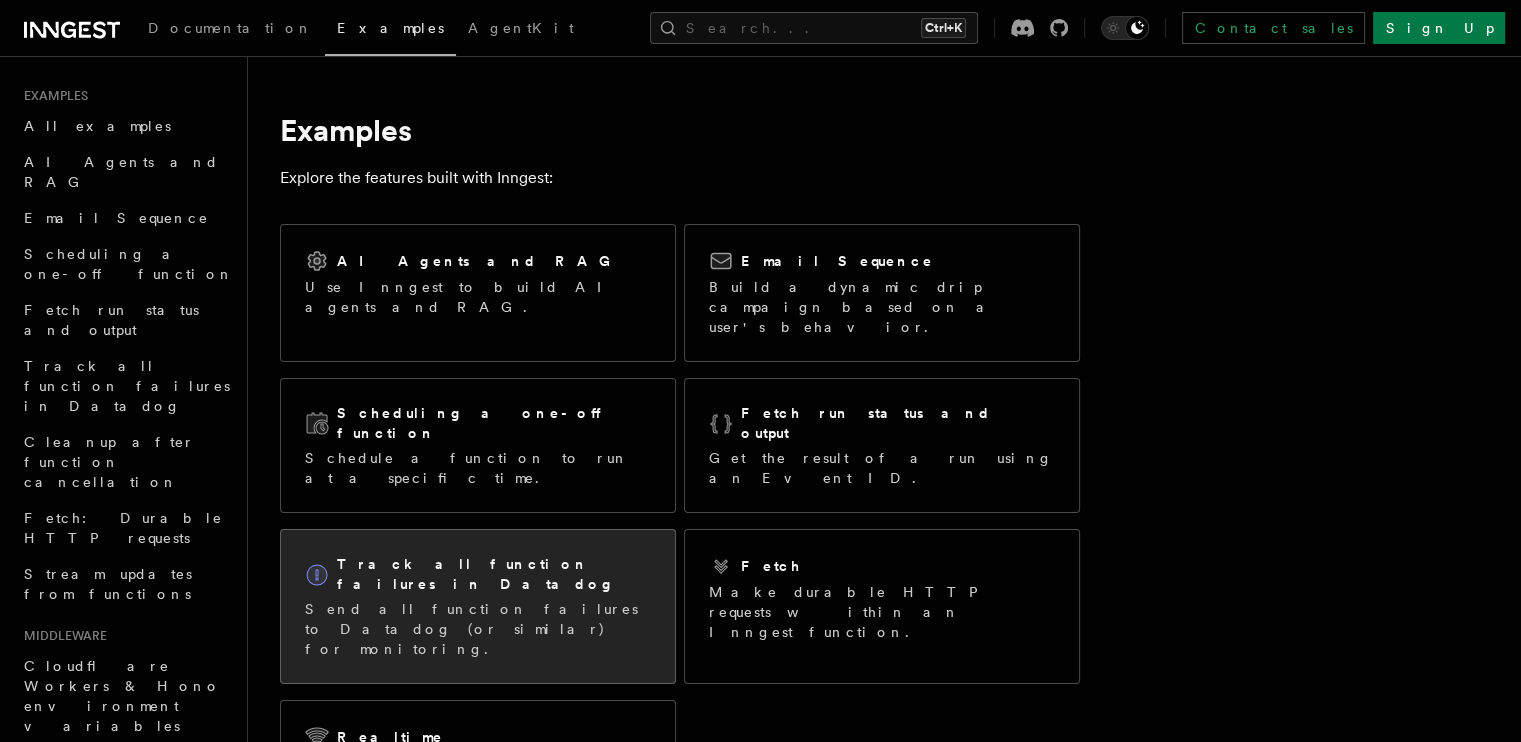 scroll, scrollTop: 200, scrollLeft: 0, axis: vertical 